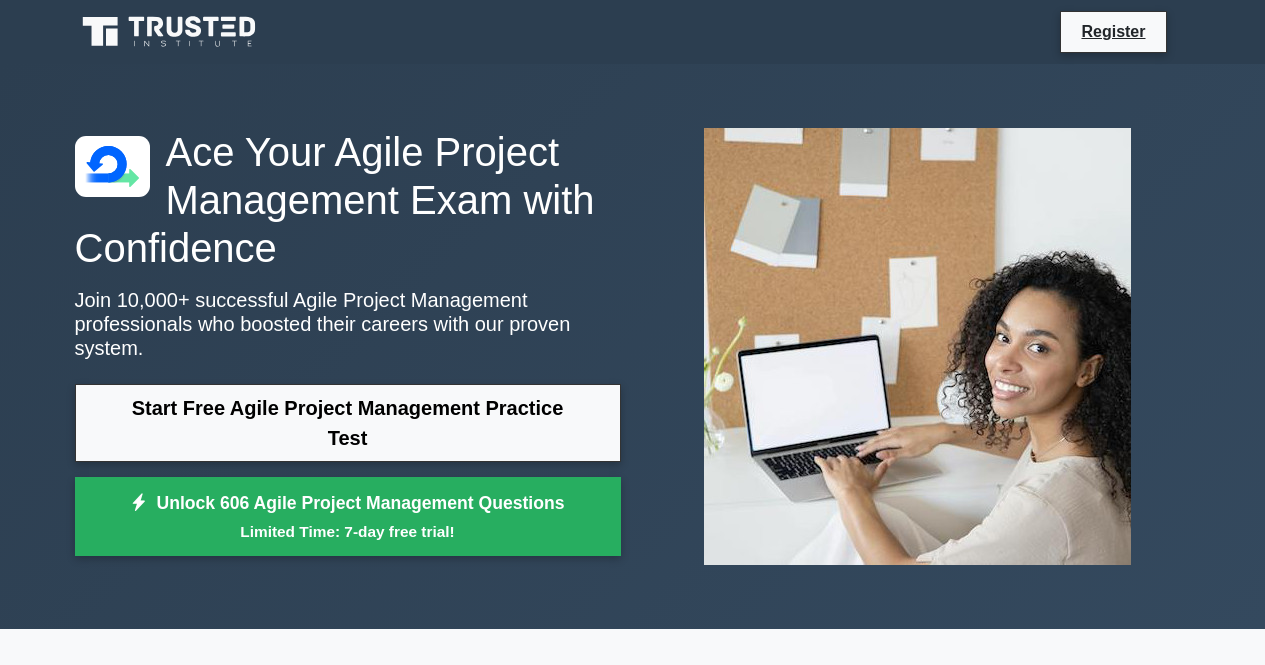 scroll, scrollTop: 0, scrollLeft: 0, axis: both 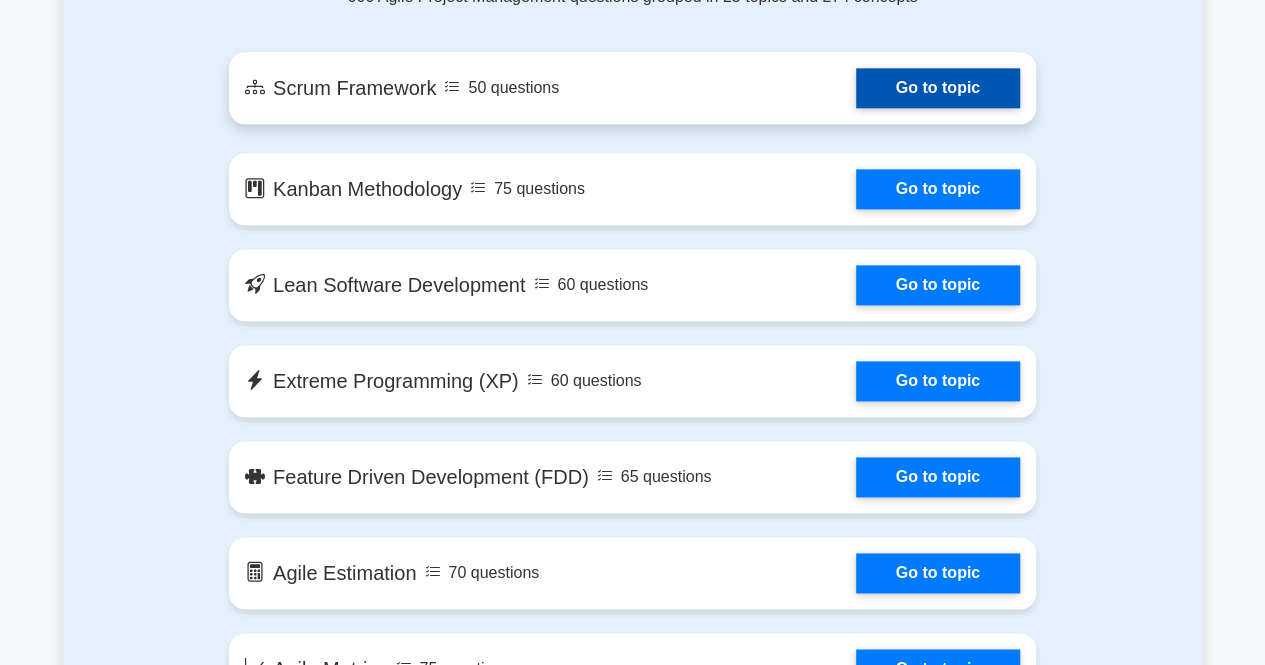 click on "Go to topic" at bounding box center (938, 88) 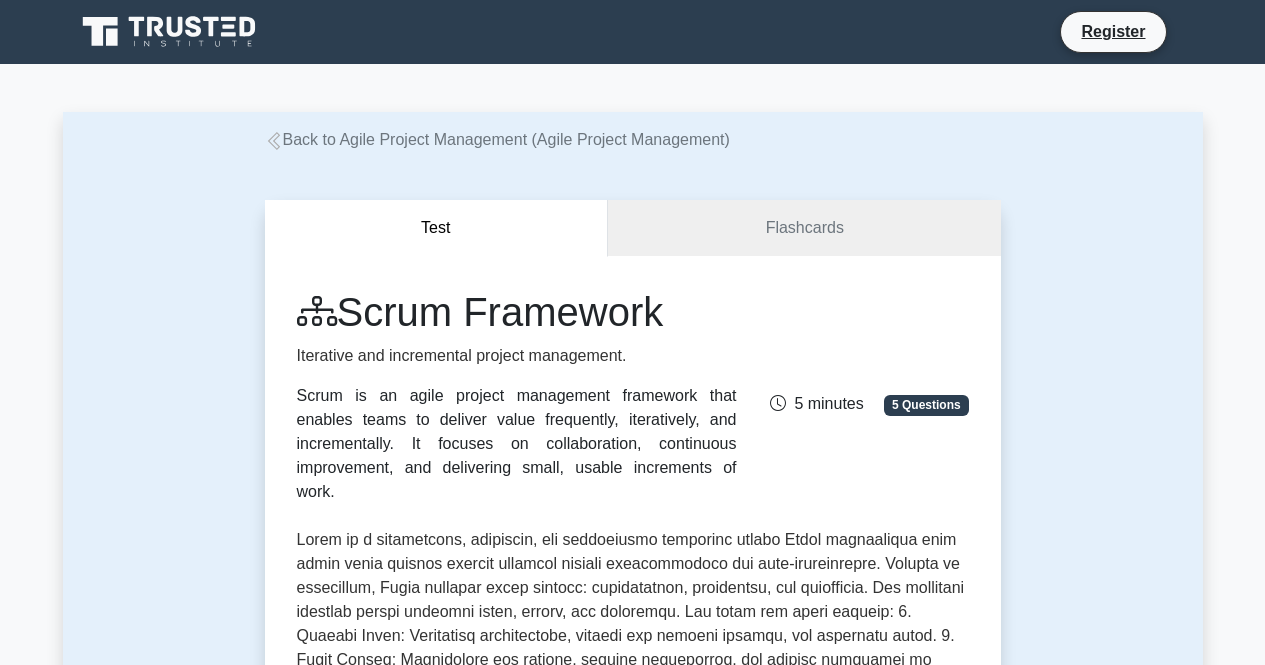 scroll, scrollTop: 0, scrollLeft: 0, axis: both 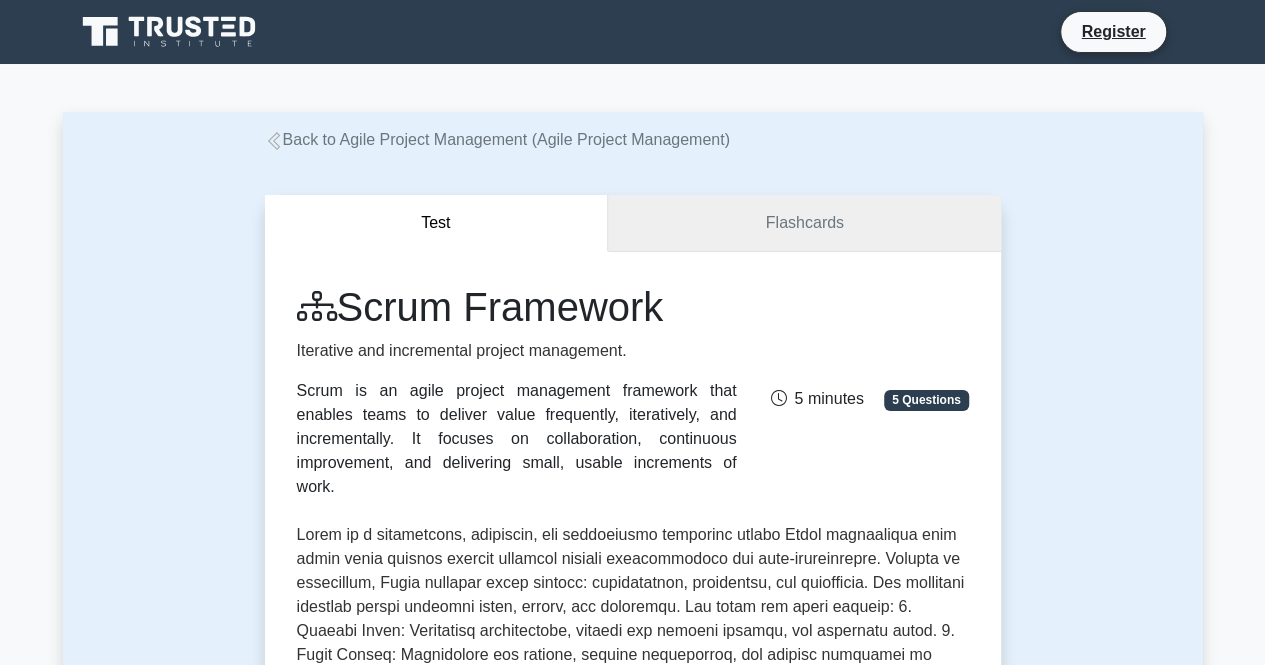 click on "Flashcards" at bounding box center (804, 223) 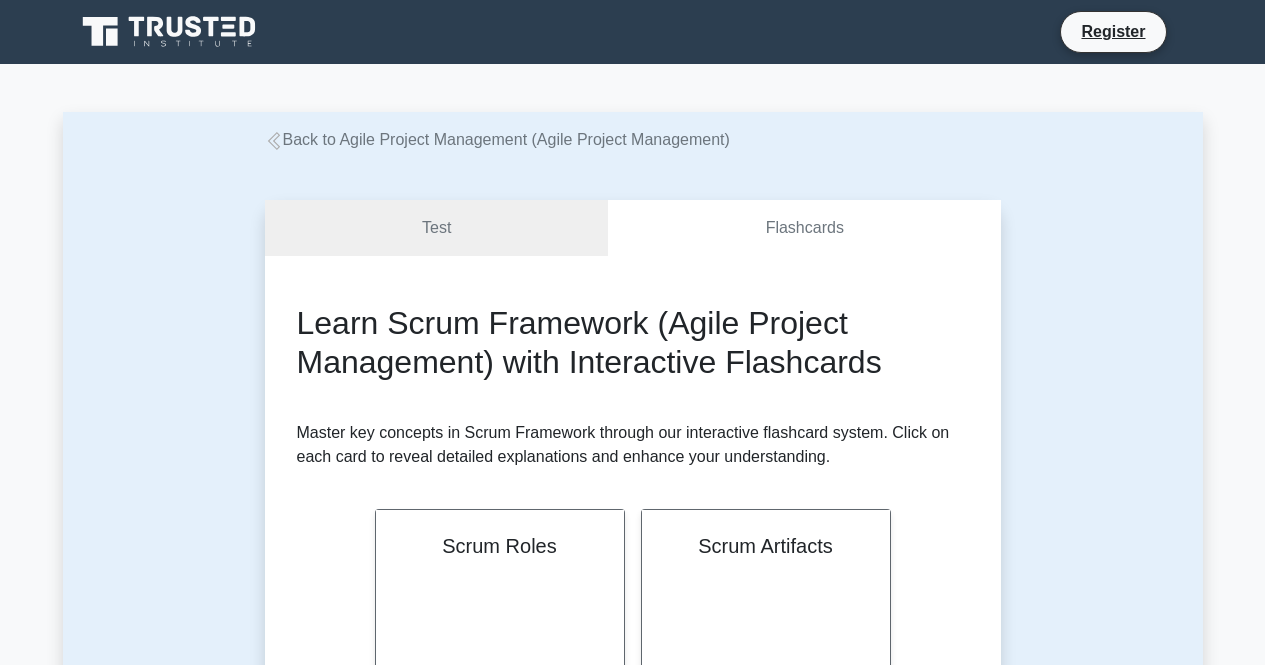 scroll, scrollTop: 0, scrollLeft: 0, axis: both 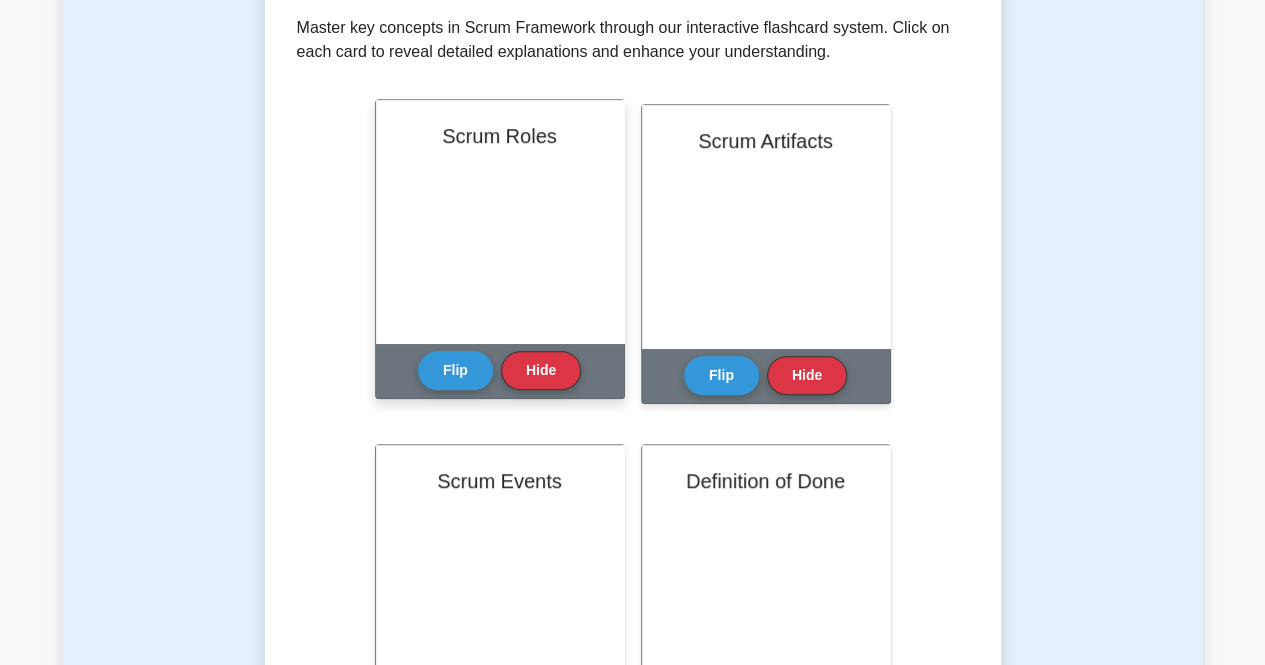 click on "Scrum Roles" at bounding box center (500, 221) 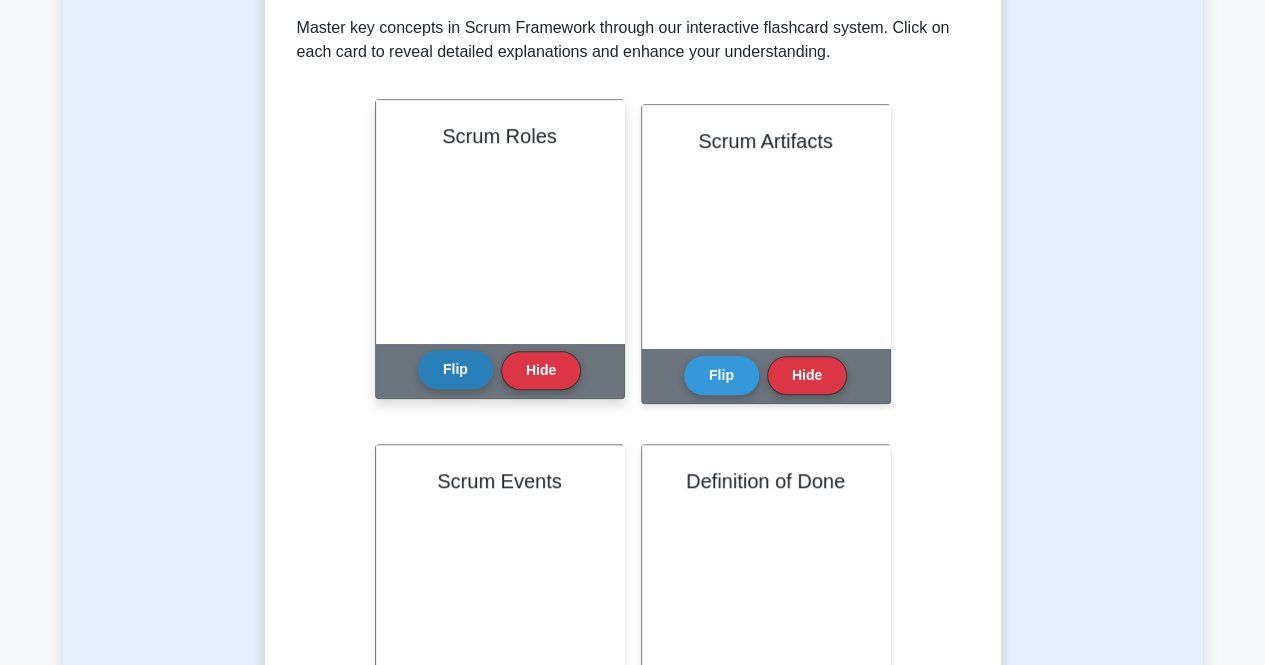click on "Flip" at bounding box center [455, 369] 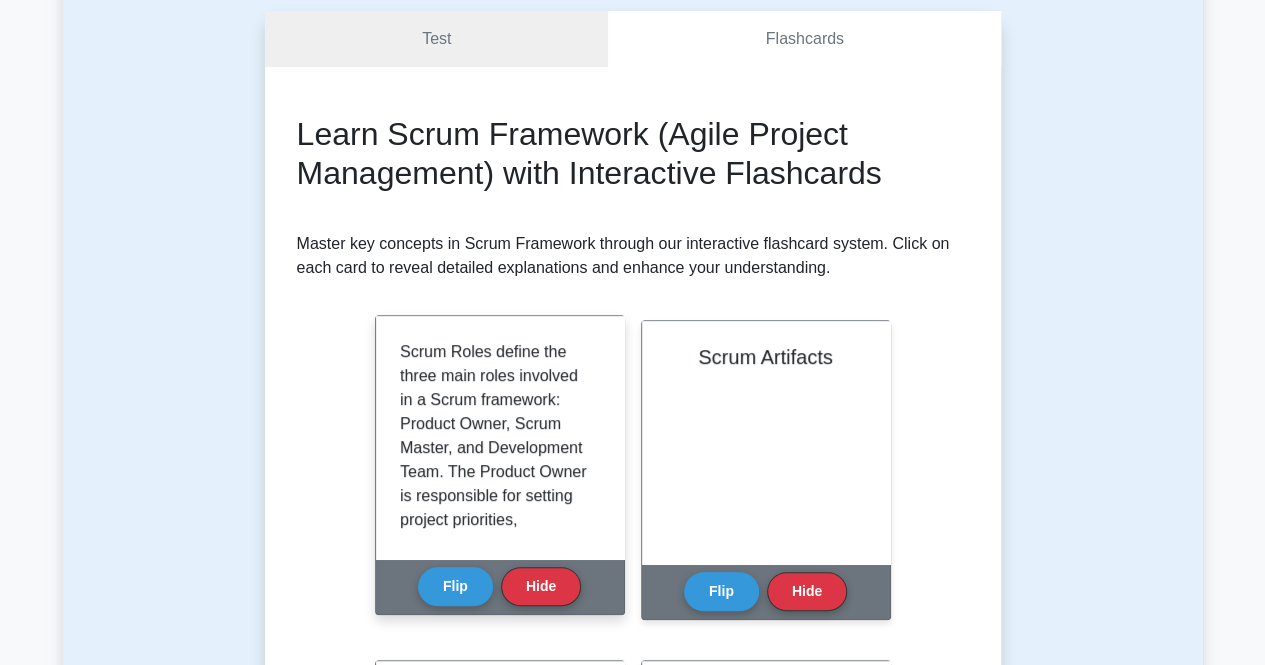 scroll, scrollTop: 100, scrollLeft: 0, axis: vertical 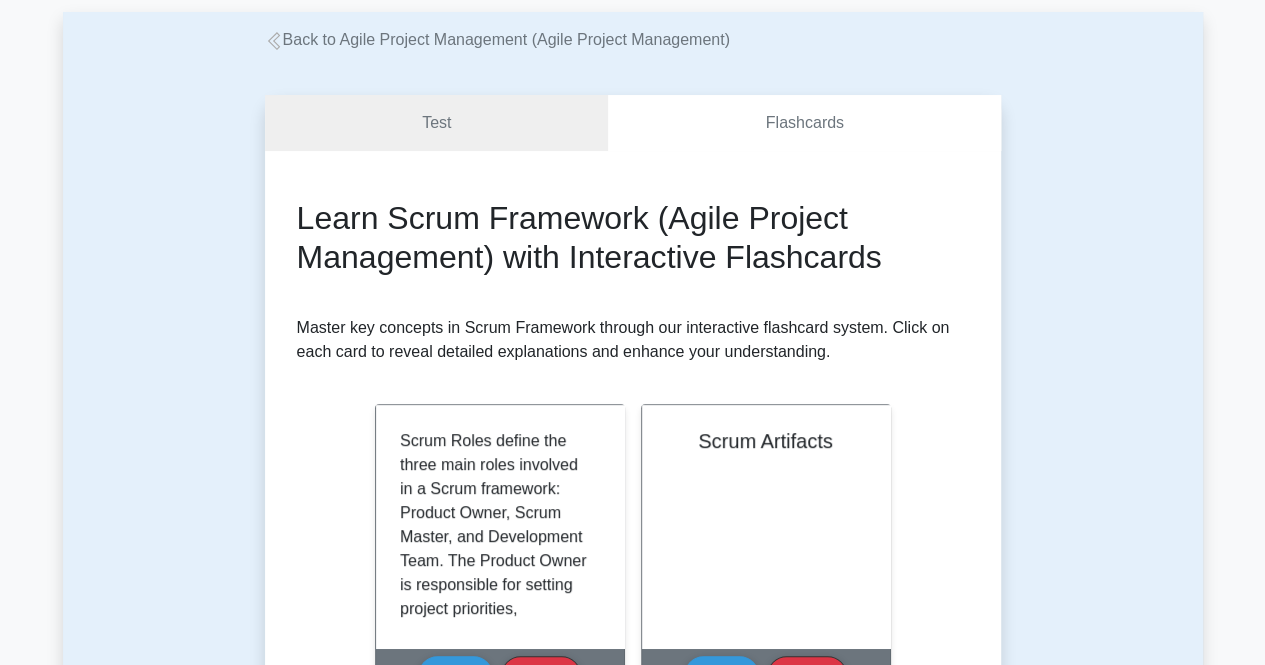 click on "Learn Scrum Framework (Agile Project Management) with Interactive Flashcards
Master key concepts in Scrum Framework through our interactive flashcard system. Click on each card to reveal detailed explanations and enhance your understanding.
Scrum Roles
Flip
Hide Scrum Artifacts" at bounding box center [633, 1143] 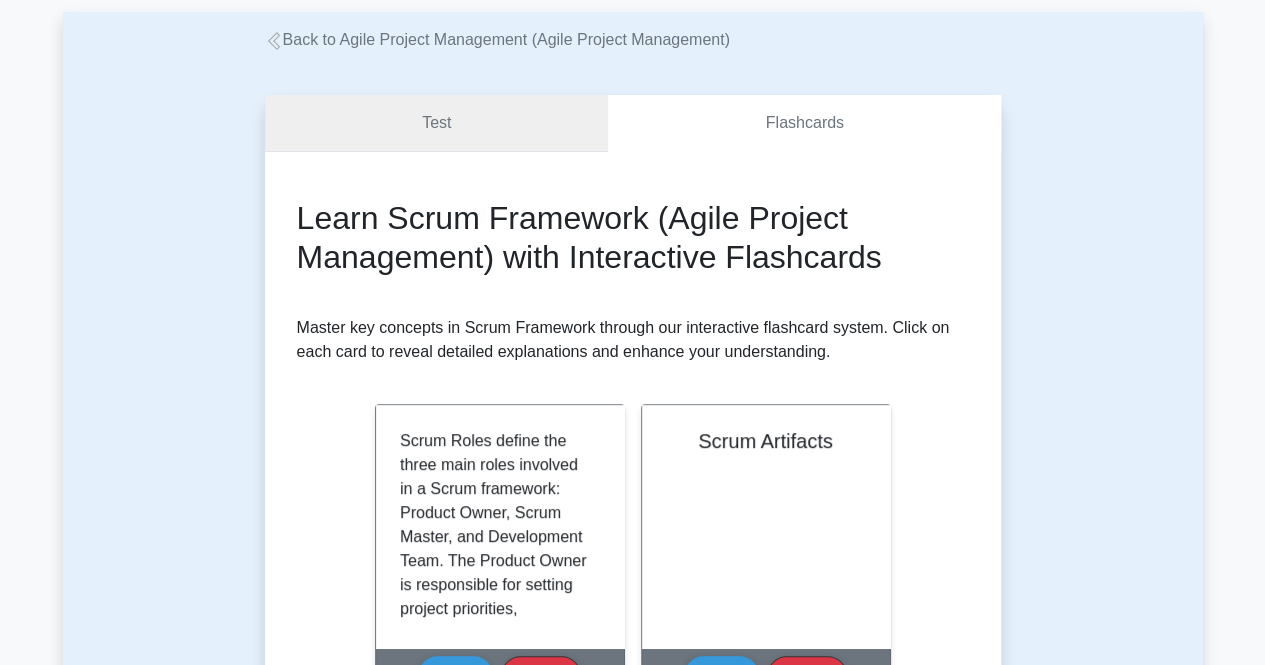 click on "Test" at bounding box center [437, 123] 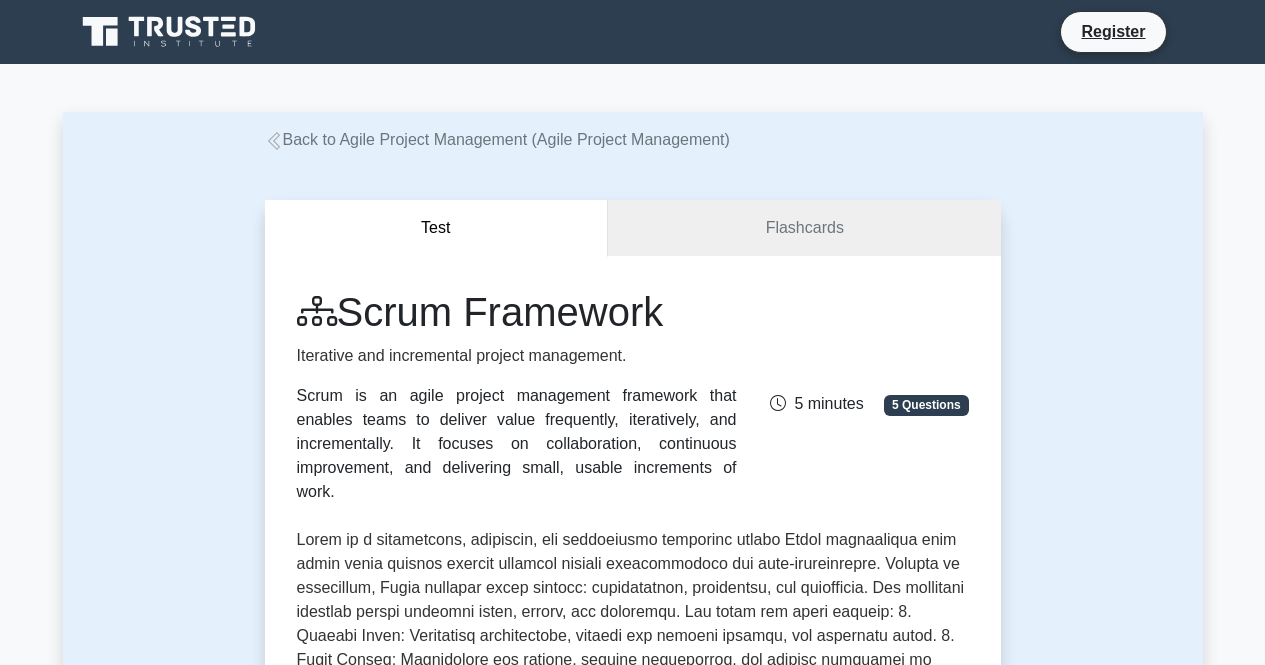 scroll, scrollTop: 700, scrollLeft: 0, axis: vertical 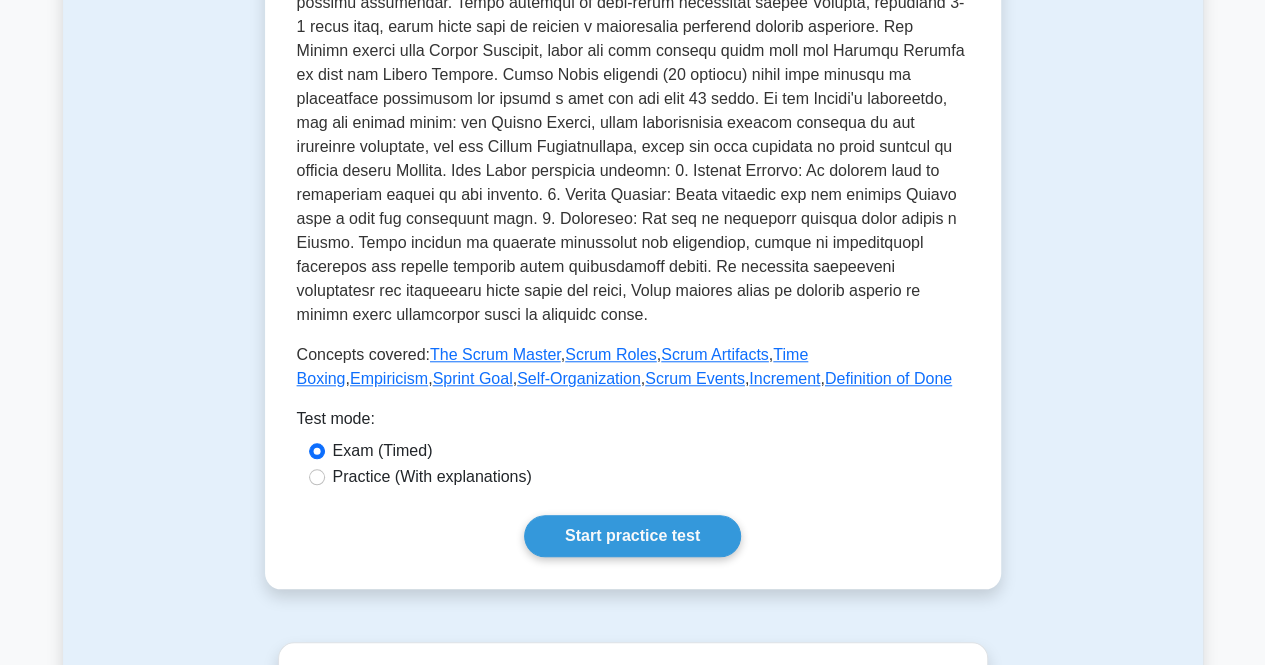 click on "Practice (With explanations)" at bounding box center [432, 477] 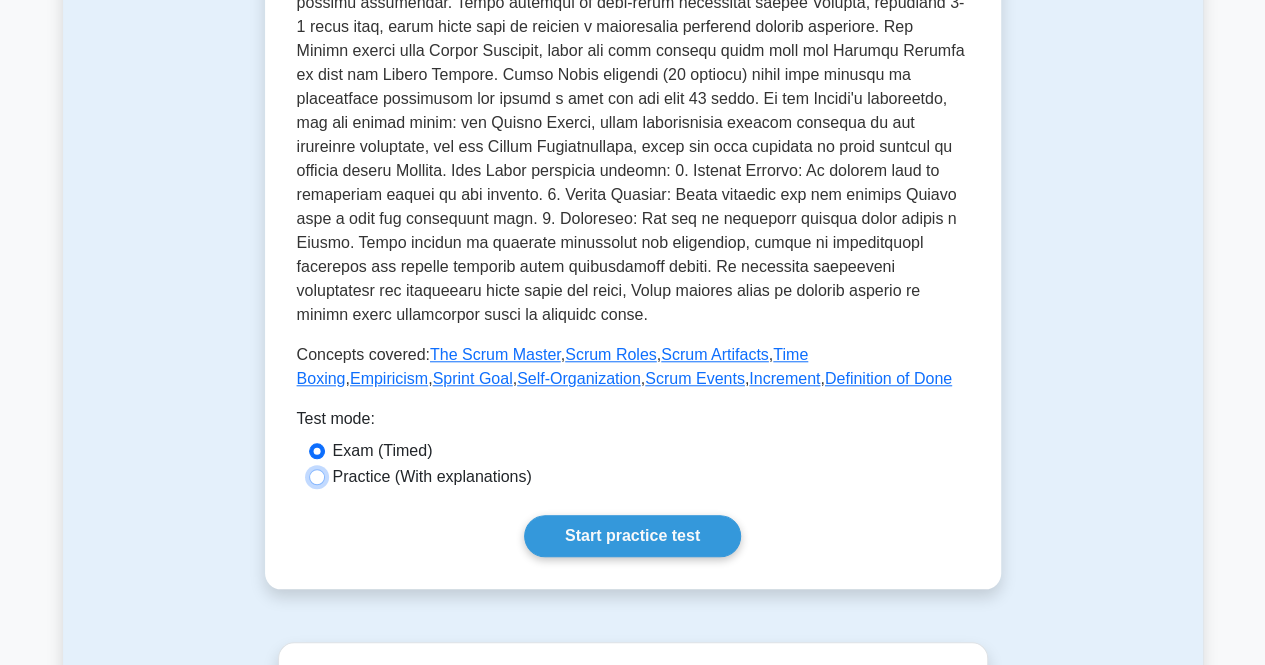 click on "Practice (With explanations)" at bounding box center [317, 477] 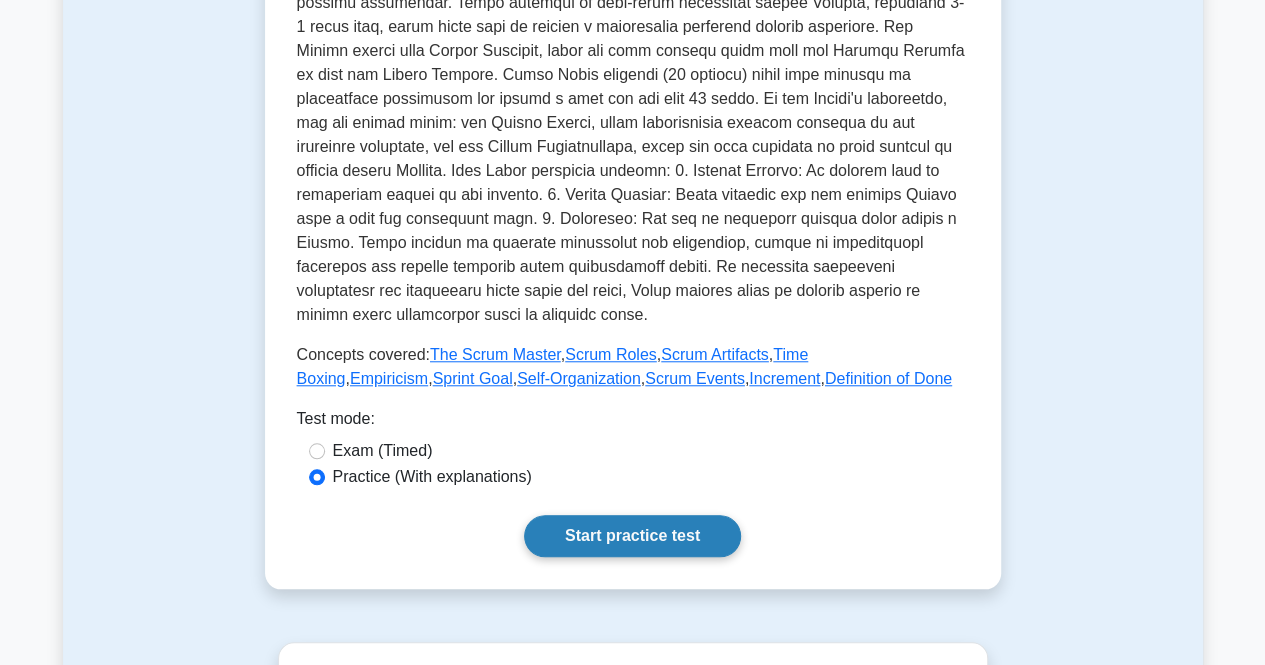 click on "Start practice test" at bounding box center [632, 536] 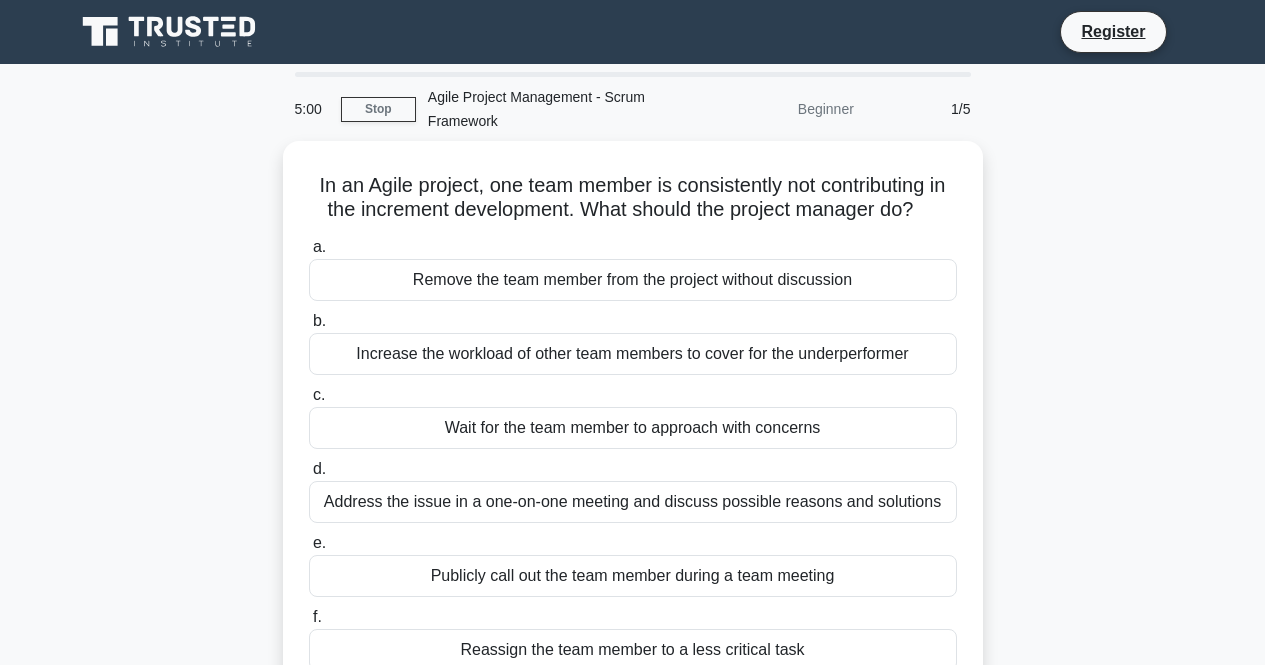 scroll, scrollTop: 0, scrollLeft: 0, axis: both 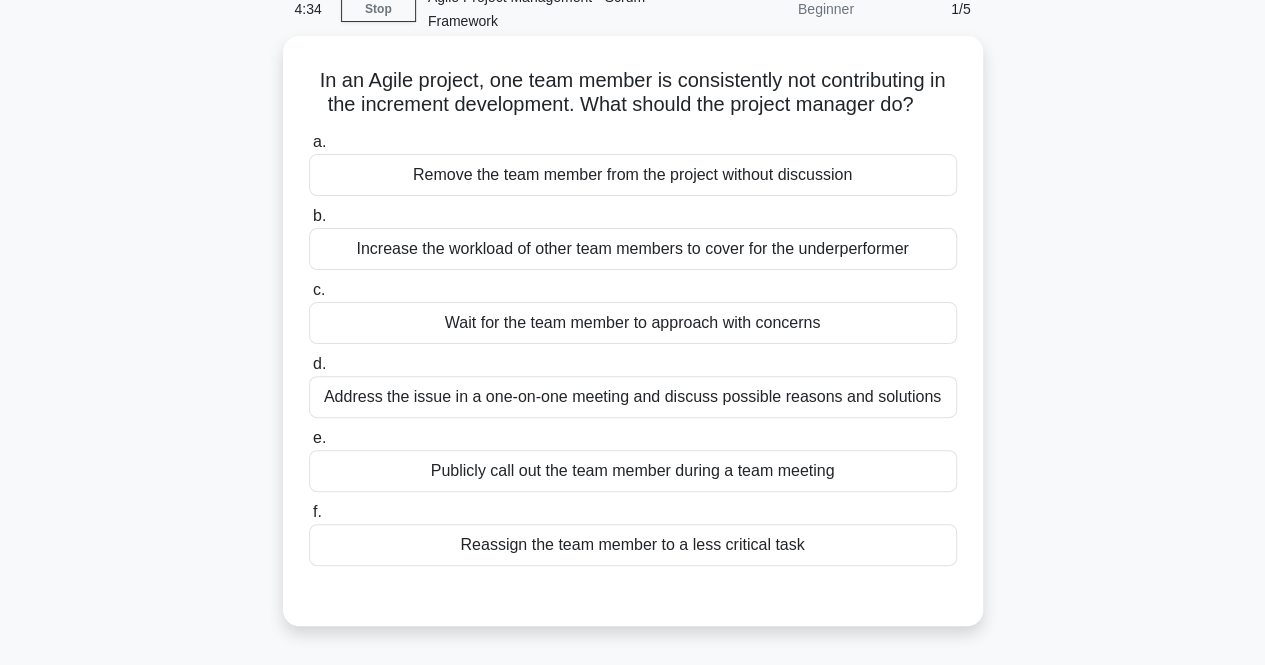 click on "Address the issue in a one-on-one meeting and discuss possible reasons and solutions" at bounding box center [633, 397] 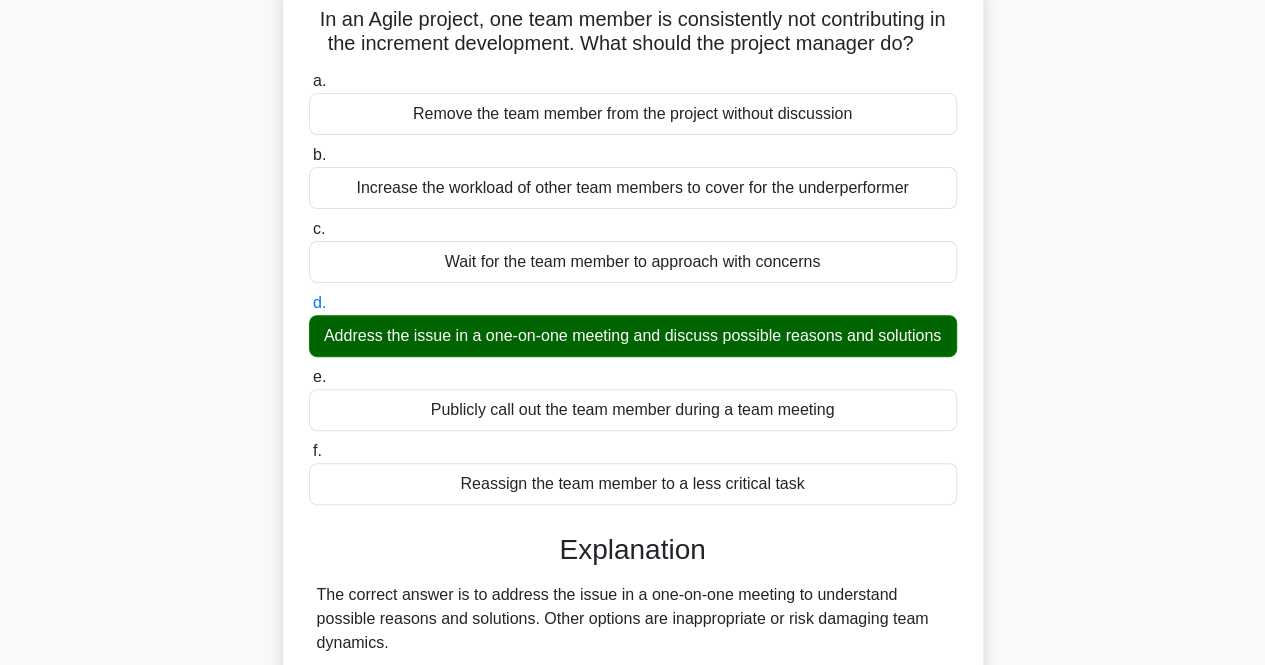 scroll, scrollTop: 400, scrollLeft: 0, axis: vertical 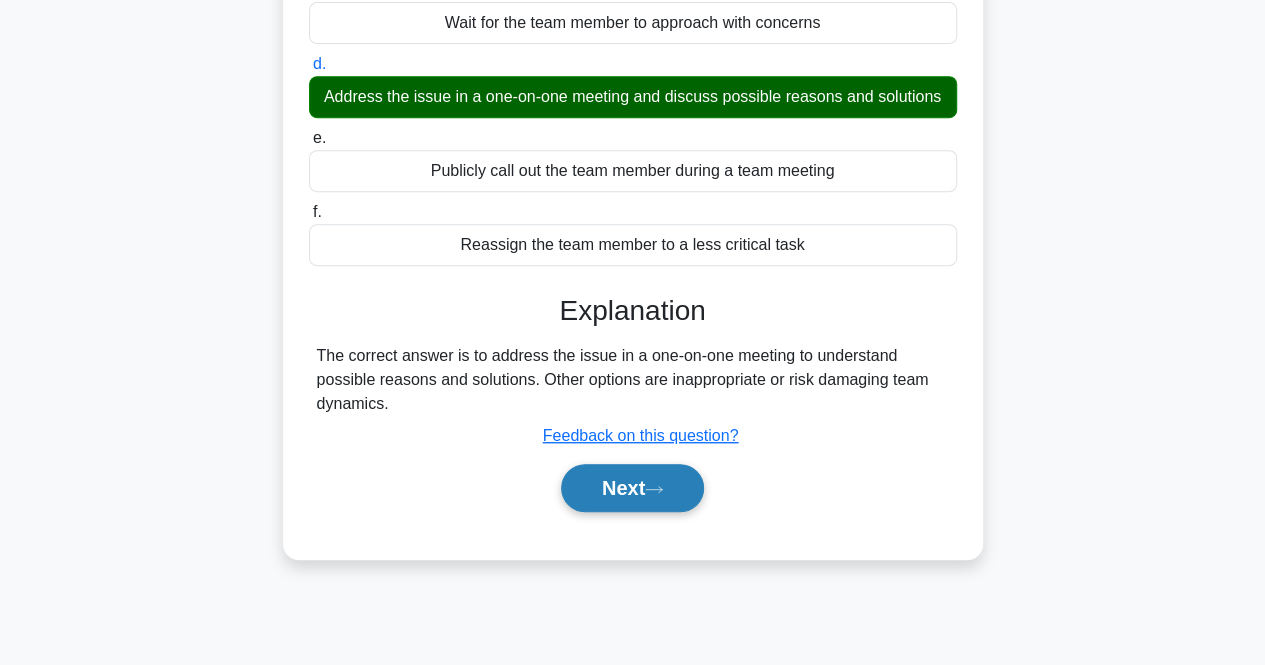 click on "Next" at bounding box center [632, 488] 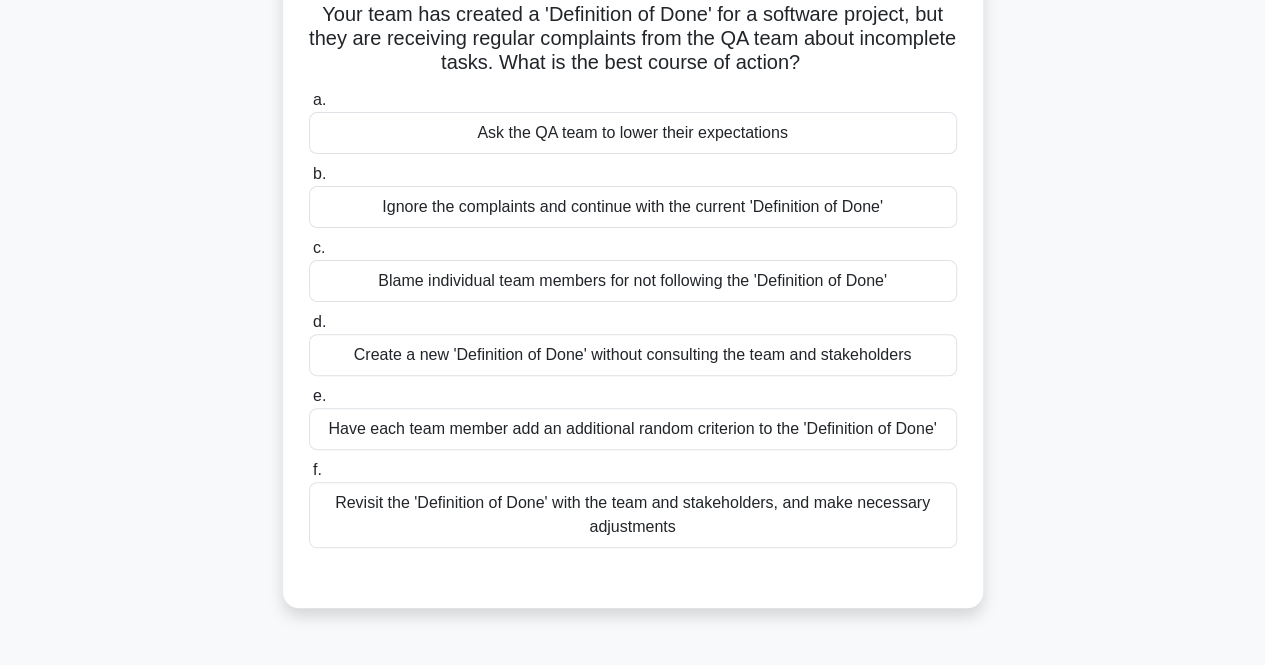 scroll, scrollTop: 200, scrollLeft: 0, axis: vertical 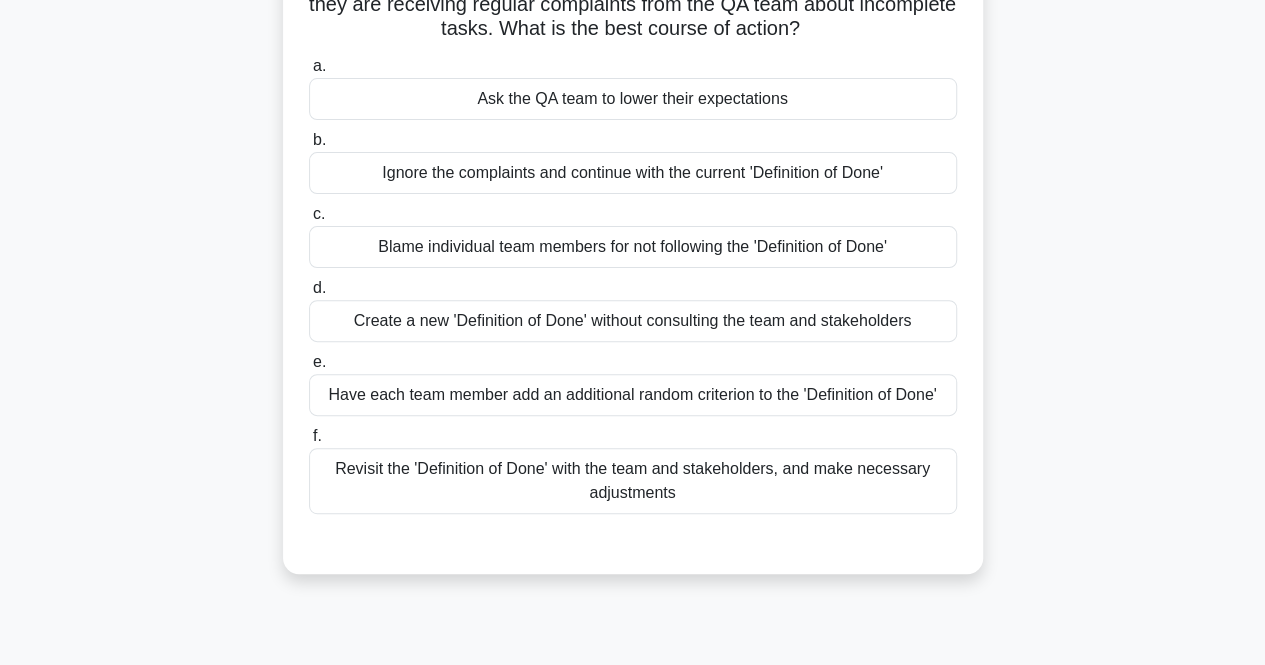 click on "Revisit the 'Definition of Done' with the team and stakeholders, and make necessary adjustments" at bounding box center [633, 481] 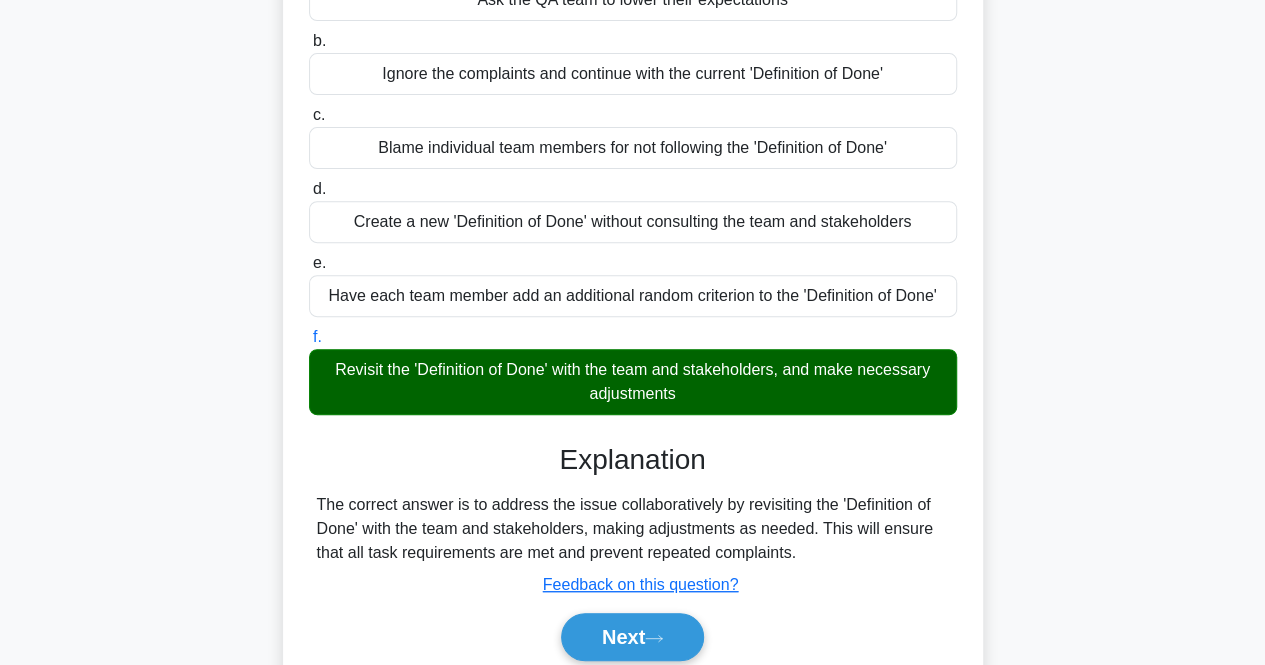 scroll, scrollTop: 415, scrollLeft: 0, axis: vertical 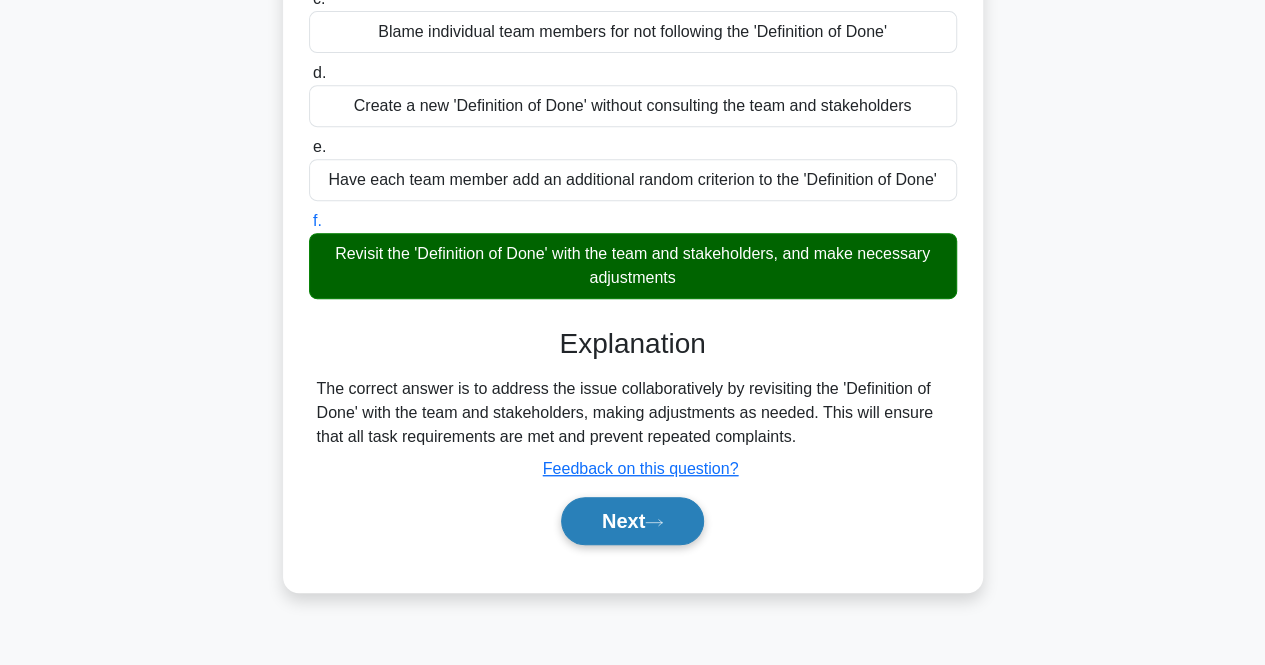 click on "Next" at bounding box center (632, 521) 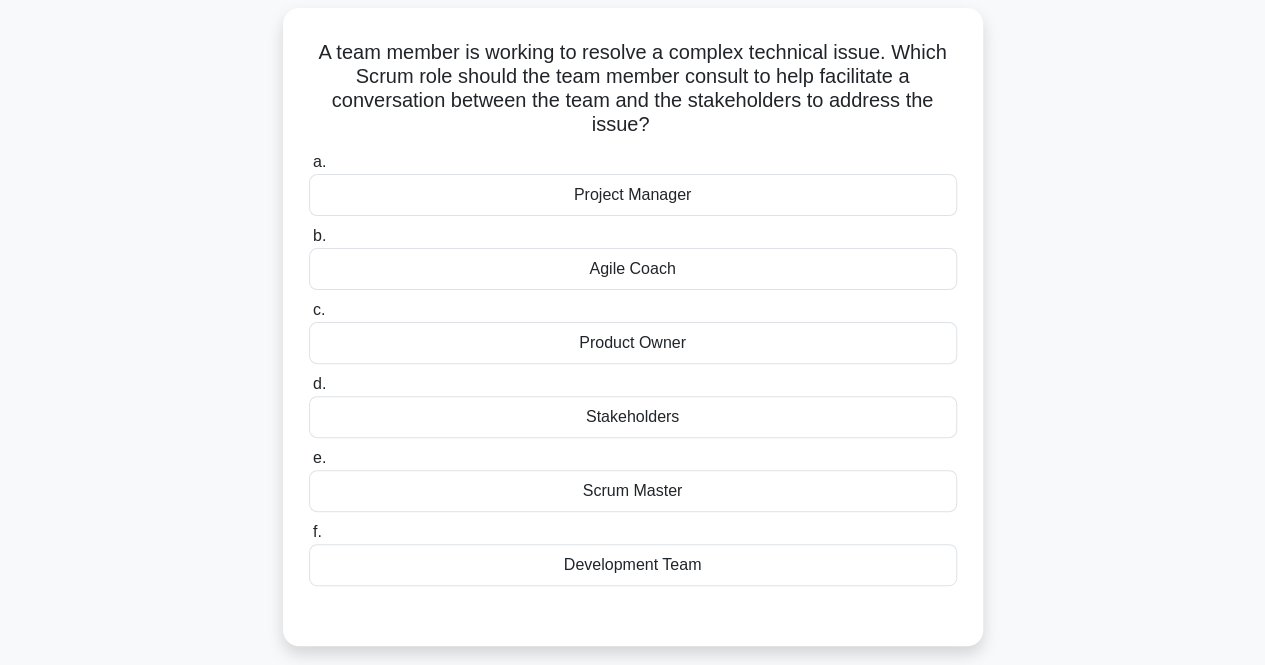 scroll, scrollTop: 115, scrollLeft: 0, axis: vertical 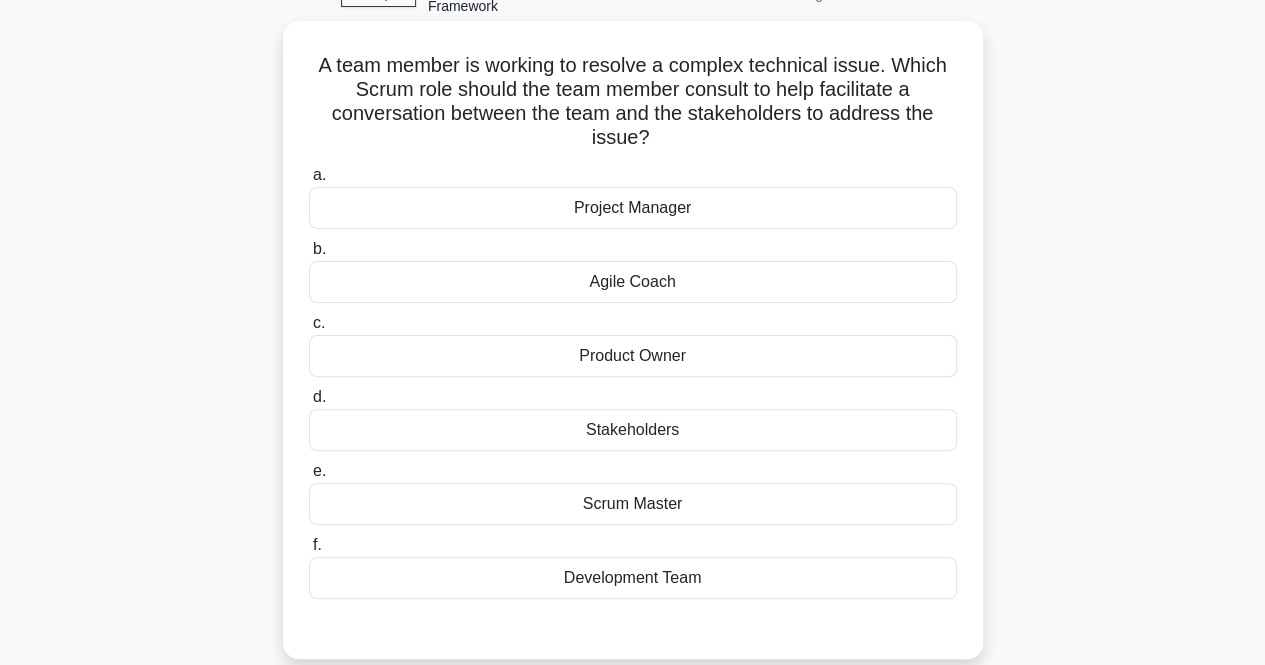 click on "Scrum Master" at bounding box center [633, 504] 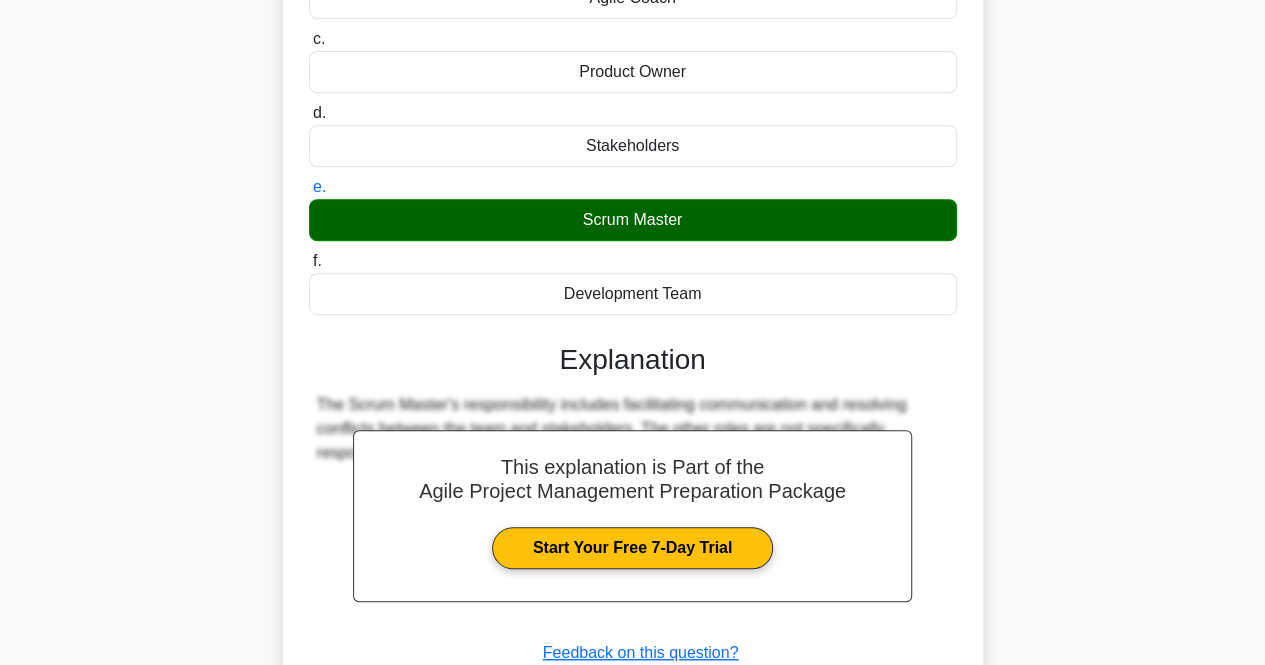 scroll, scrollTop: 415, scrollLeft: 0, axis: vertical 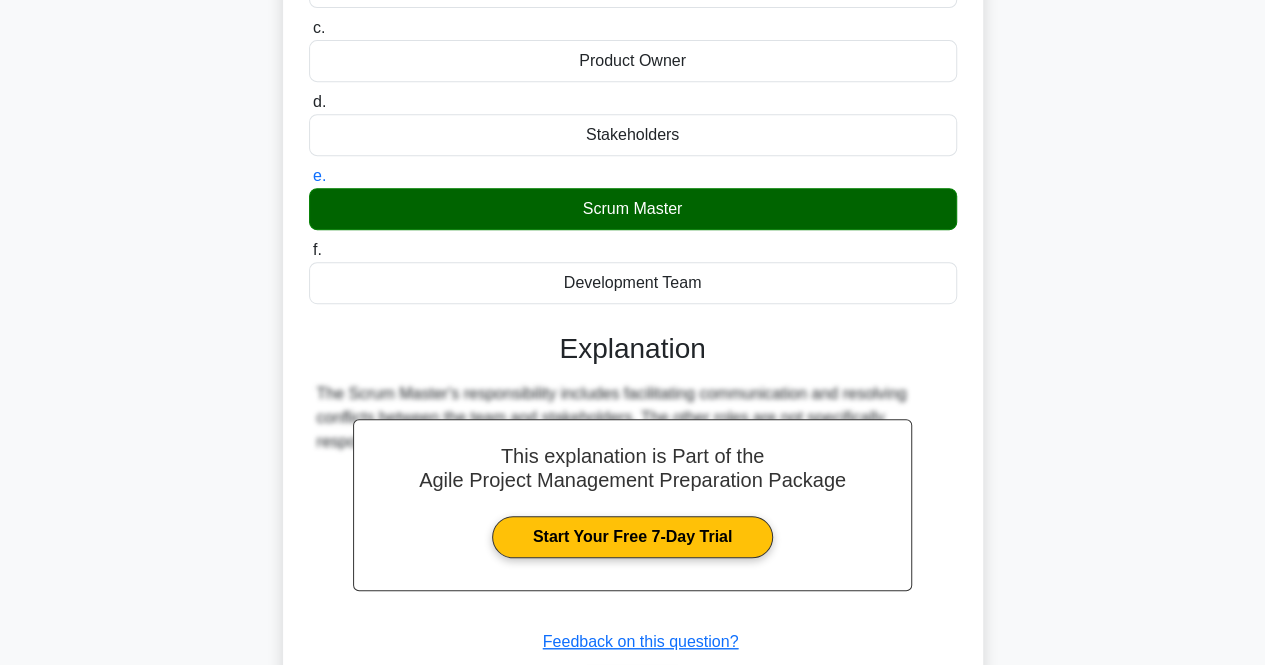 click on "A team member is working to resolve a complex technical issue. Which Scrum role should the team member consult to help facilitate a conversation between the team and the stakeholders to address the issue?
.spinner_0XTQ{transform-origin:center;animation:spinner_y6GP .75s linear infinite}@keyframes spinner_y6GP{100%{transform:rotate(360deg)}}
a.
Project Manager
b. c. d." at bounding box center [633, 257] 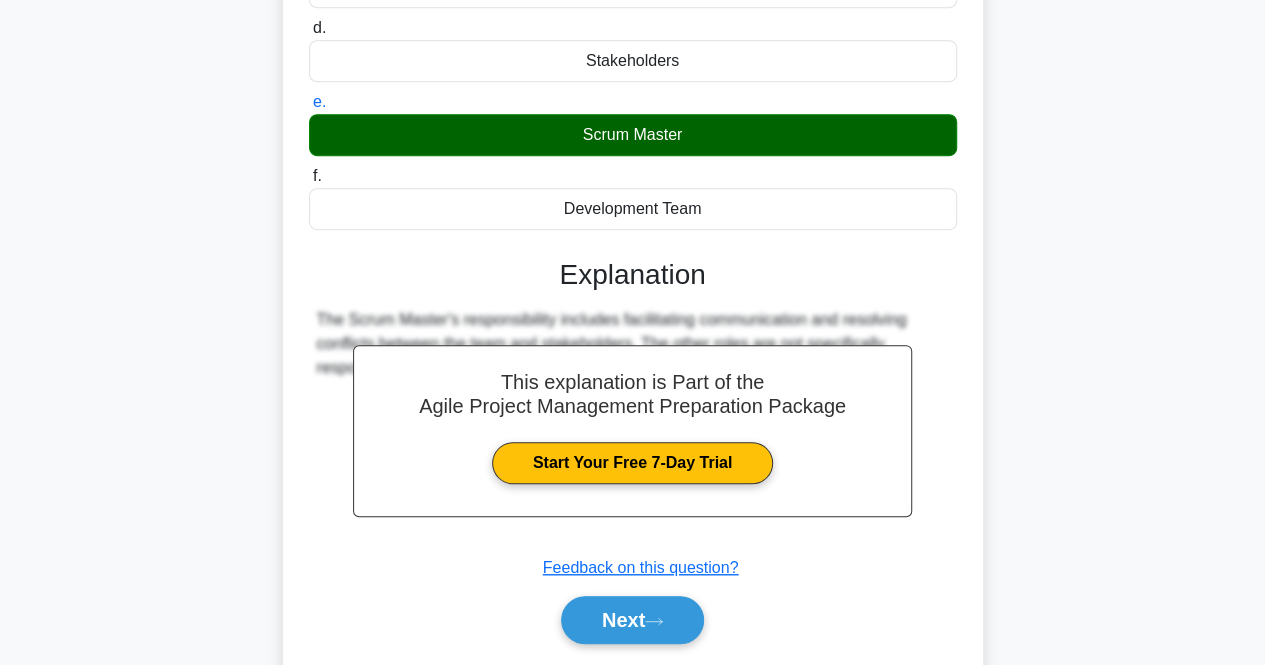 scroll, scrollTop: 544, scrollLeft: 0, axis: vertical 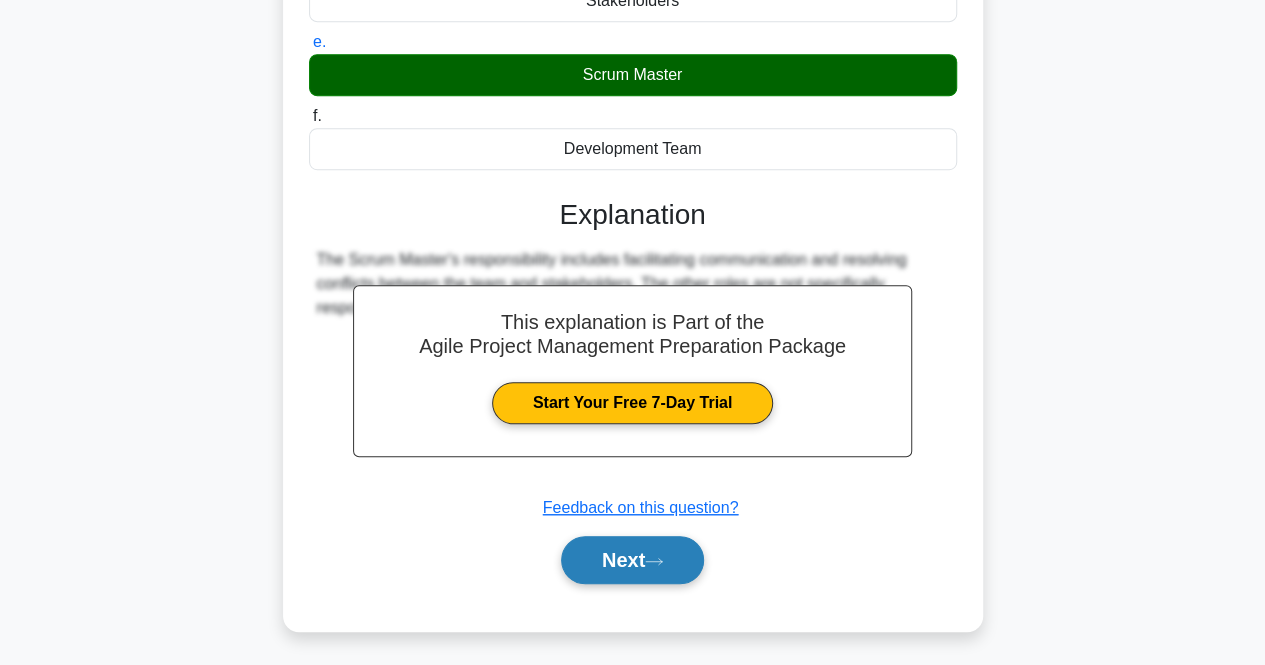 click on "Next" at bounding box center (632, 560) 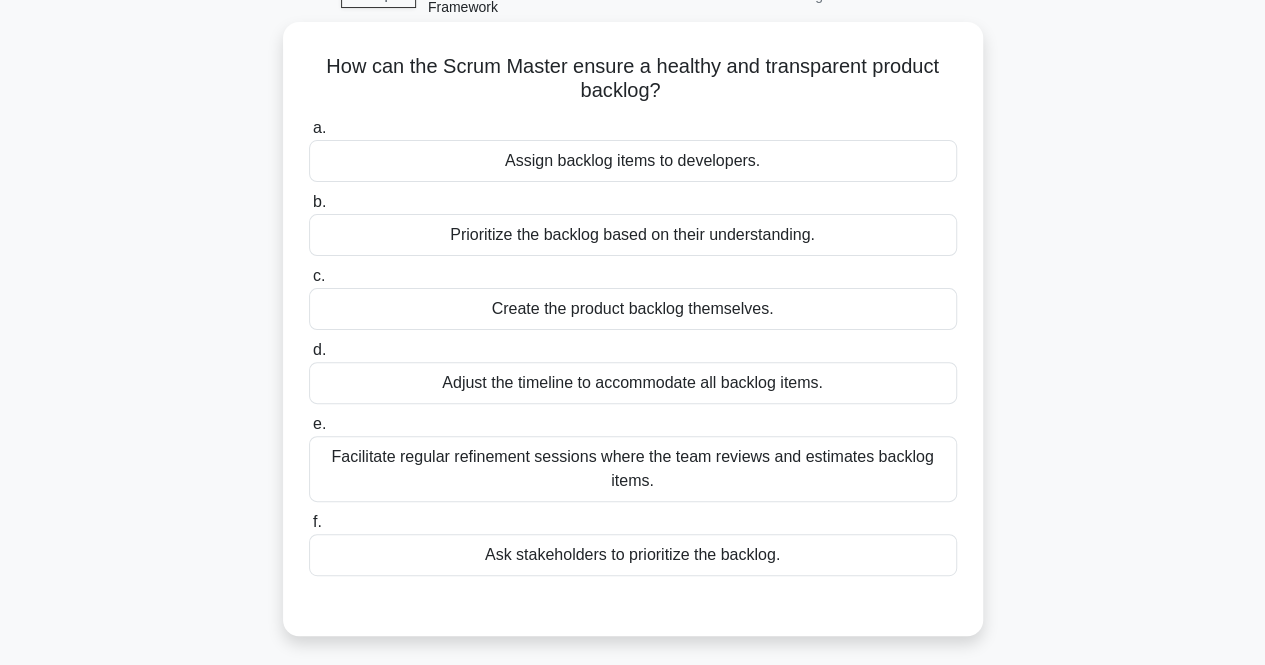 scroll, scrollTop: 215, scrollLeft: 0, axis: vertical 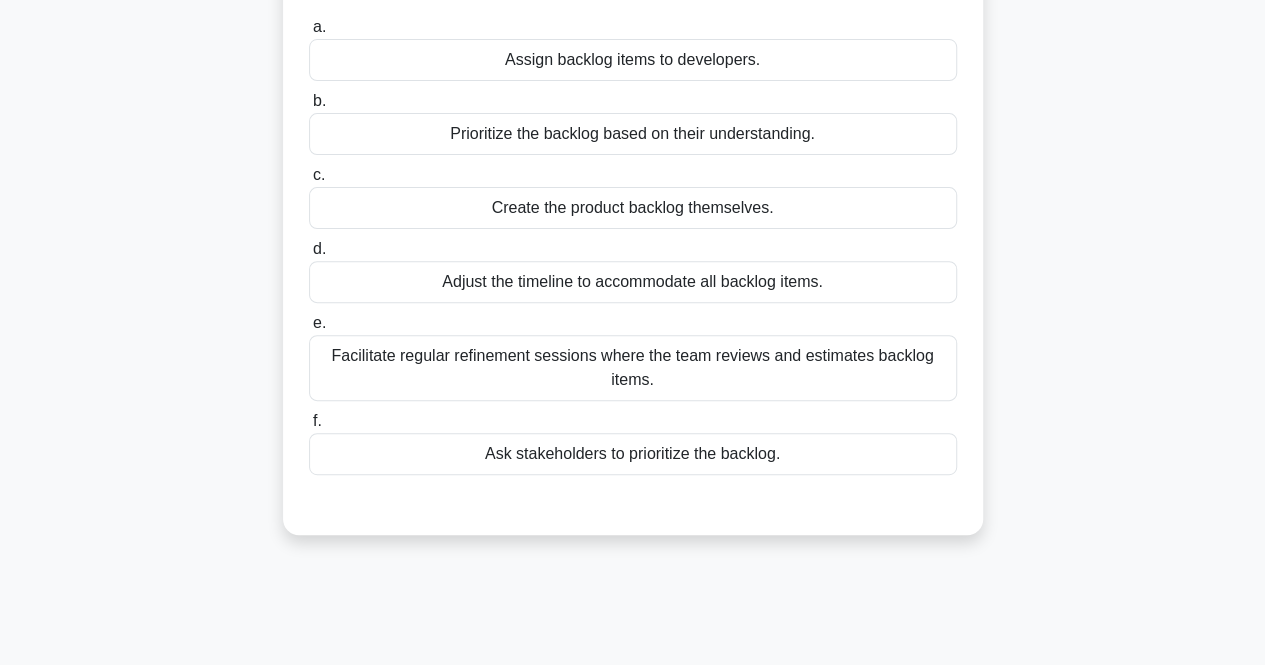 click on "Facilitate regular refinement sessions where the team reviews and estimates backlog items." at bounding box center (633, 368) 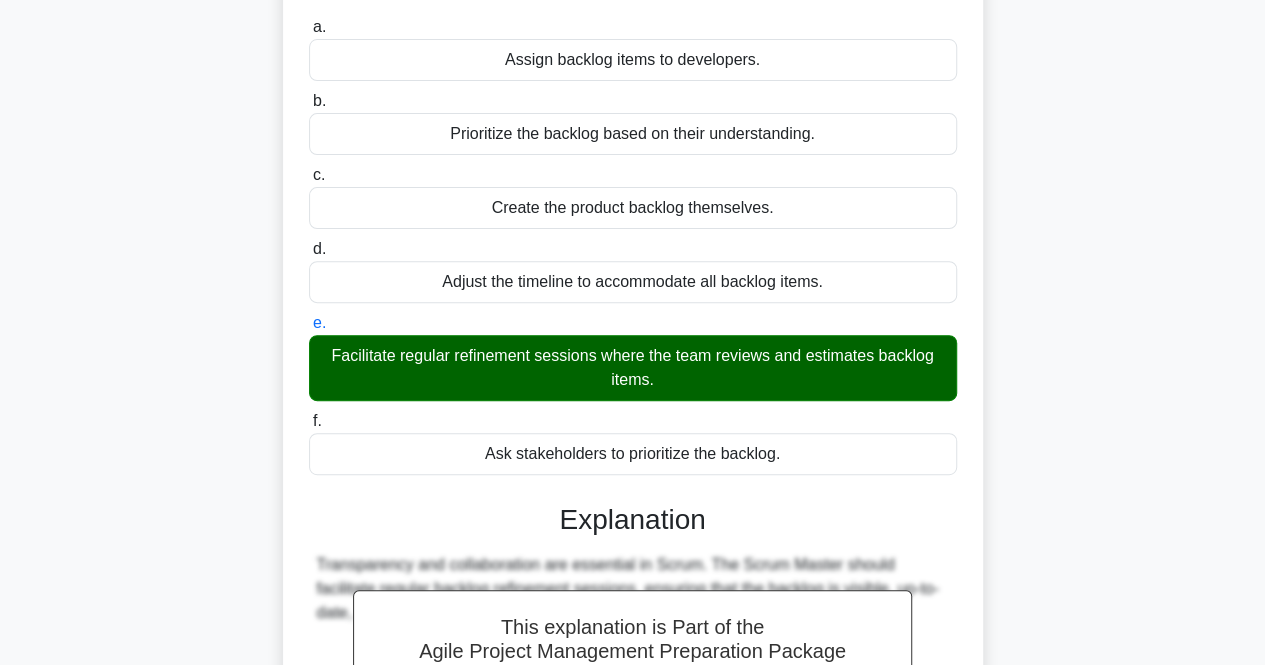 scroll, scrollTop: 520, scrollLeft: 0, axis: vertical 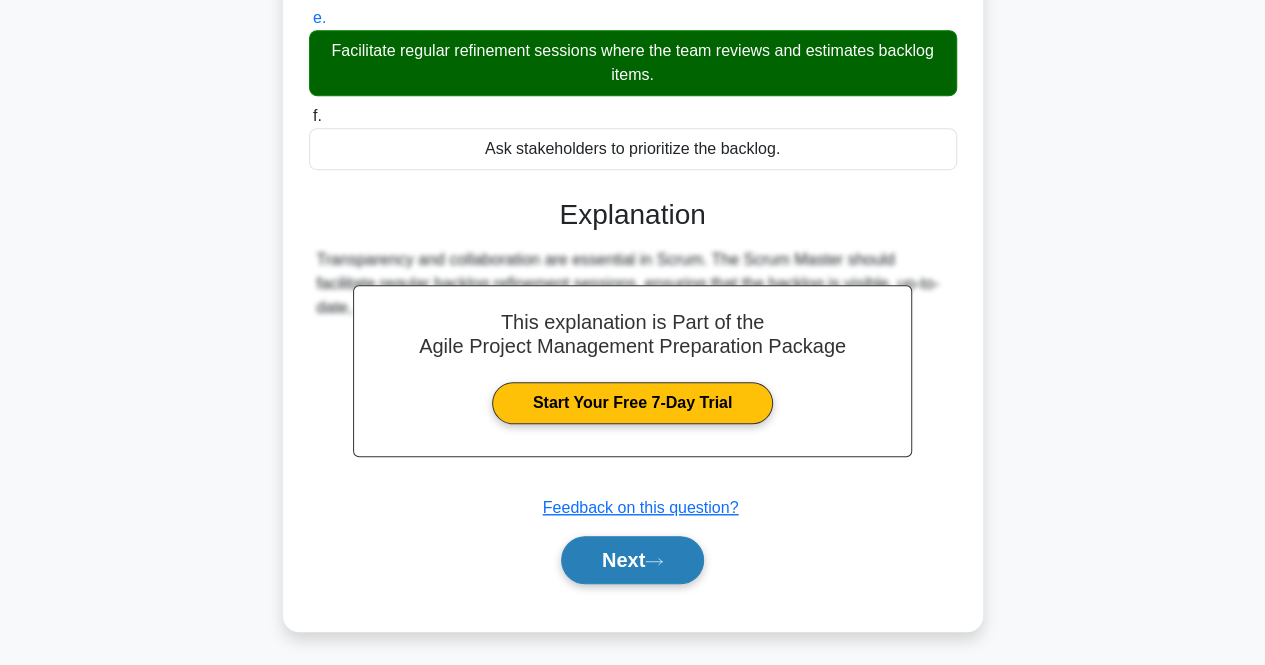 click on "Next" at bounding box center (632, 560) 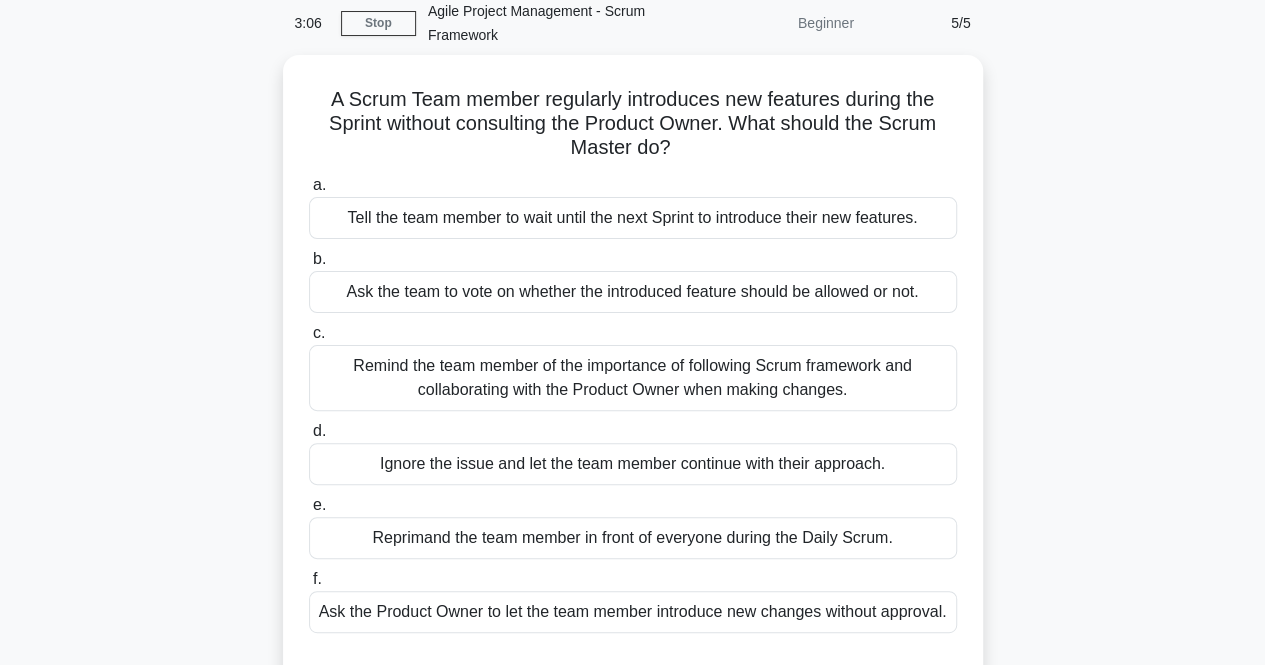 scroll, scrollTop: 215, scrollLeft: 0, axis: vertical 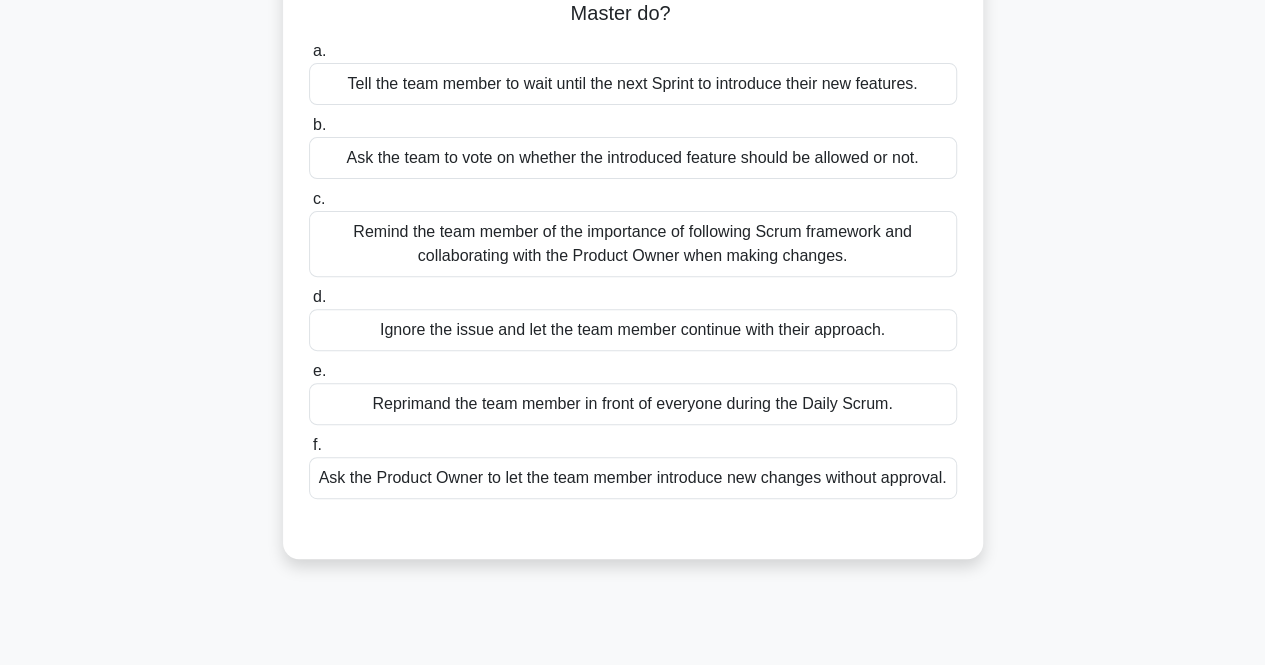 click on "Remind the team member of the importance of following Scrum framework and collaborating with the Product Owner when making changes." at bounding box center (633, 244) 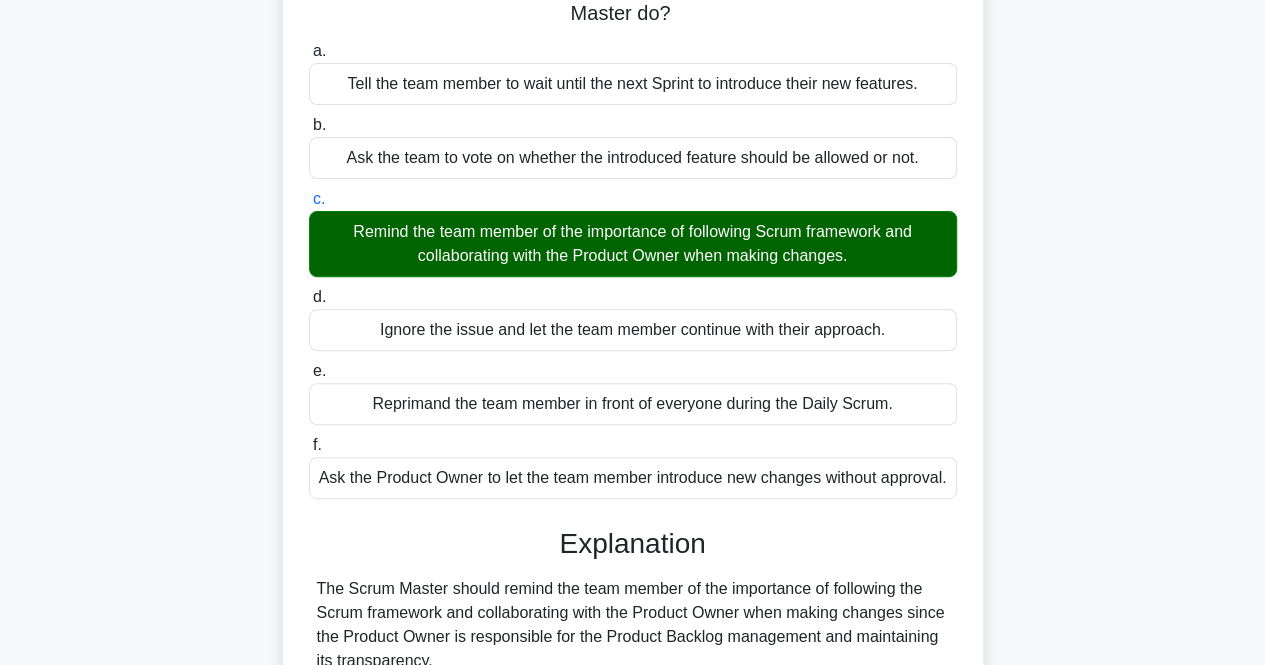 scroll, scrollTop: 415, scrollLeft: 0, axis: vertical 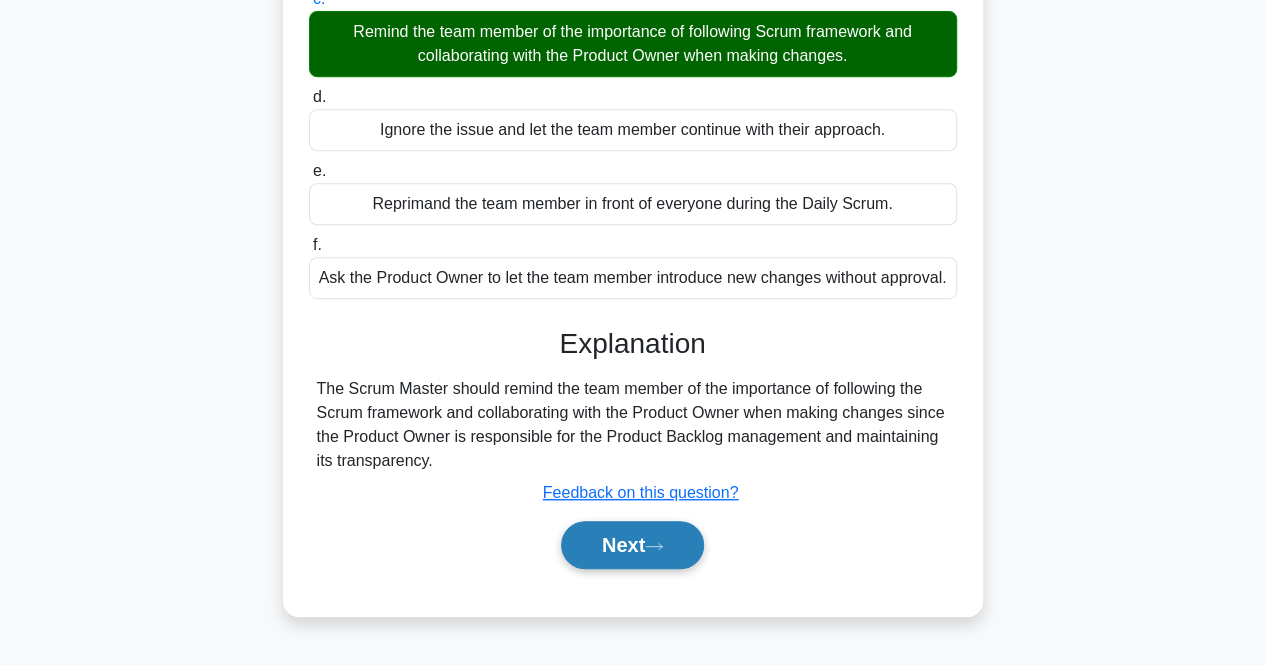 click on "Next" at bounding box center [632, 545] 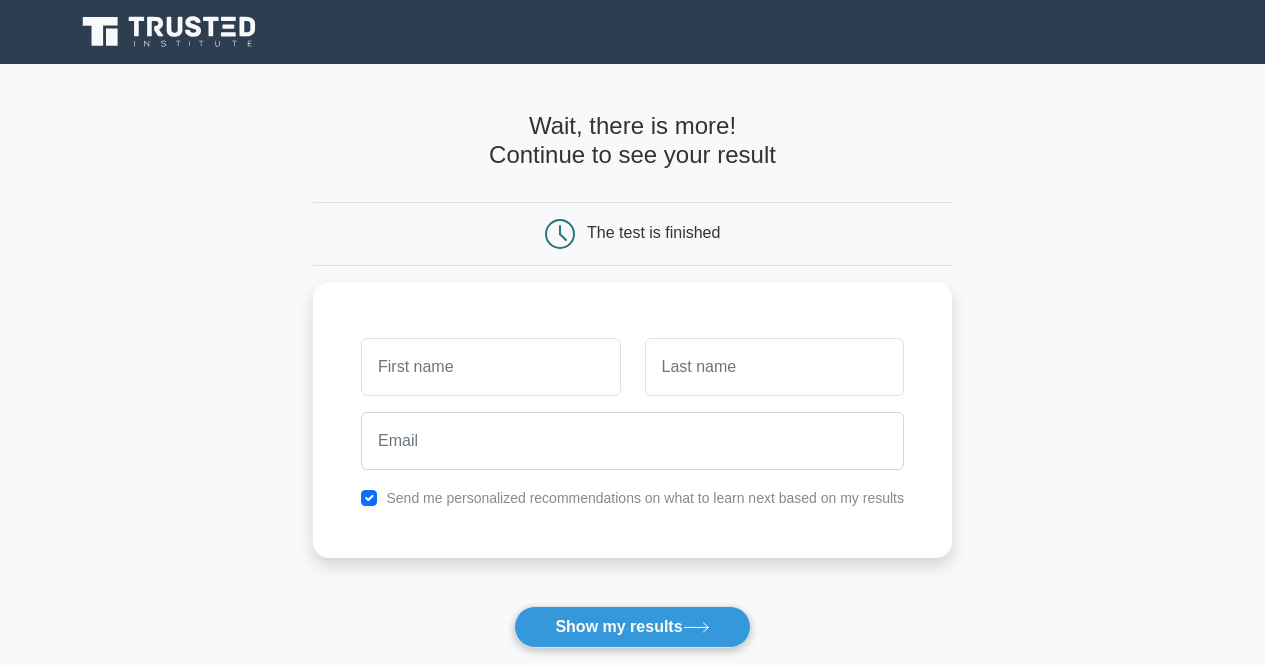 scroll, scrollTop: 0, scrollLeft: 0, axis: both 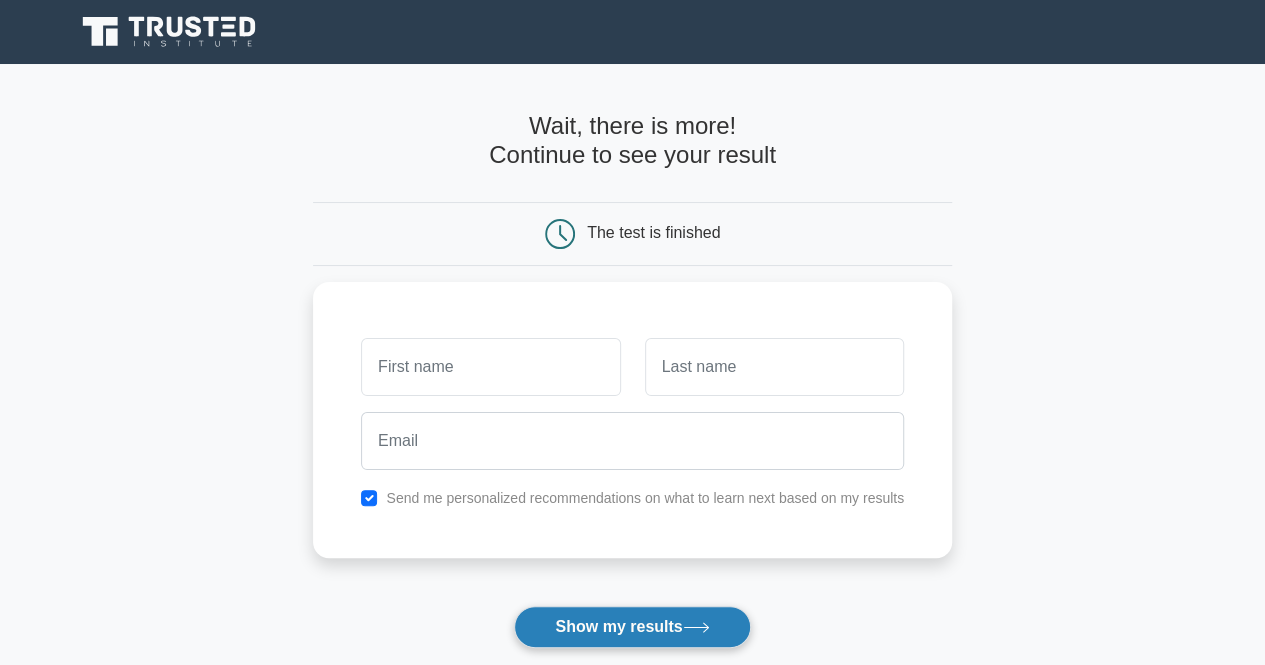 click on "Show my results" at bounding box center (632, 627) 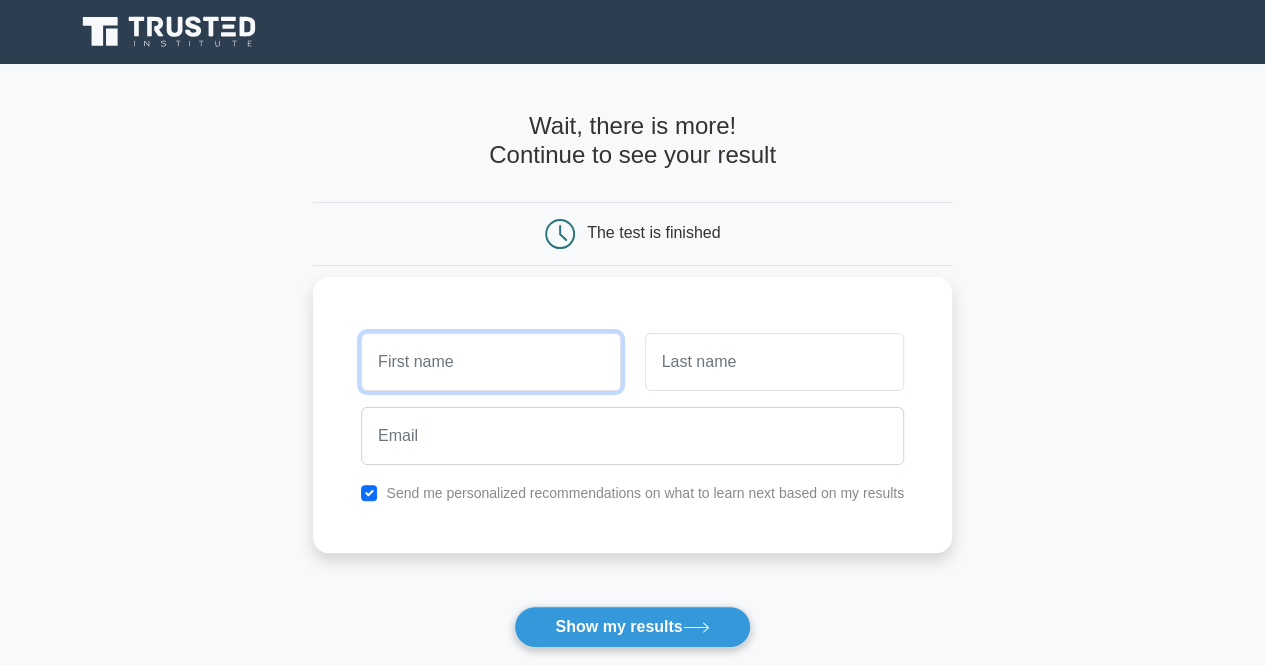 click at bounding box center [490, 362] 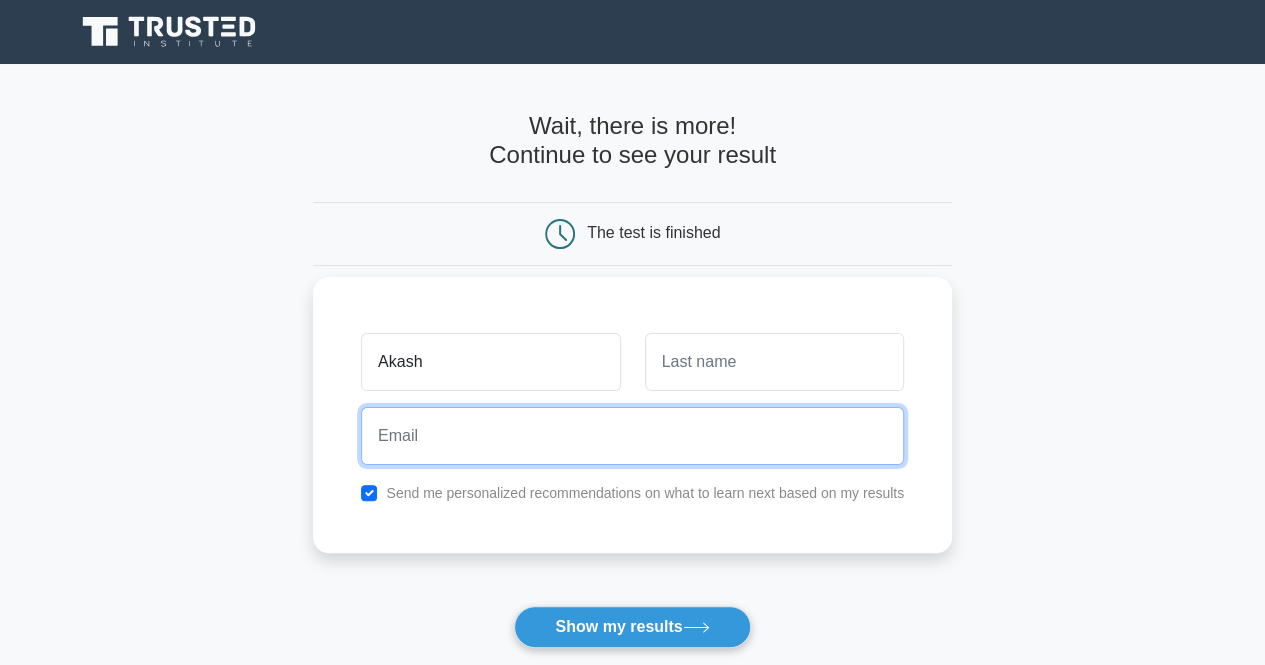 click at bounding box center [632, 436] 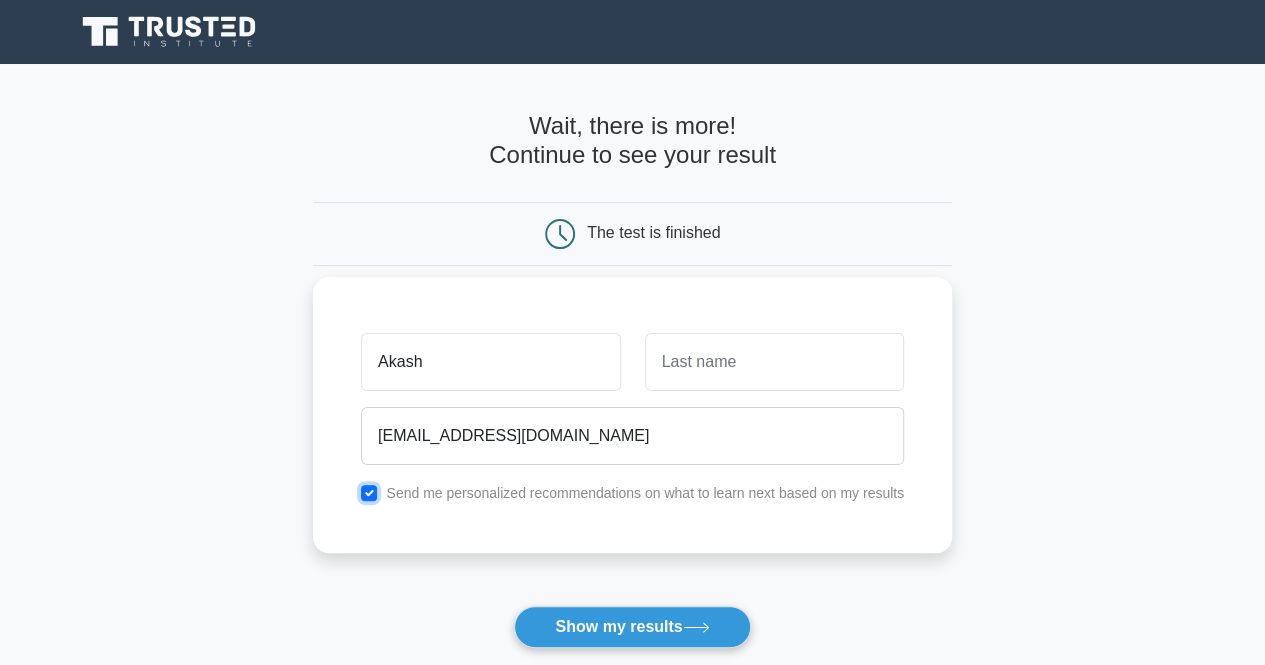 click at bounding box center [369, 493] 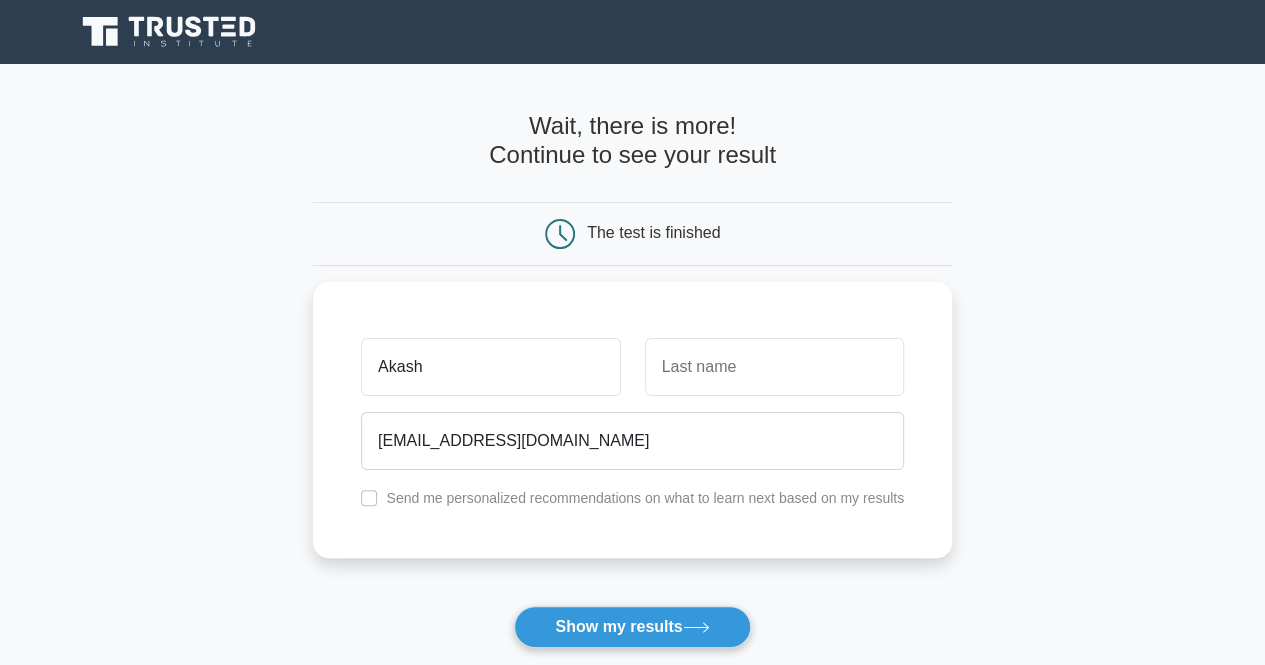 click on "Wait, there is more! Continue to see your result
The test is finished
Akash" at bounding box center [632, 424] 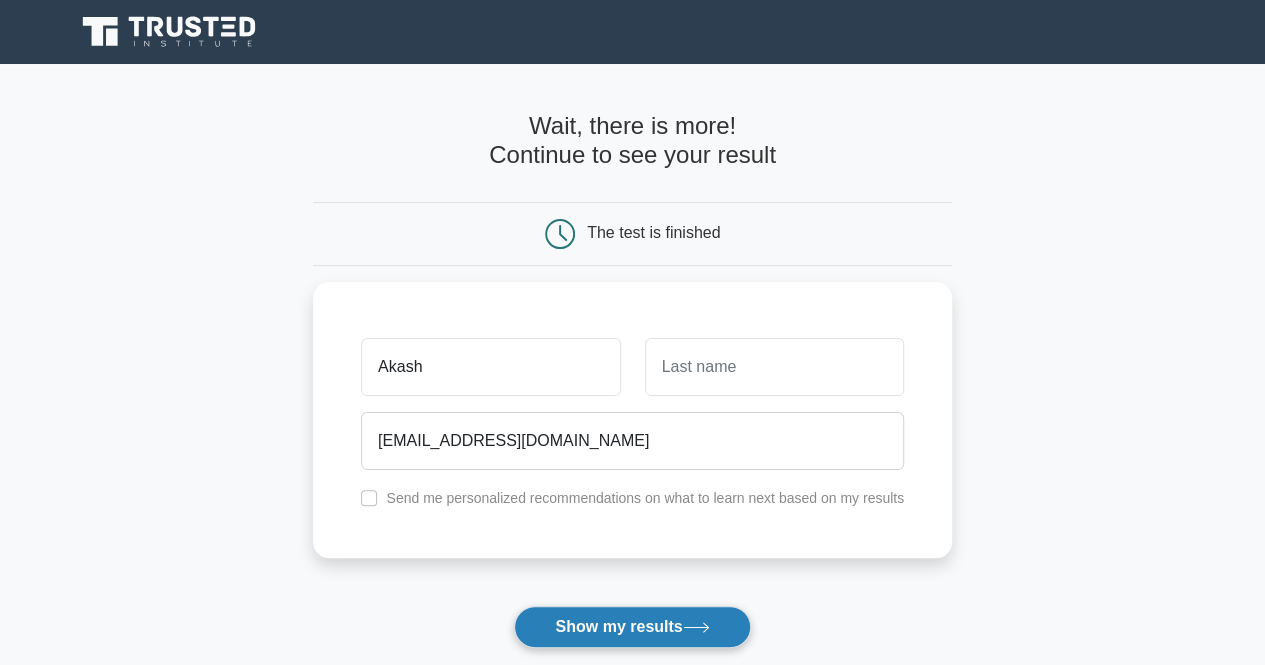 click on "Show my results" at bounding box center (632, 627) 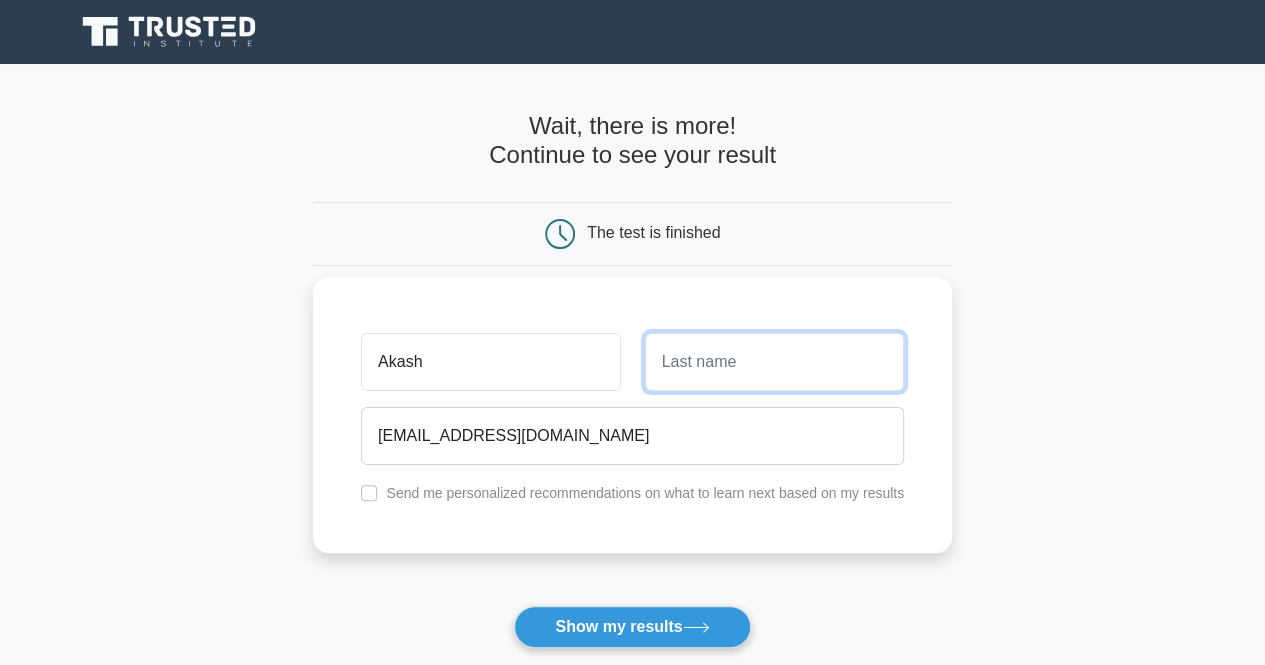 click at bounding box center (774, 362) 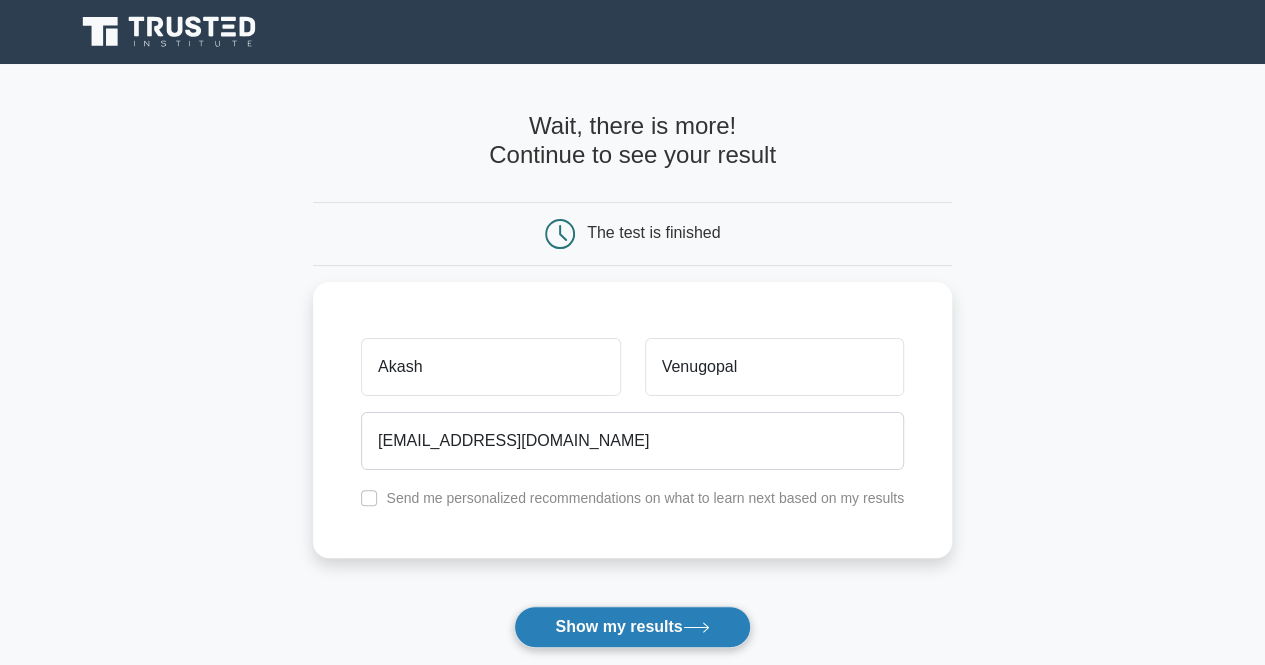 click on "Show my results" at bounding box center (632, 627) 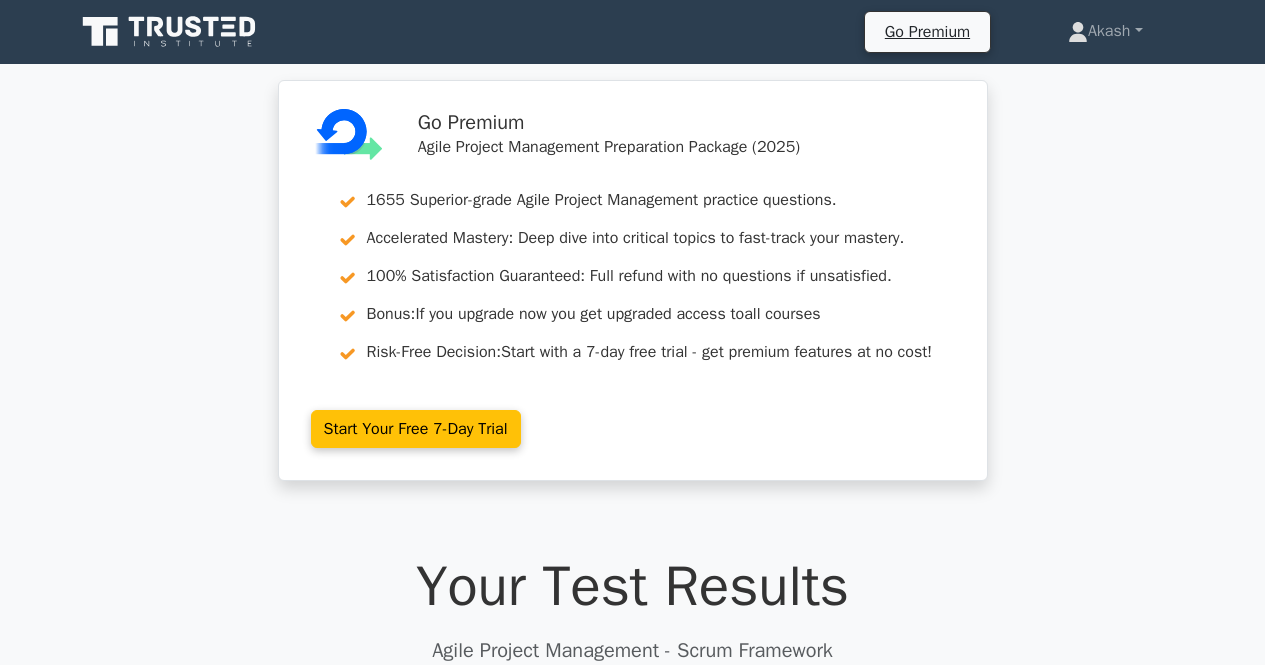scroll, scrollTop: 0, scrollLeft: 0, axis: both 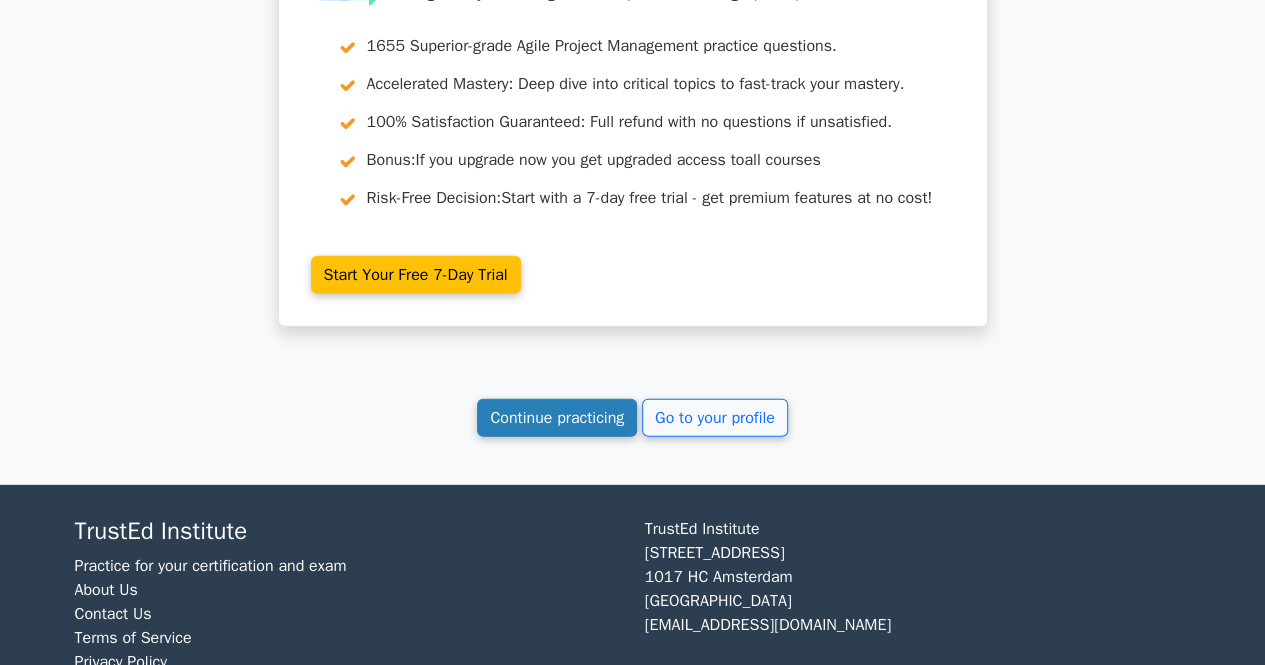 click on "Continue practicing" at bounding box center (557, 418) 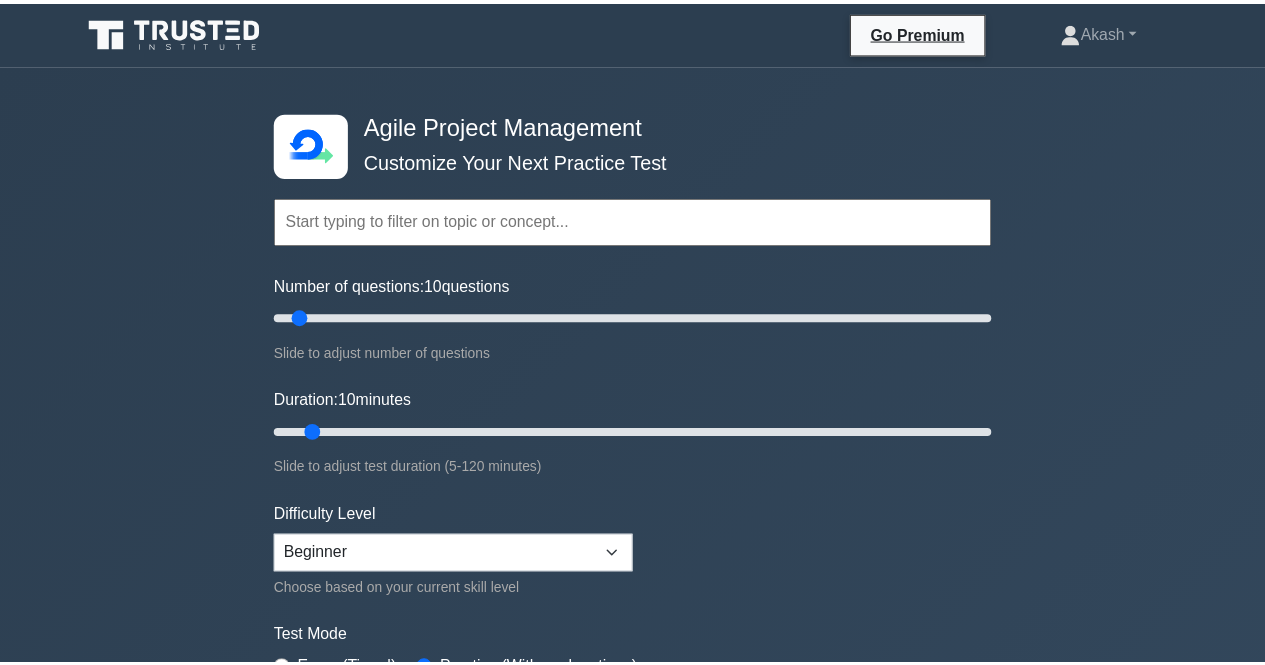 scroll, scrollTop: 0, scrollLeft: 0, axis: both 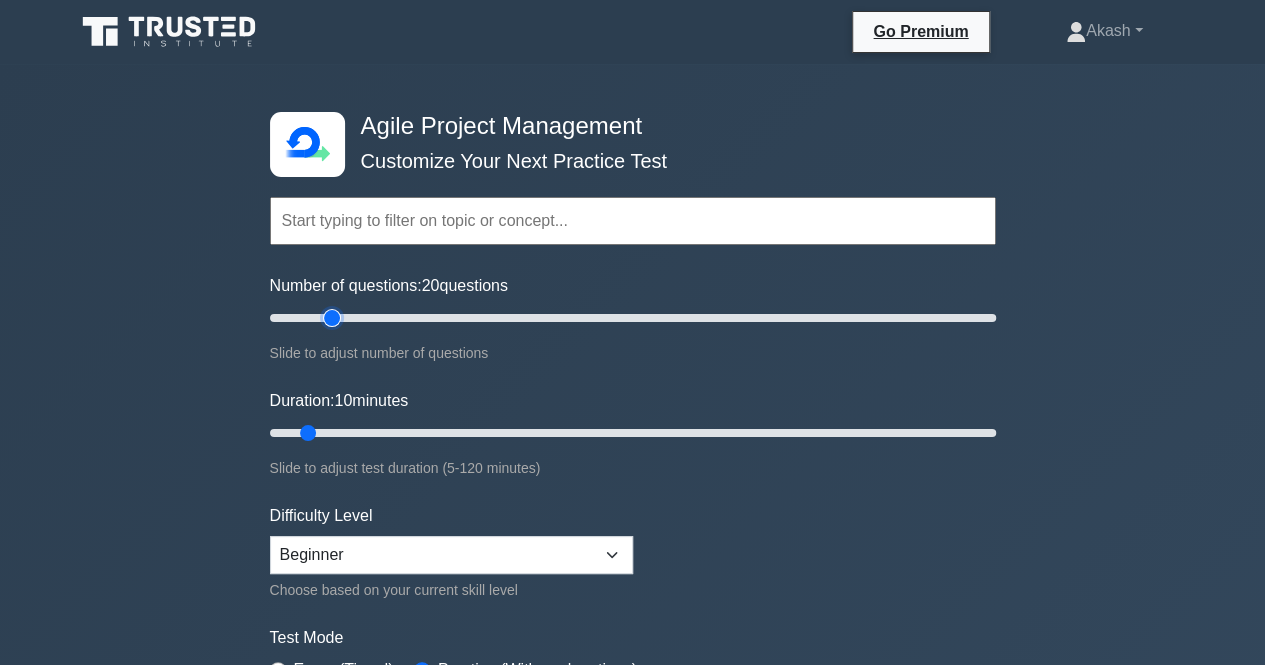 drag, startPoint x: 298, startPoint y: 317, endPoint x: 333, endPoint y: 323, distance: 35.510563 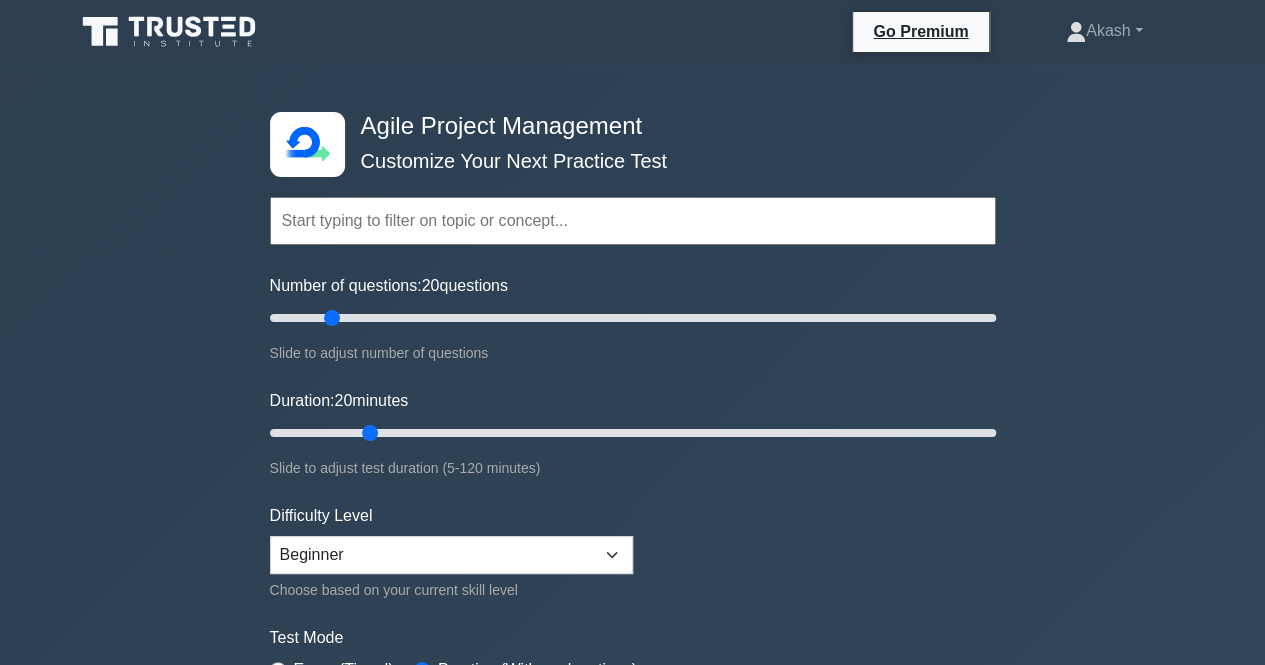 drag, startPoint x: 300, startPoint y: 427, endPoint x: 368, endPoint y: 434, distance: 68.359344 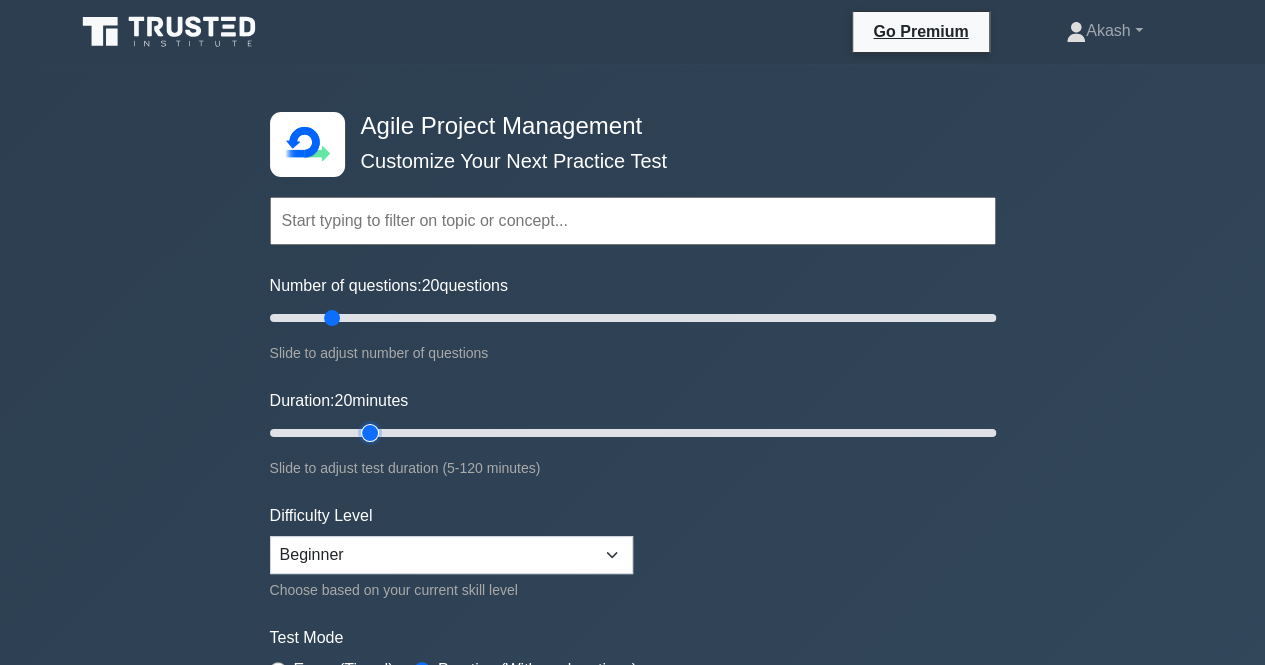 type on "20" 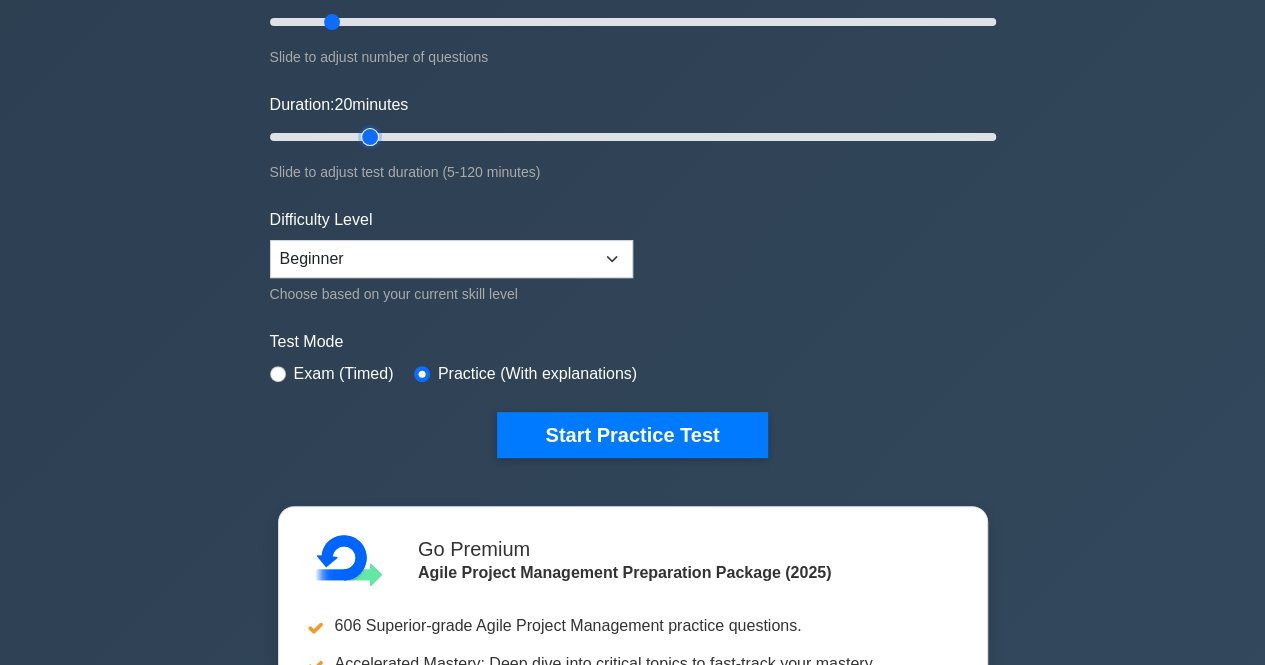 scroll, scrollTop: 300, scrollLeft: 0, axis: vertical 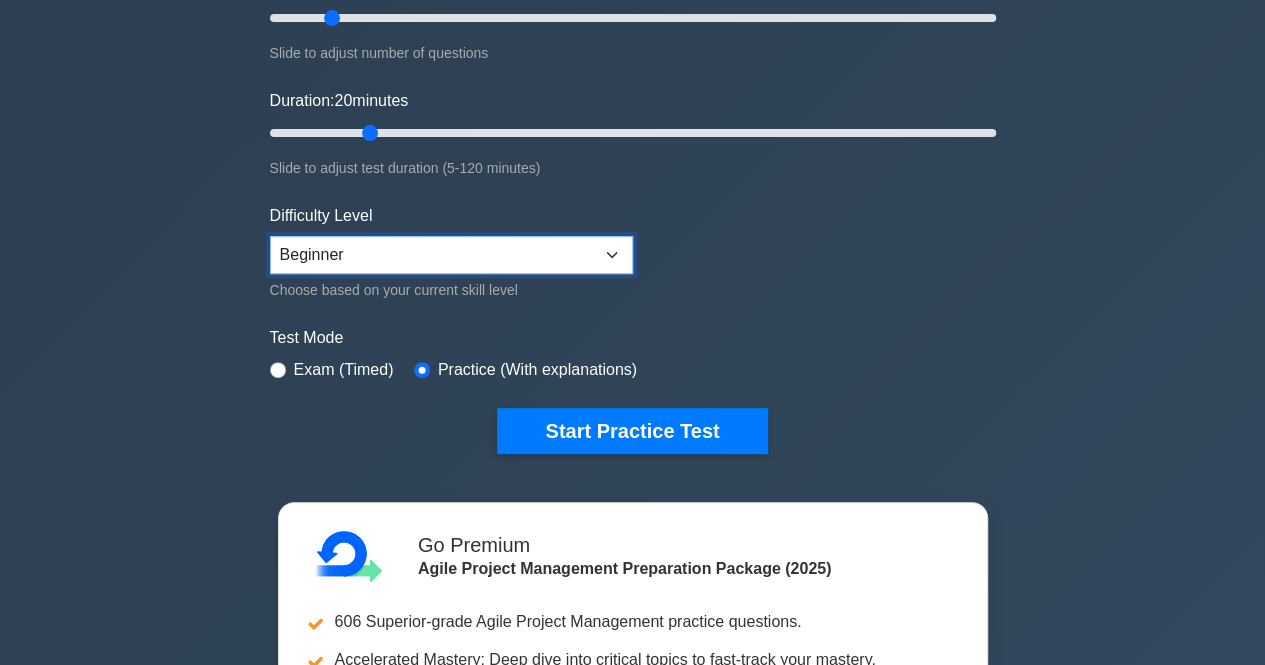 click on "Beginner
Intermediate
Expert" at bounding box center (451, 255) 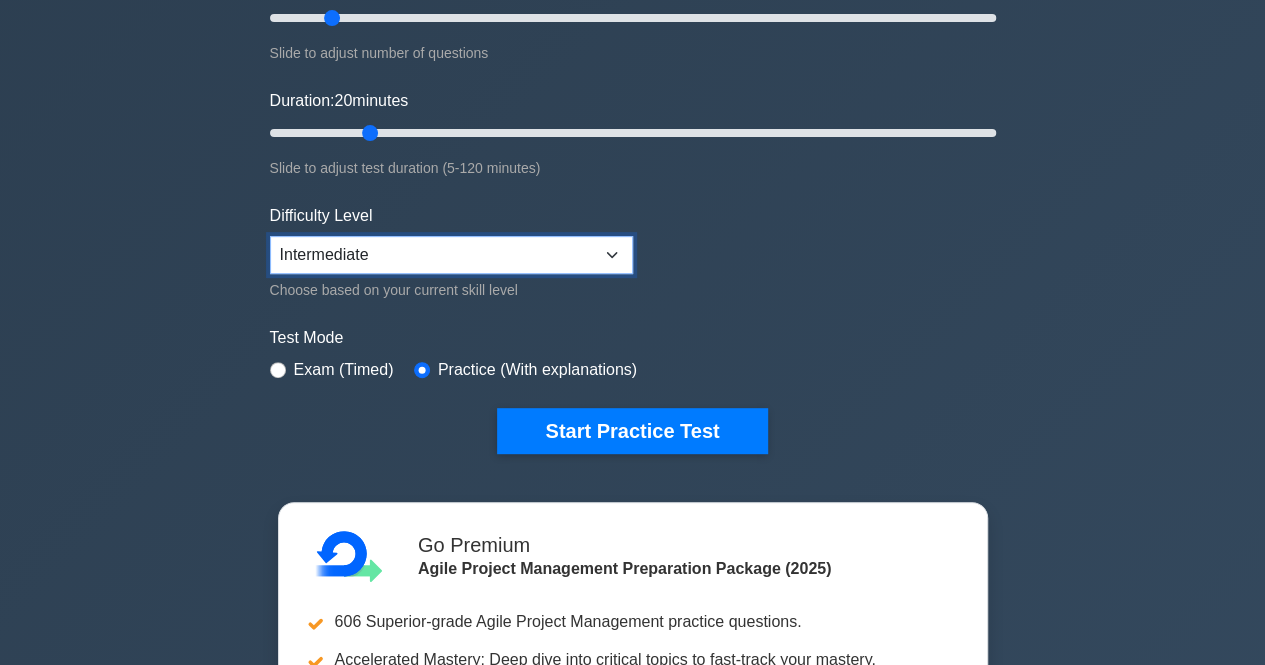 click on "Beginner
Intermediate
Expert" at bounding box center (451, 255) 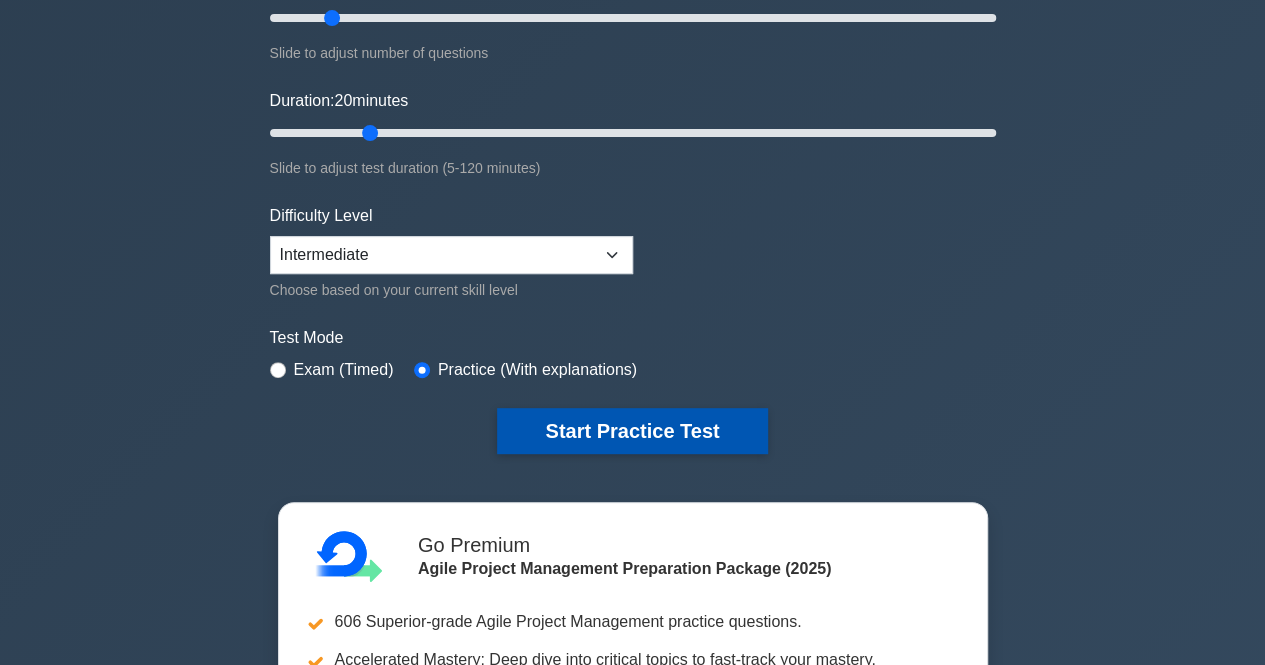 click on "Start Practice Test" at bounding box center [632, 431] 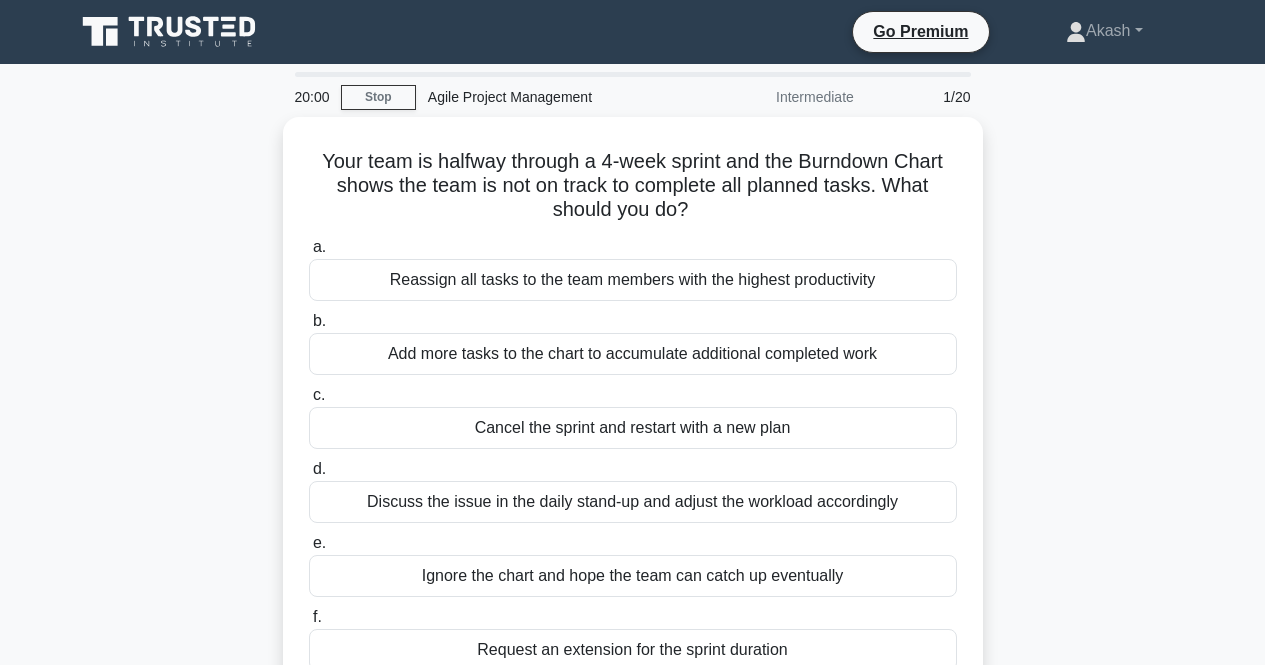 scroll, scrollTop: 0, scrollLeft: 0, axis: both 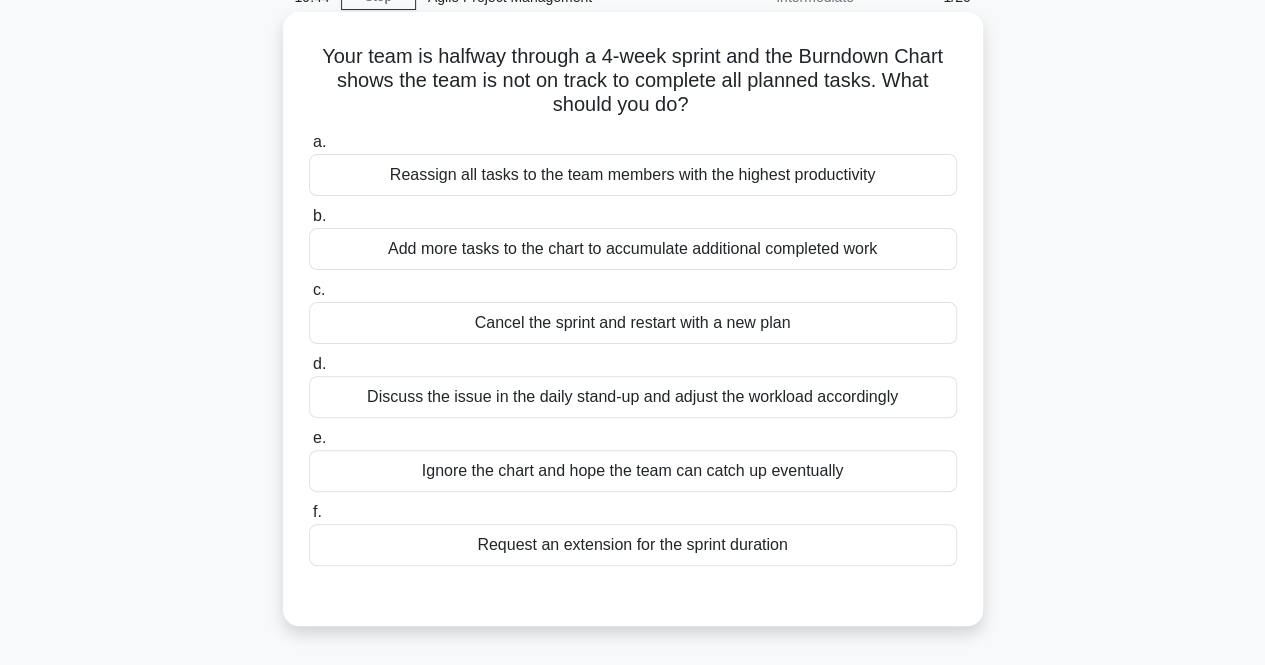 click on "Discuss the issue in the daily stand-up and adjust the workload accordingly" at bounding box center (633, 397) 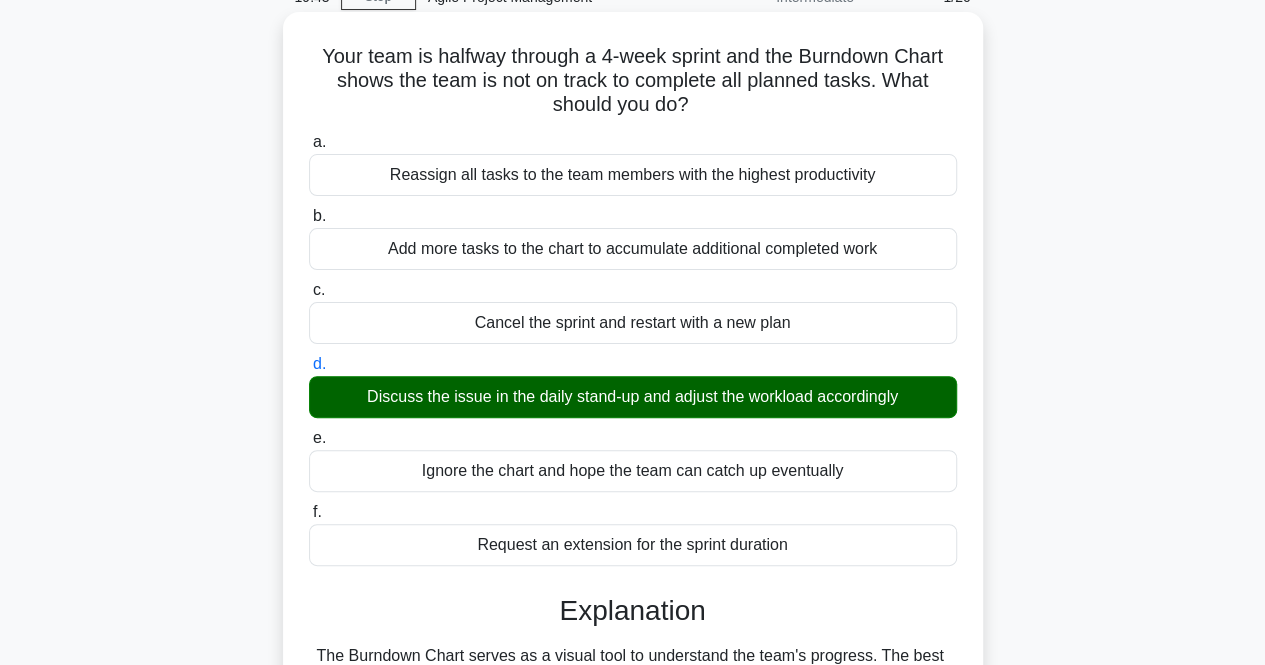 scroll, scrollTop: 300, scrollLeft: 0, axis: vertical 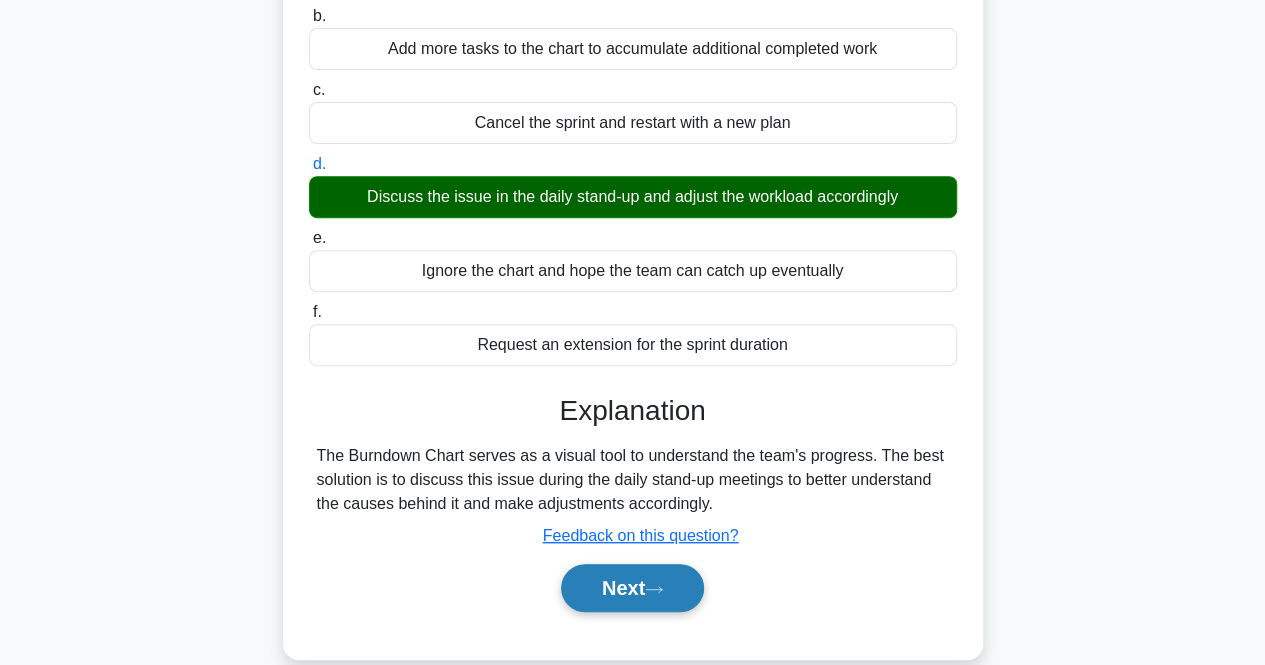 click on "Next" at bounding box center (632, 588) 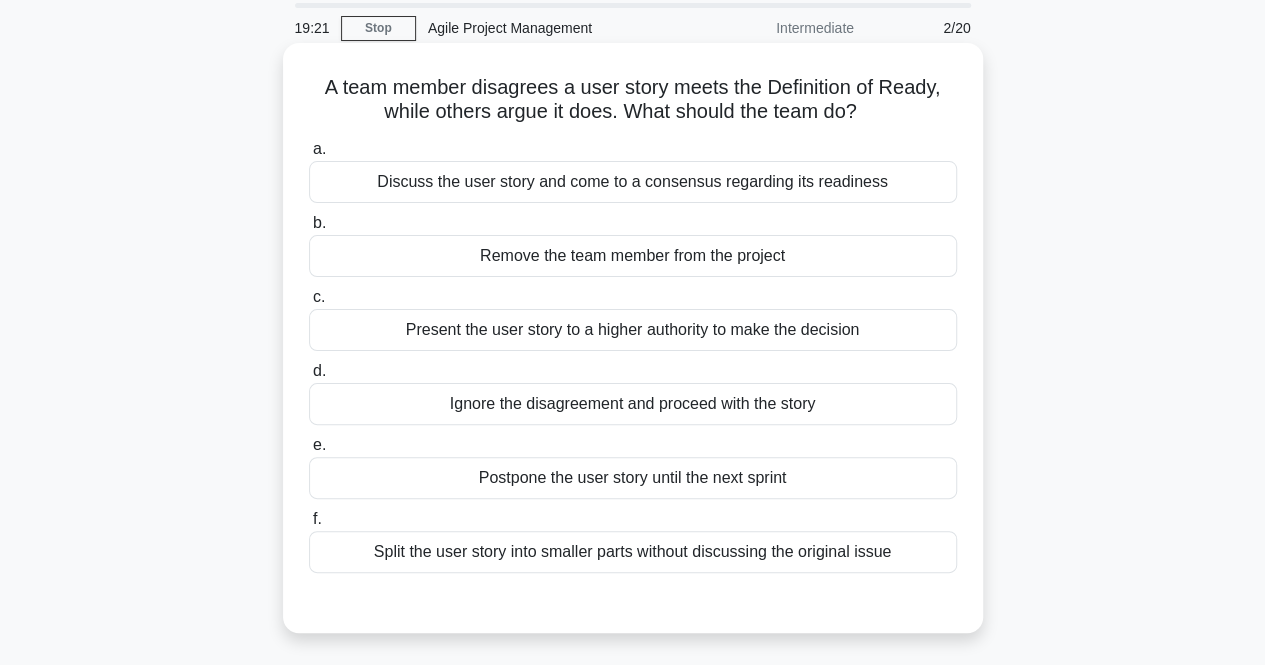 scroll, scrollTop: 100, scrollLeft: 0, axis: vertical 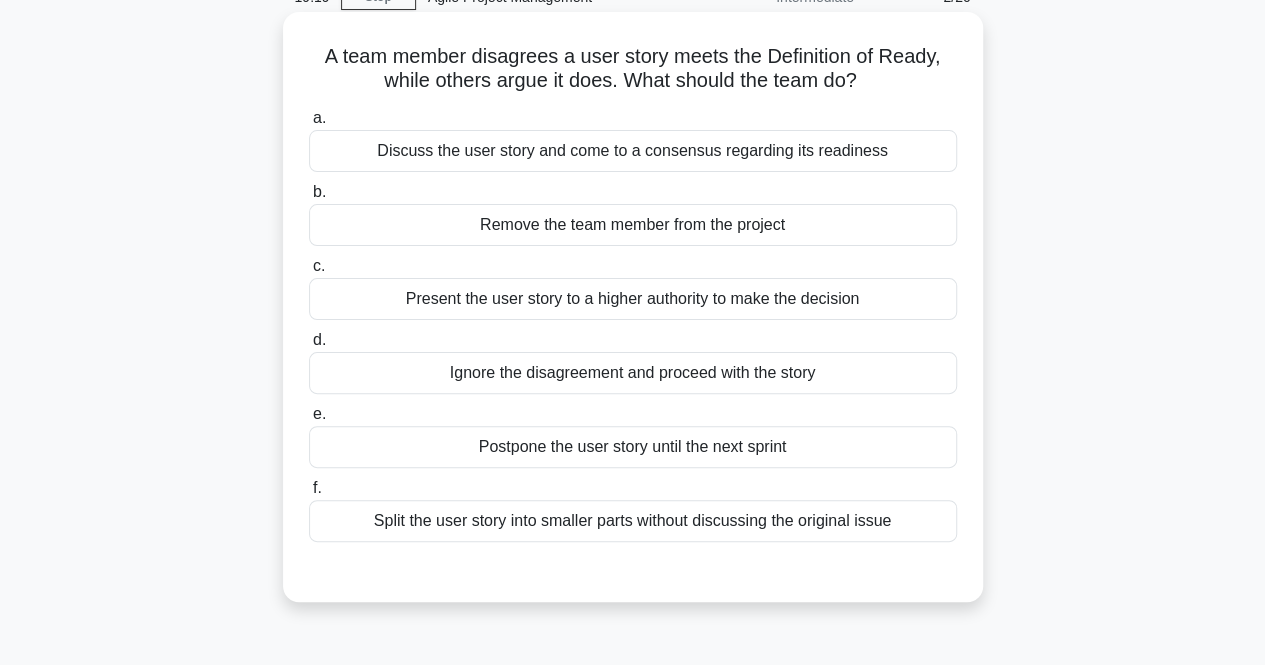 click on "Discuss the user story and come to a consensus regarding its readiness" at bounding box center (633, 151) 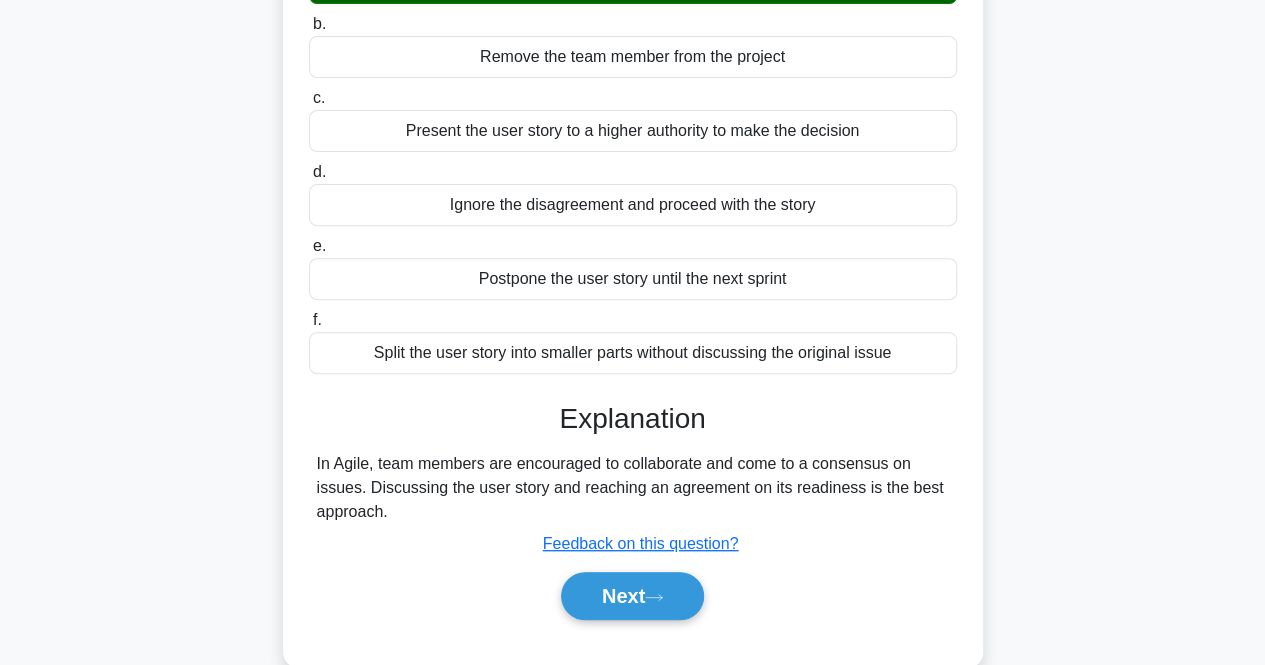 scroll, scrollTop: 300, scrollLeft: 0, axis: vertical 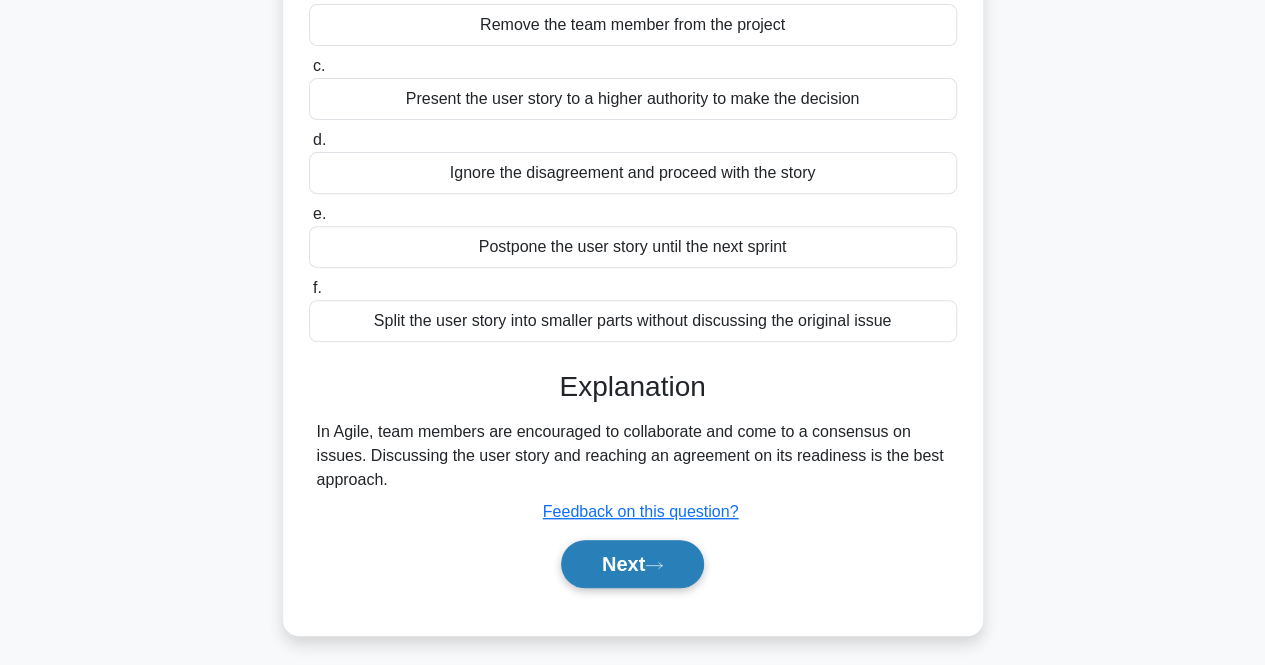 click on "Next" at bounding box center [632, 564] 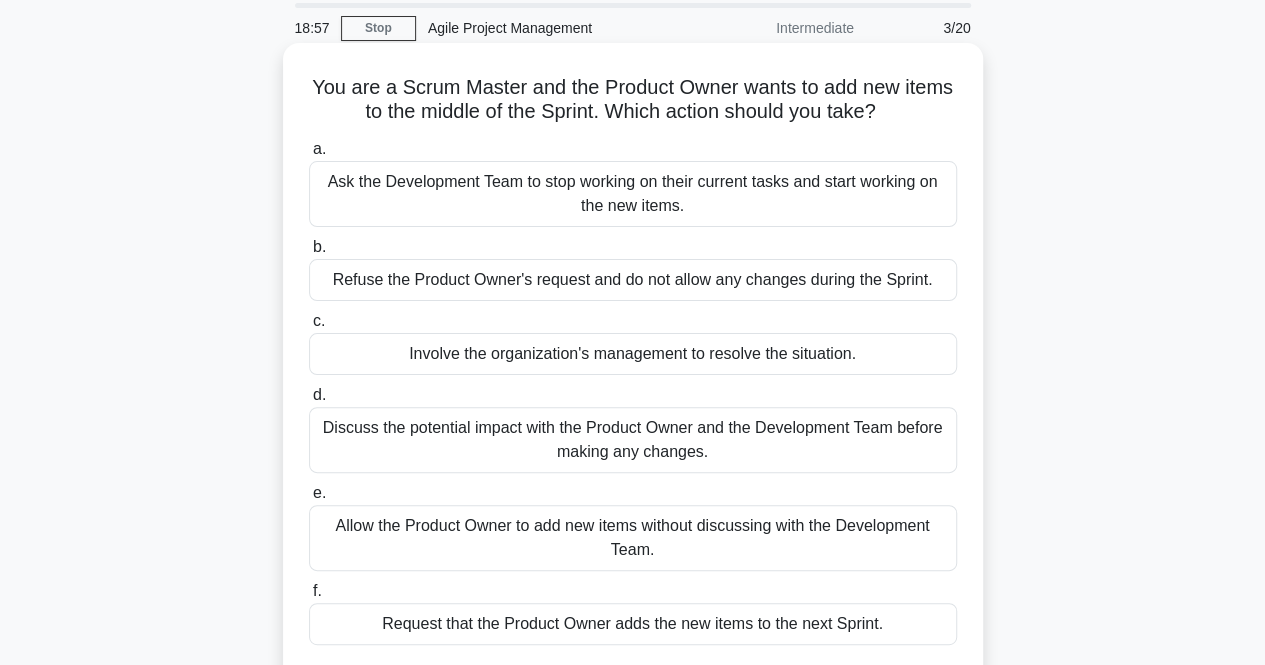 scroll, scrollTop: 100, scrollLeft: 0, axis: vertical 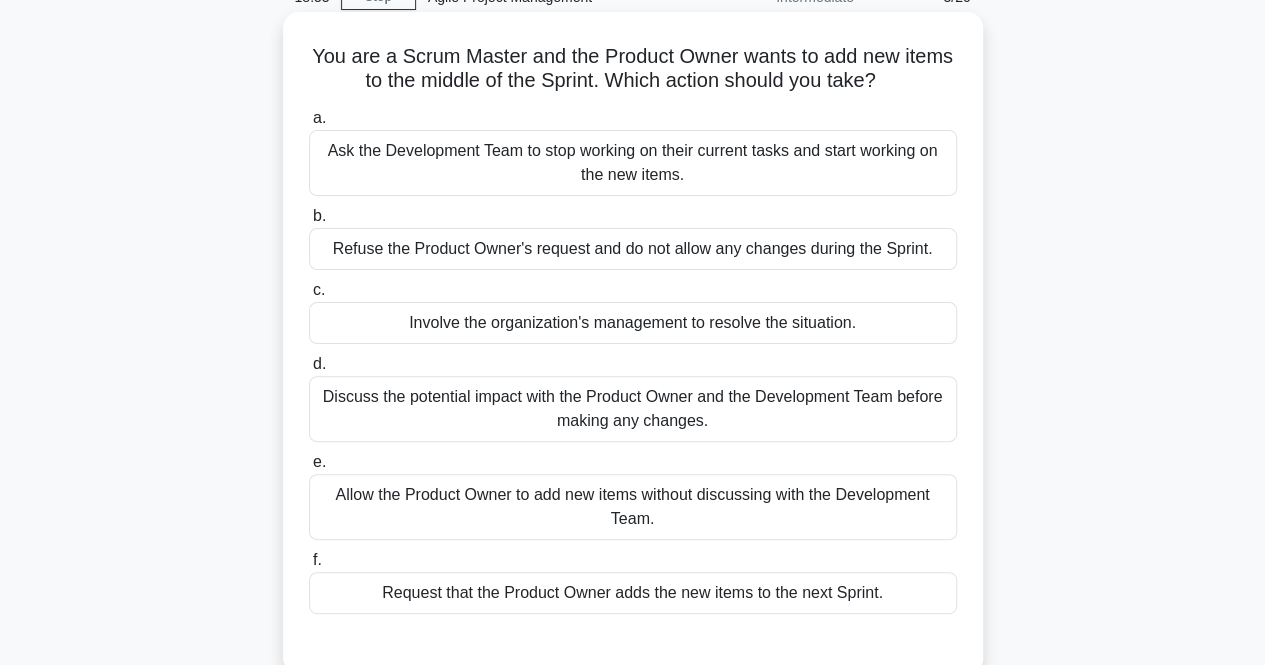 click on "Discuss the potential impact with the Product Owner and the Development Team before making any changes." at bounding box center (633, 409) 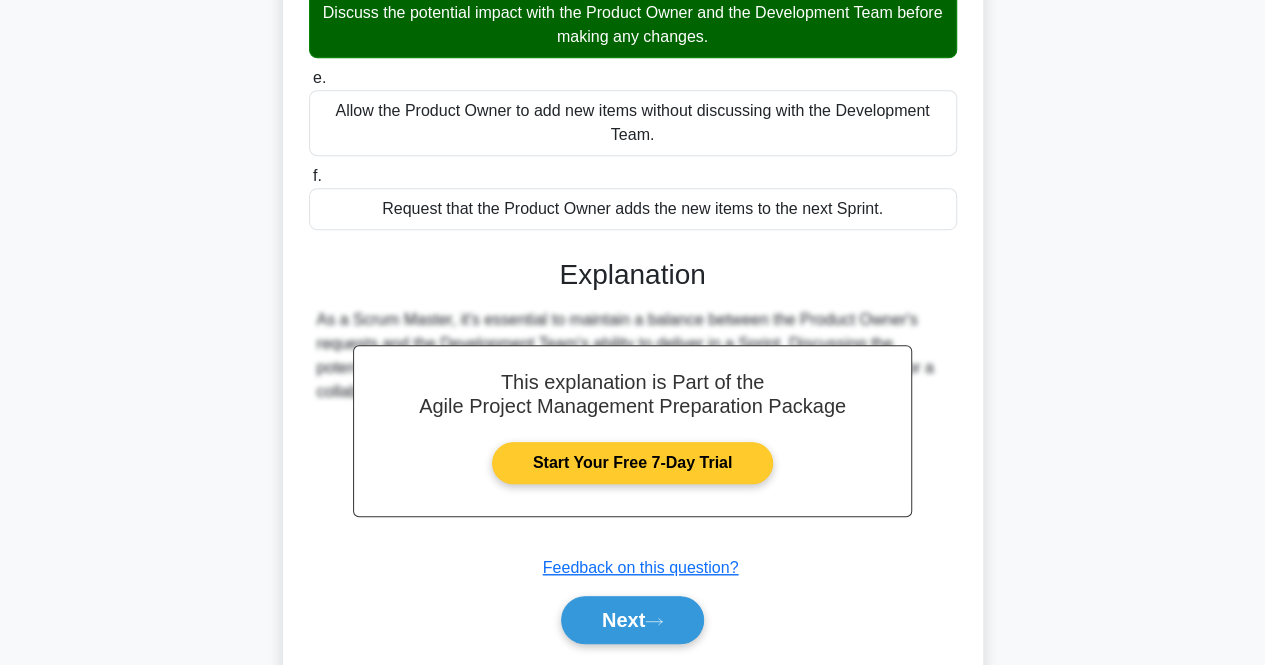 scroll, scrollTop: 544, scrollLeft: 0, axis: vertical 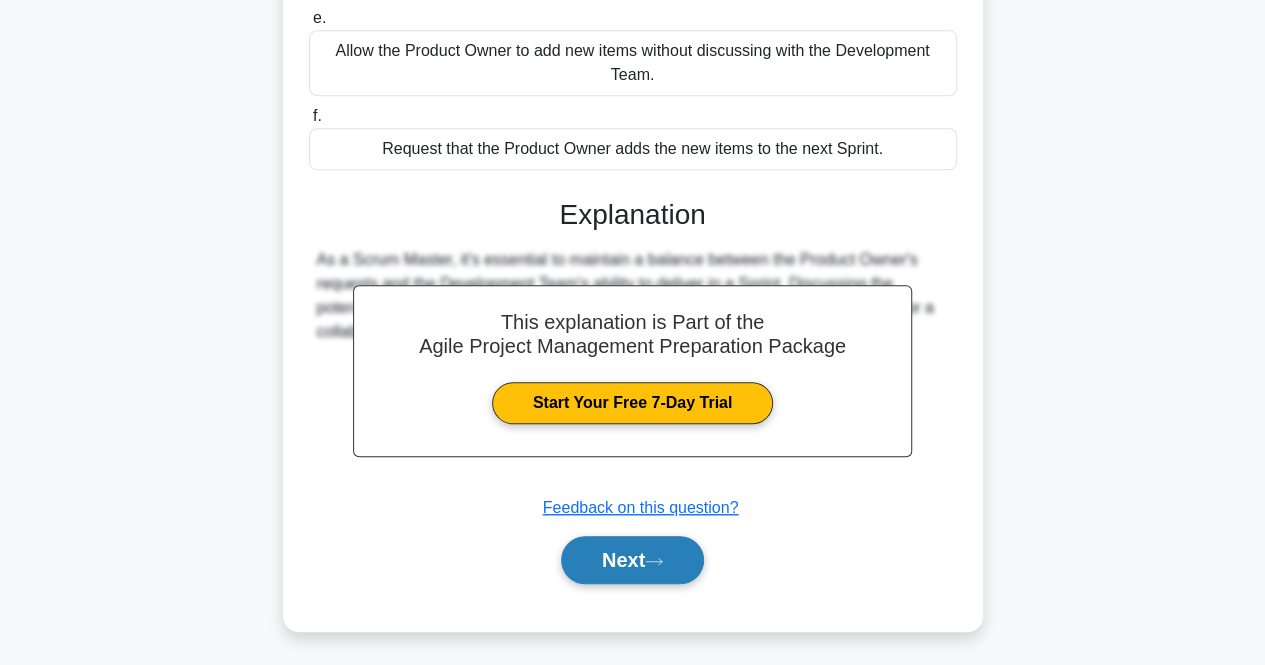 click on "Next" at bounding box center [632, 560] 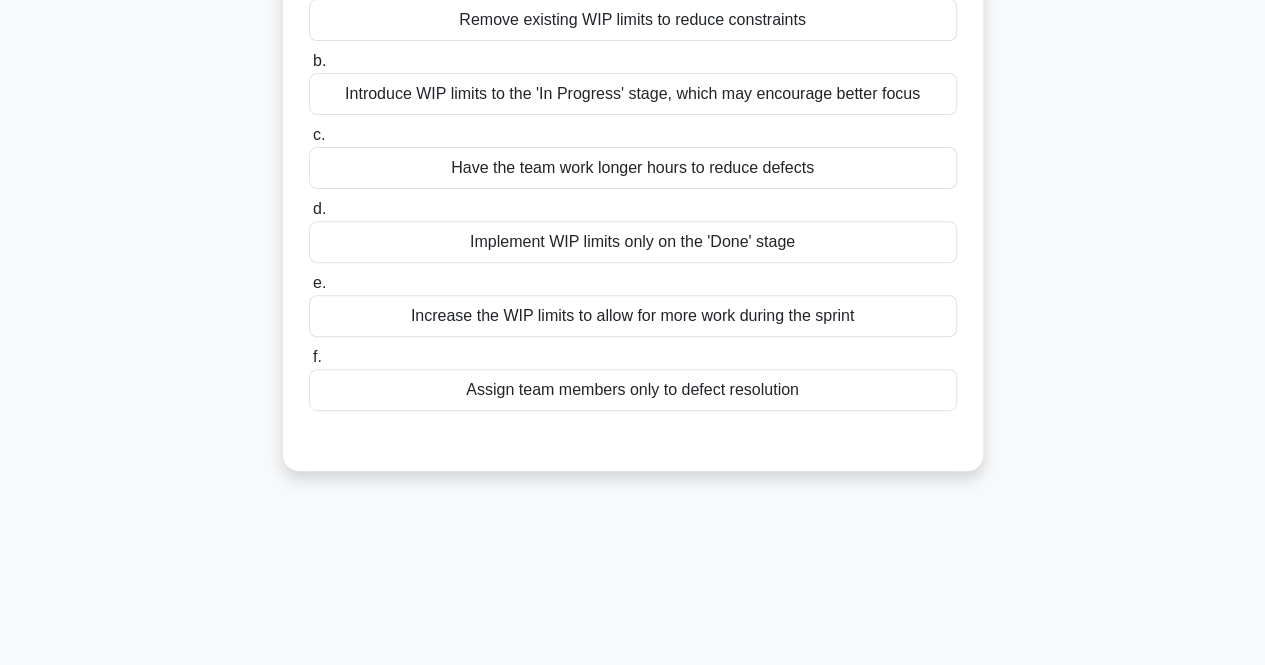 scroll, scrollTop: 115, scrollLeft: 0, axis: vertical 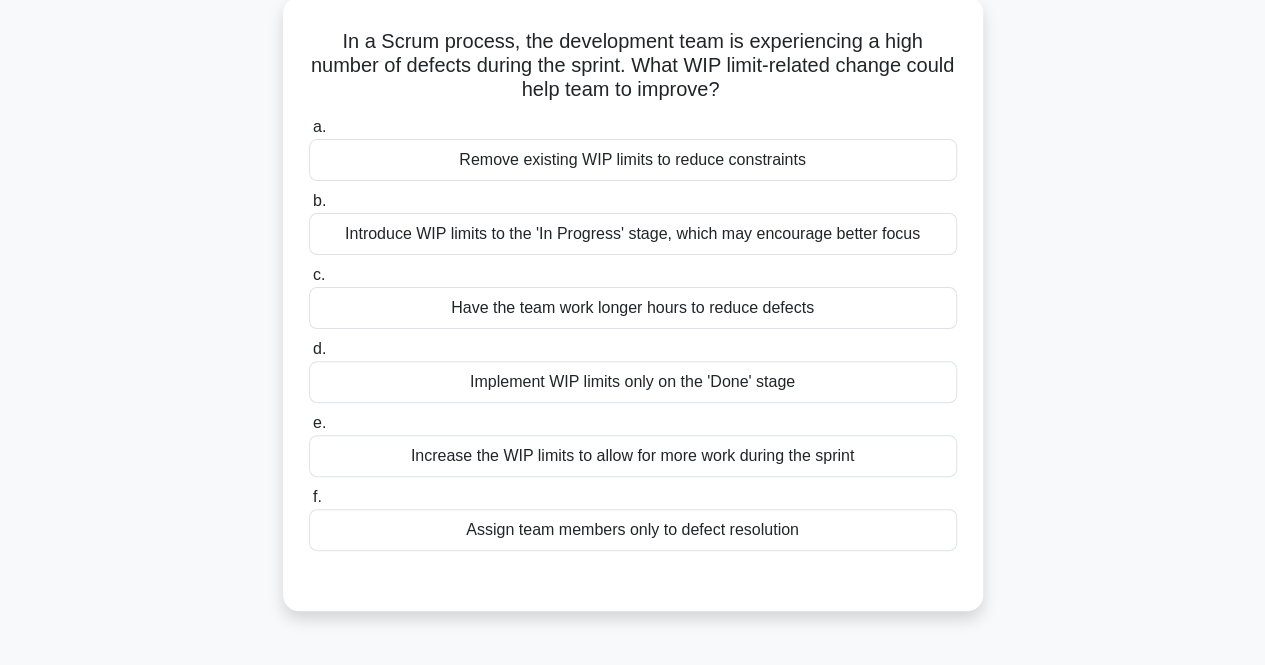 click on "Introduce WIP limits to the 'In Progress' stage, which may encourage better focus" at bounding box center (633, 234) 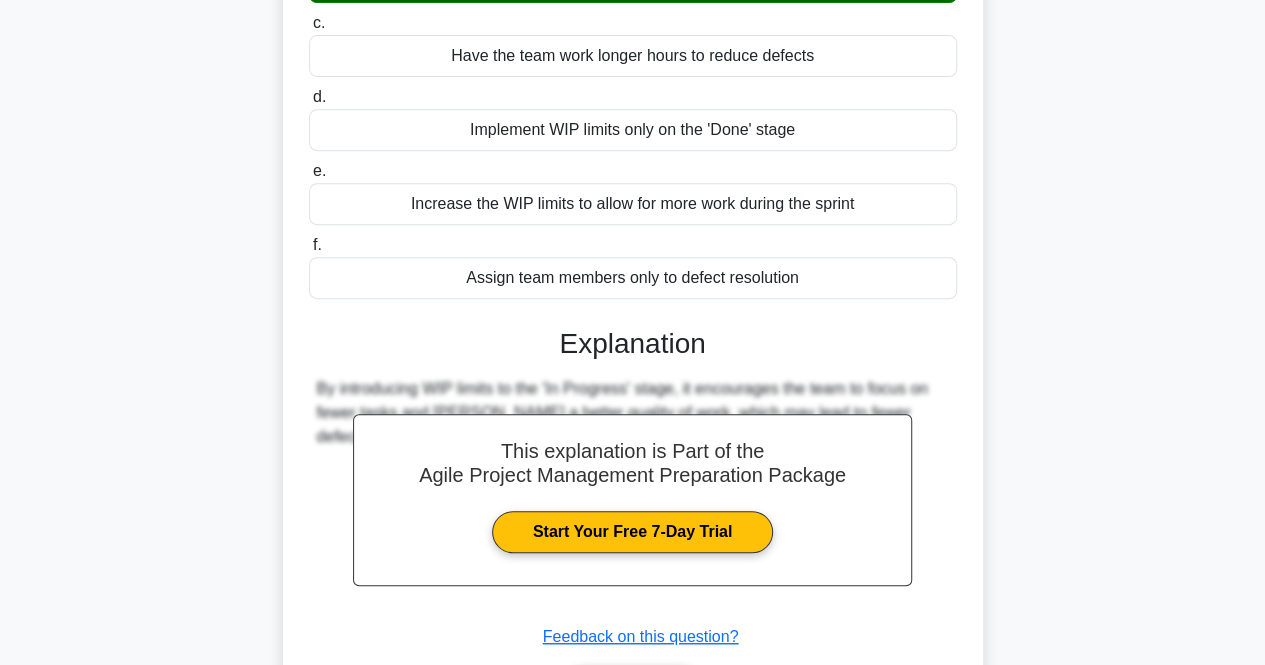 scroll, scrollTop: 415, scrollLeft: 0, axis: vertical 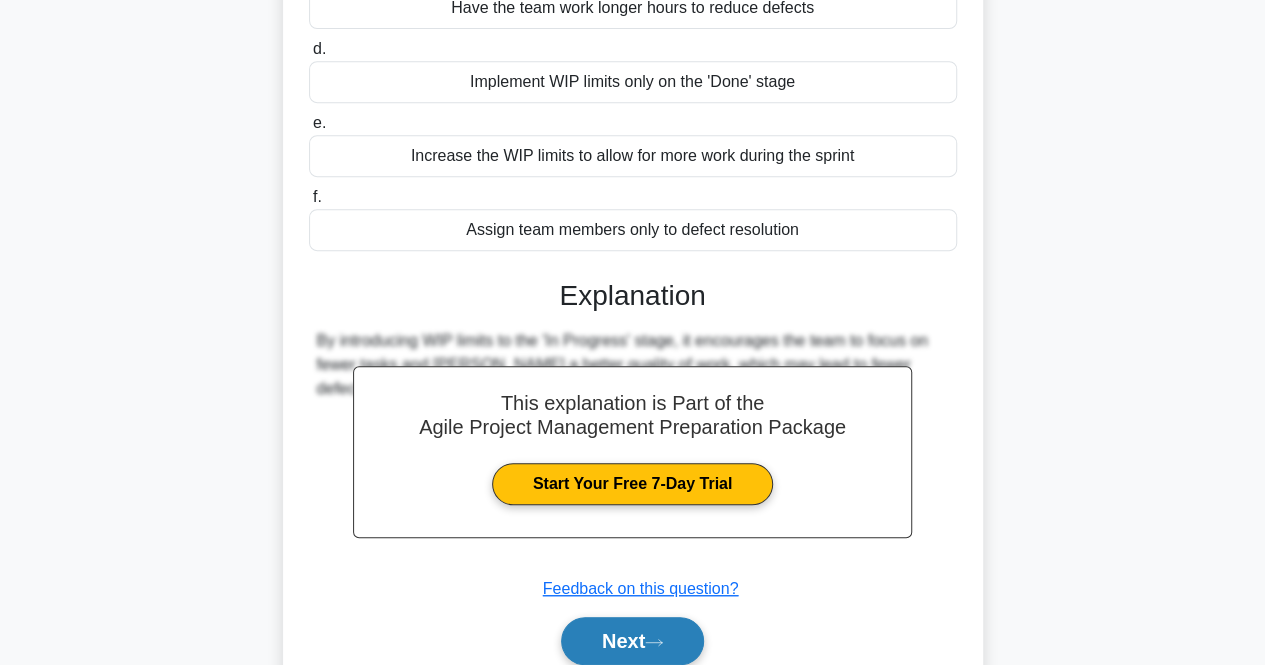 click on "Next" at bounding box center (632, 641) 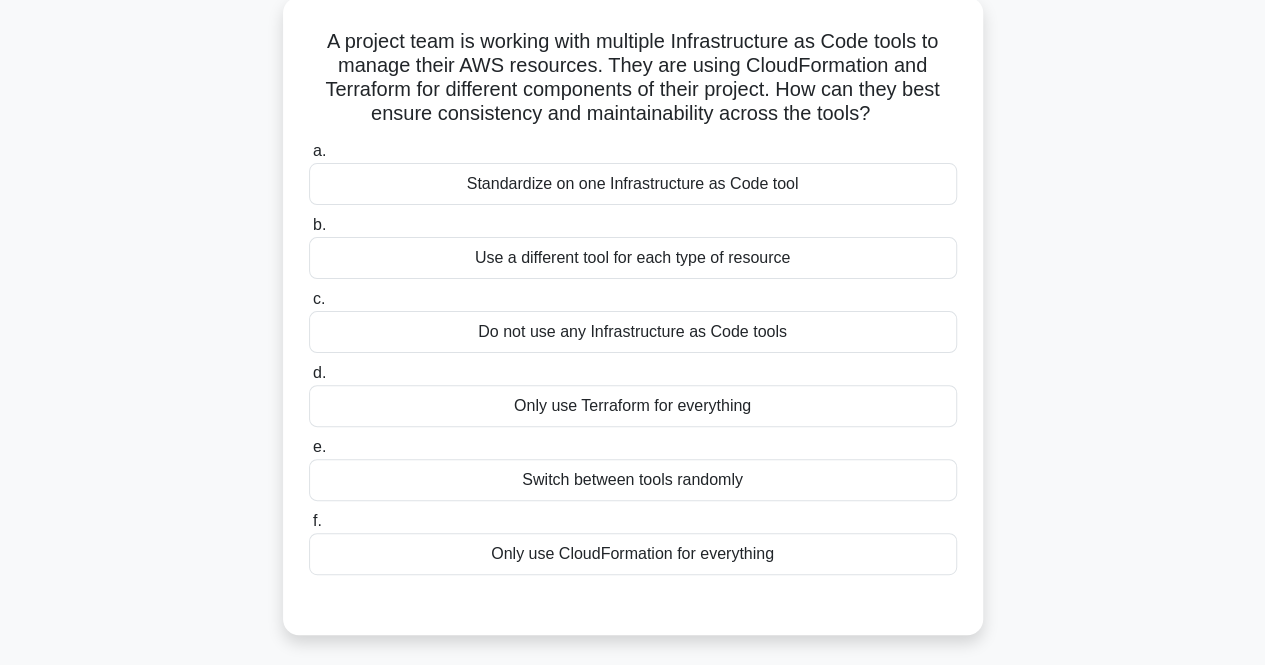 scroll, scrollTop: 15, scrollLeft: 0, axis: vertical 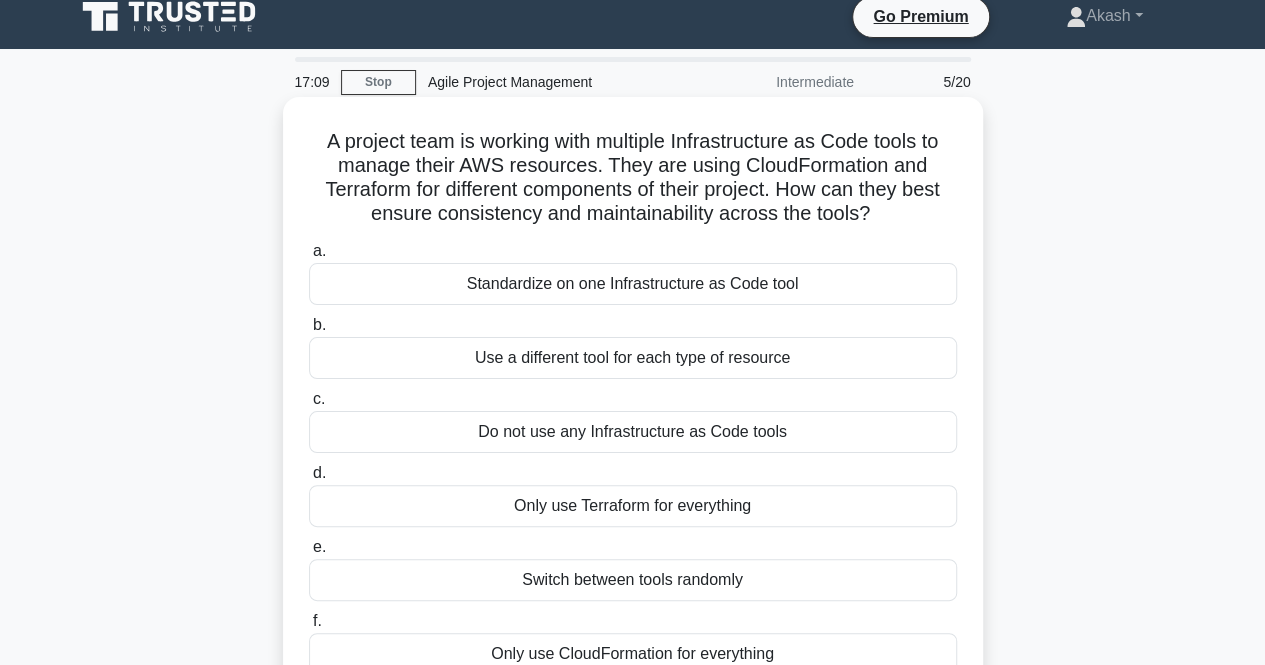 click on "Standardize on one Infrastructure as Code tool" at bounding box center [633, 284] 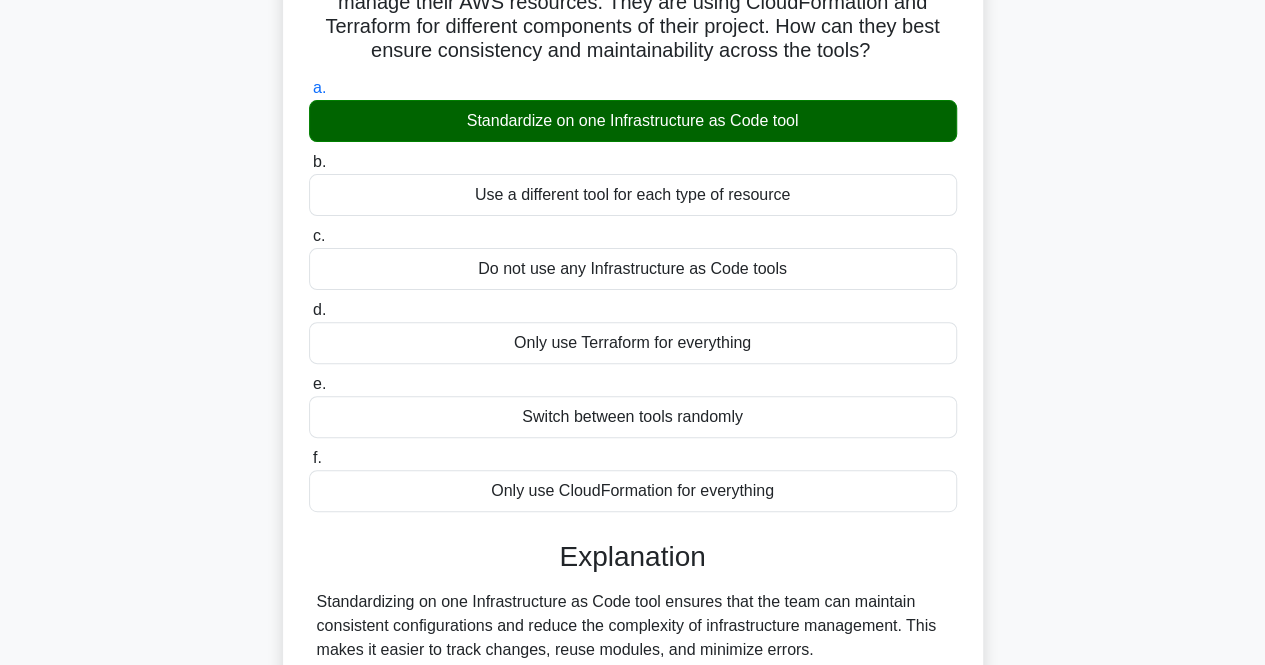 scroll, scrollTop: 315, scrollLeft: 0, axis: vertical 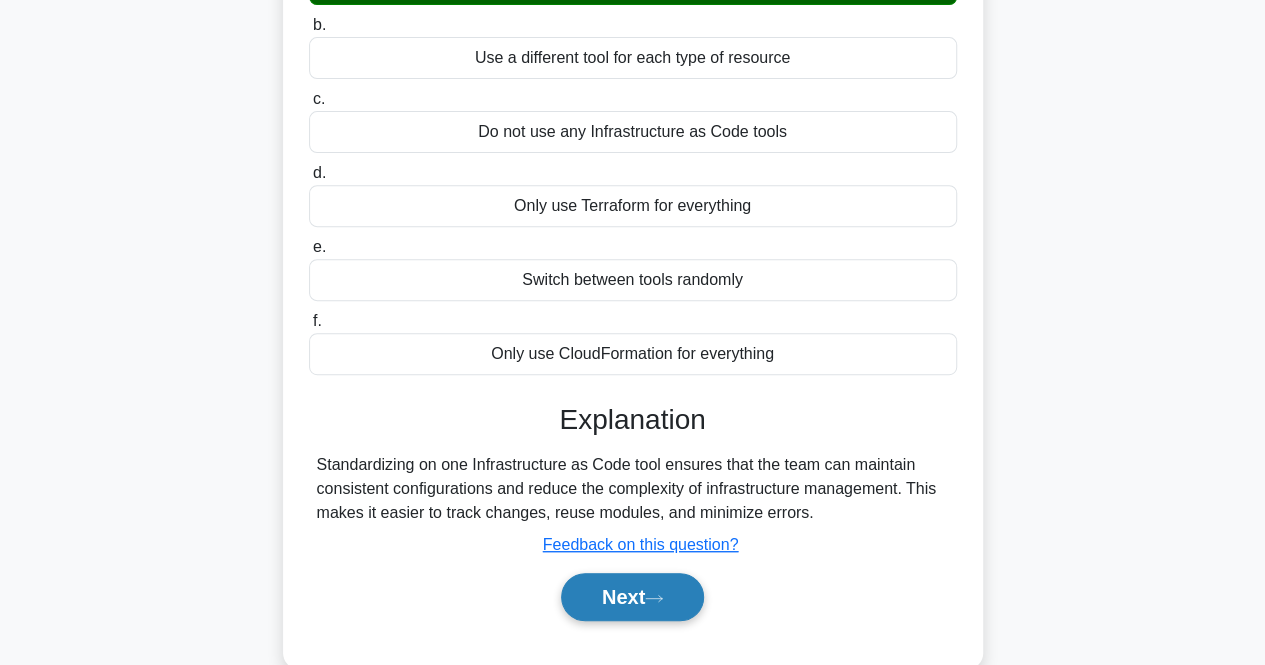 click on "Next" at bounding box center (632, 597) 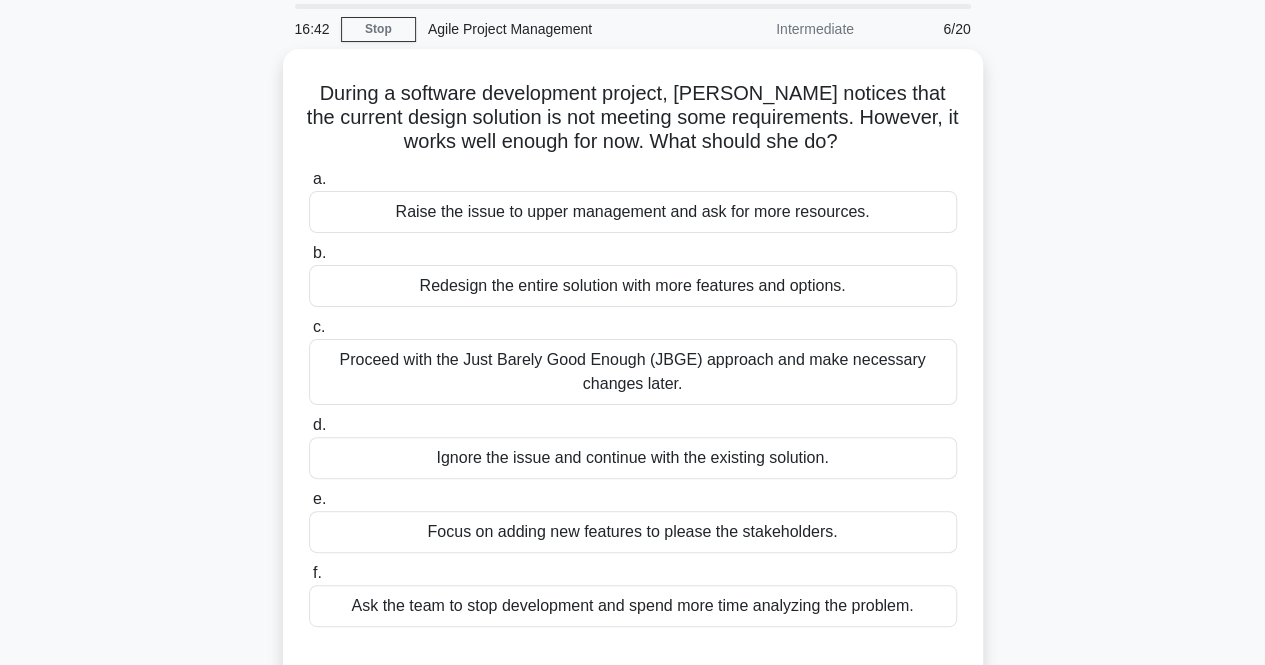scroll, scrollTop: 100, scrollLeft: 0, axis: vertical 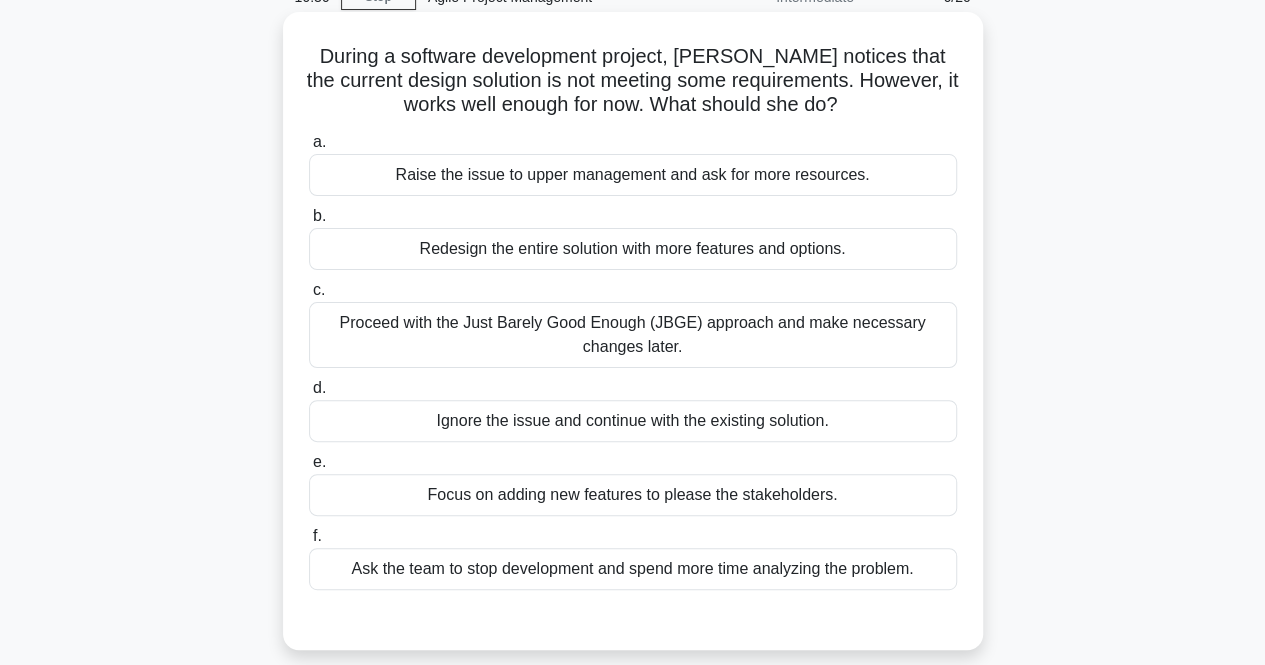 click on "Proceed with the Just Barely Good Enough (JBGE) approach and make necessary changes later." at bounding box center (633, 335) 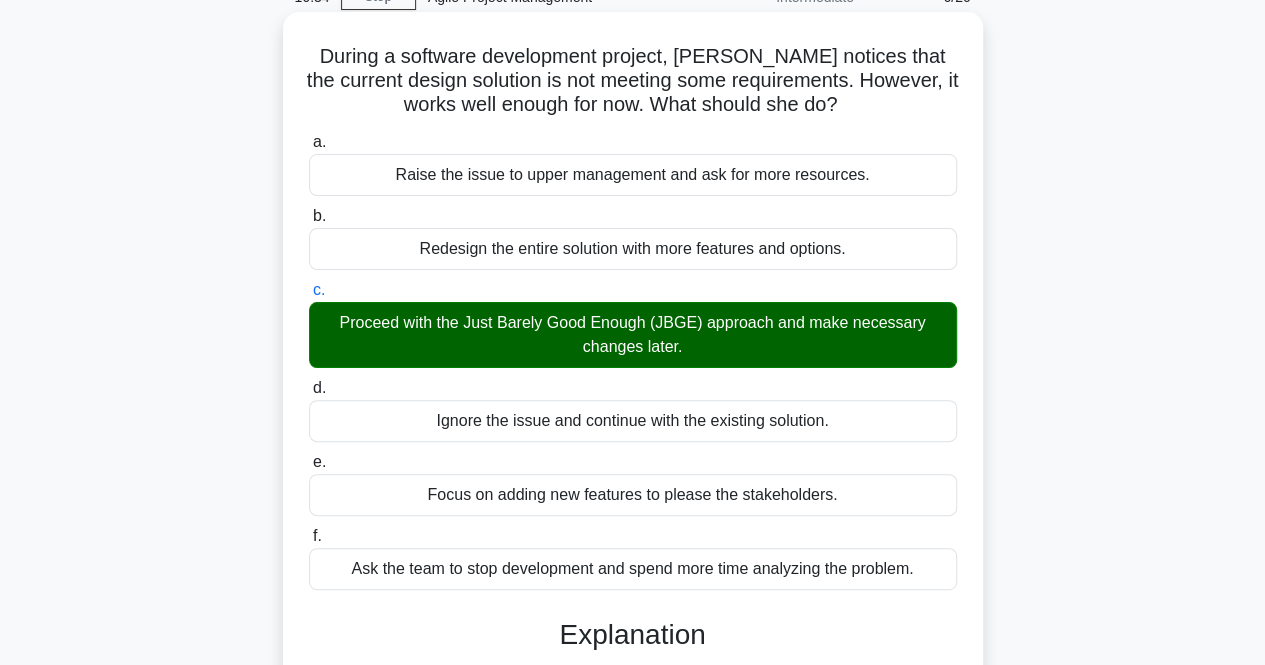 scroll, scrollTop: 500, scrollLeft: 0, axis: vertical 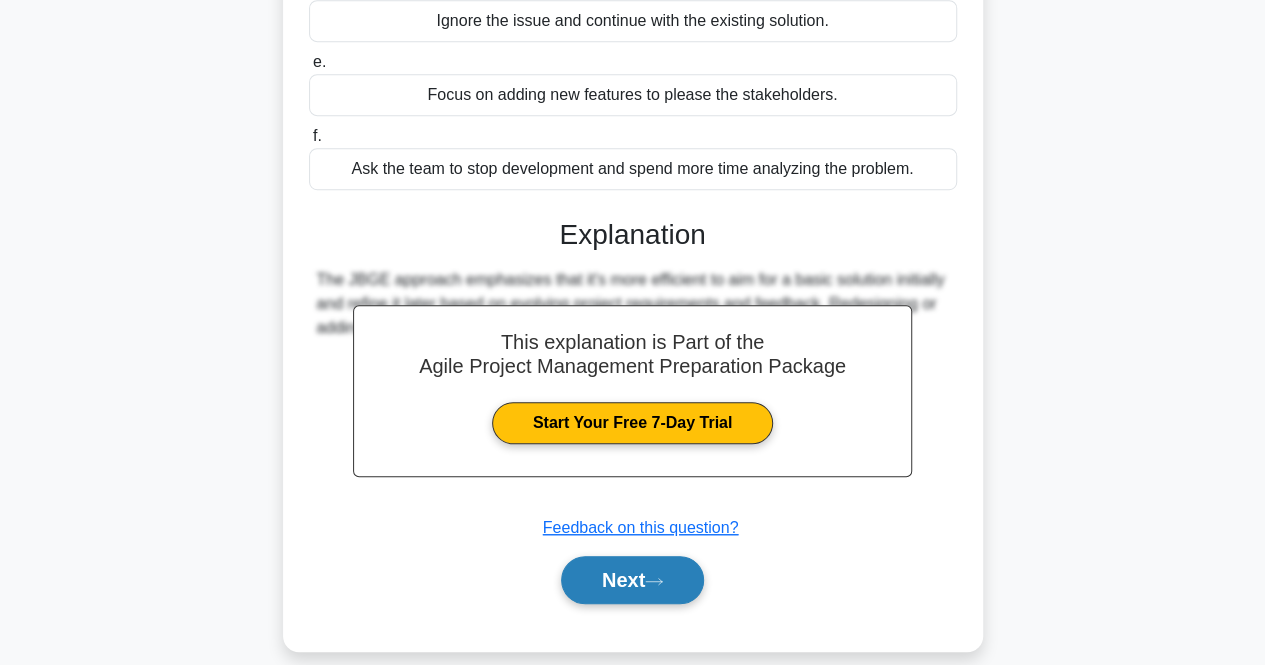 click on "Next" at bounding box center [632, 580] 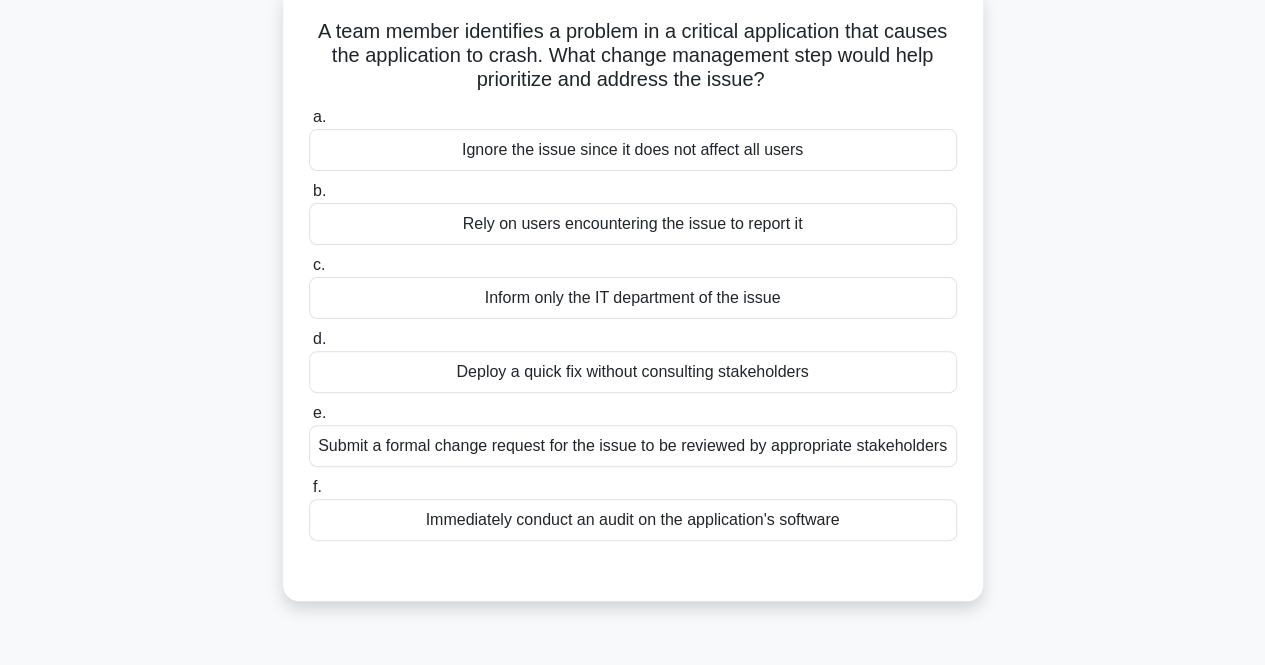 scroll, scrollTop: 215, scrollLeft: 0, axis: vertical 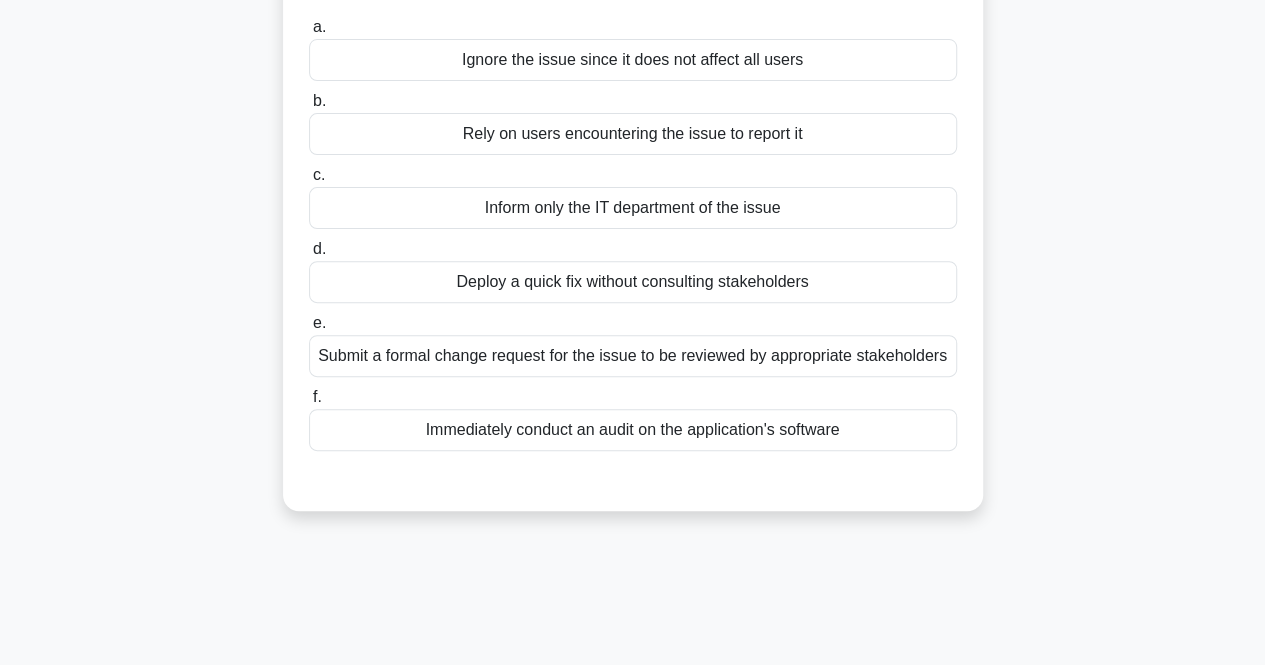 click on "Submit a formal change request for the issue to be reviewed by appropriate stakeholders" at bounding box center (633, 356) 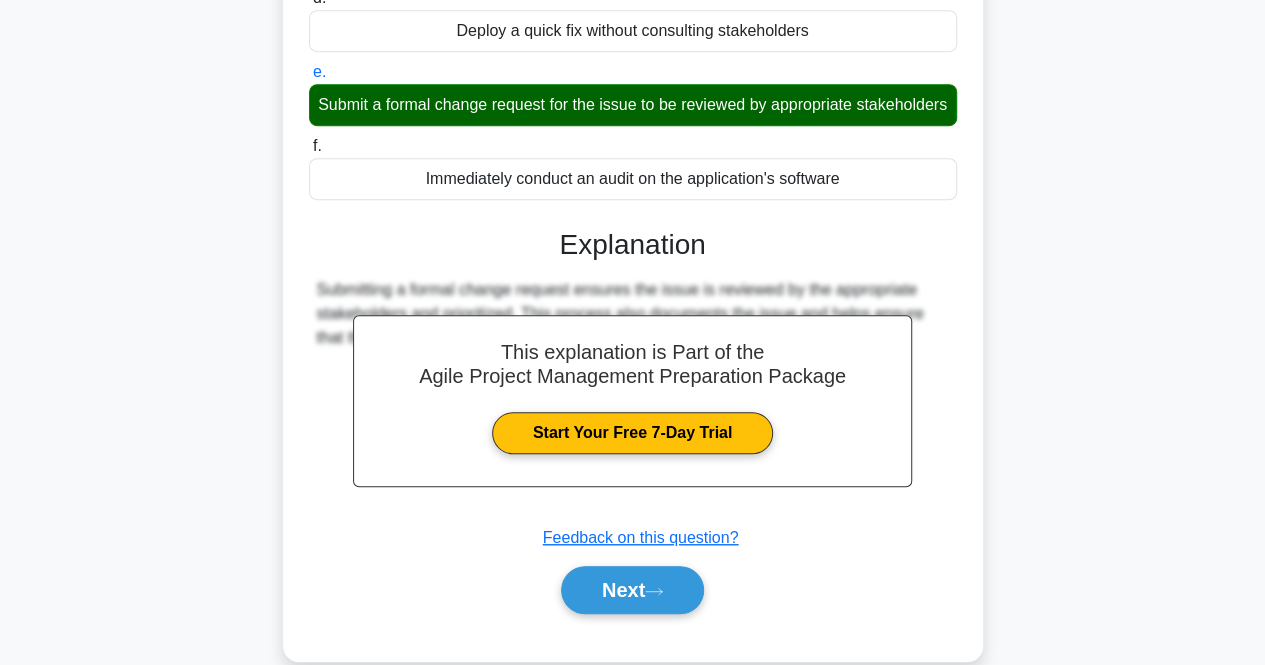 scroll, scrollTop: 515, scrollLeft: 0, axis: vertical 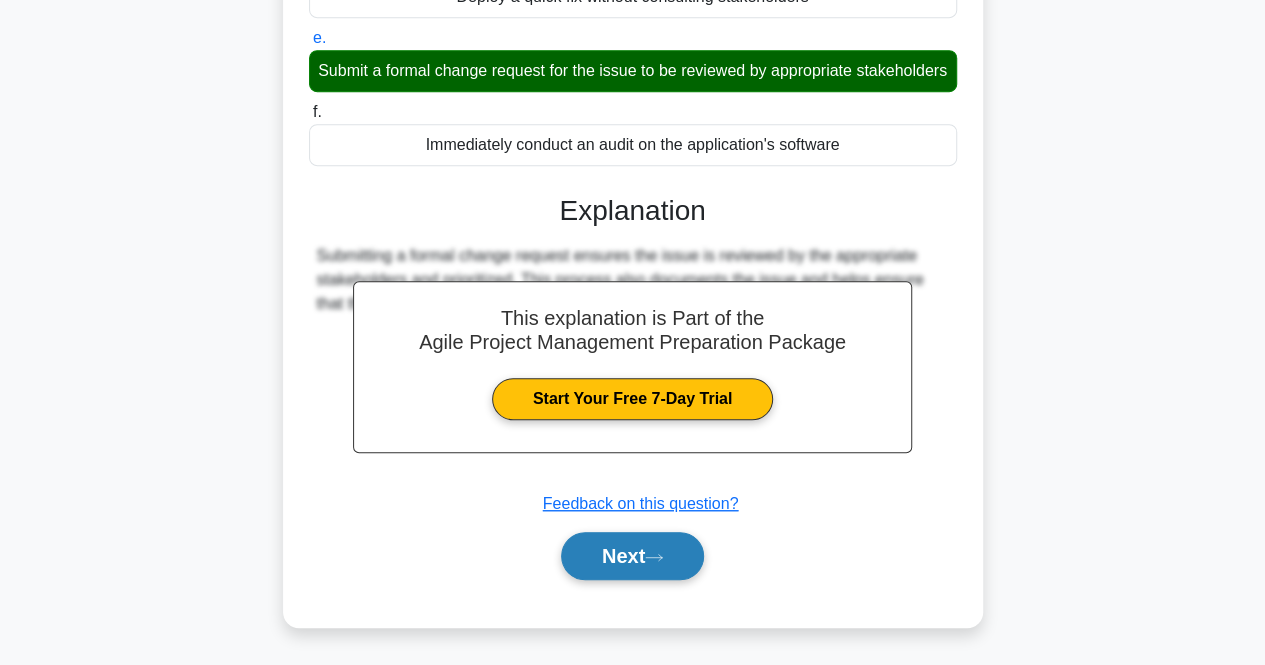 click on "Next" at bounding box center (632, 556) 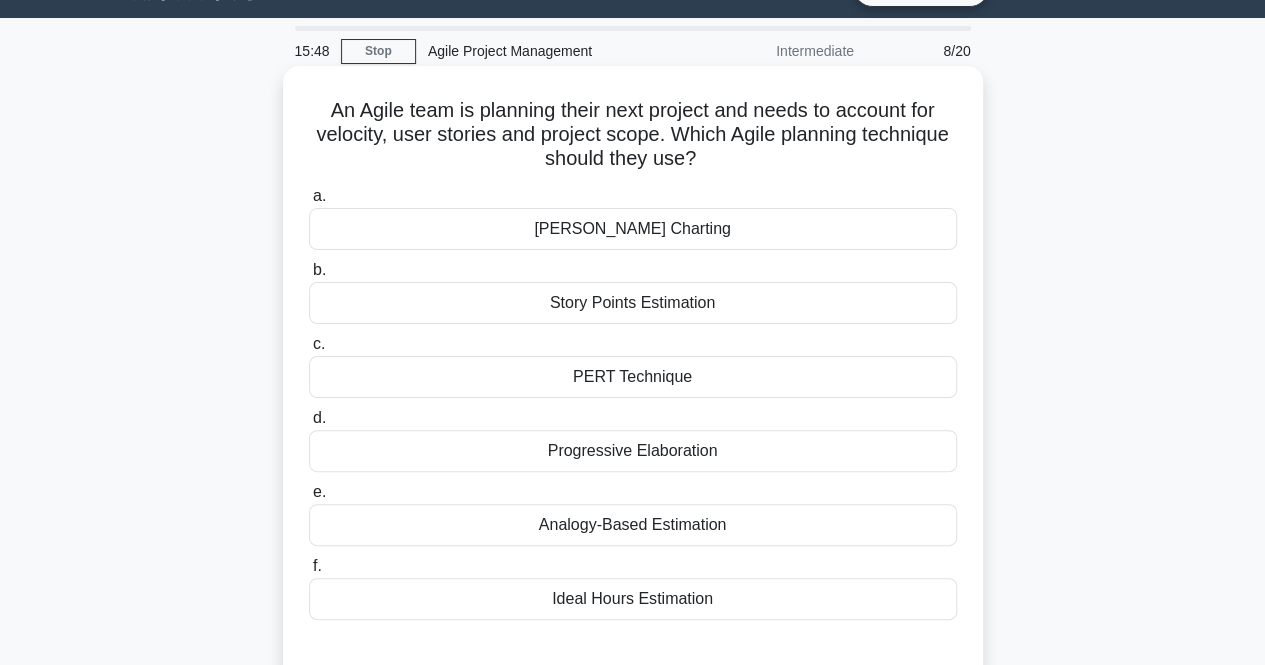 scroll, scrollTop: 15, scrollLeft: 0, axis: vertical 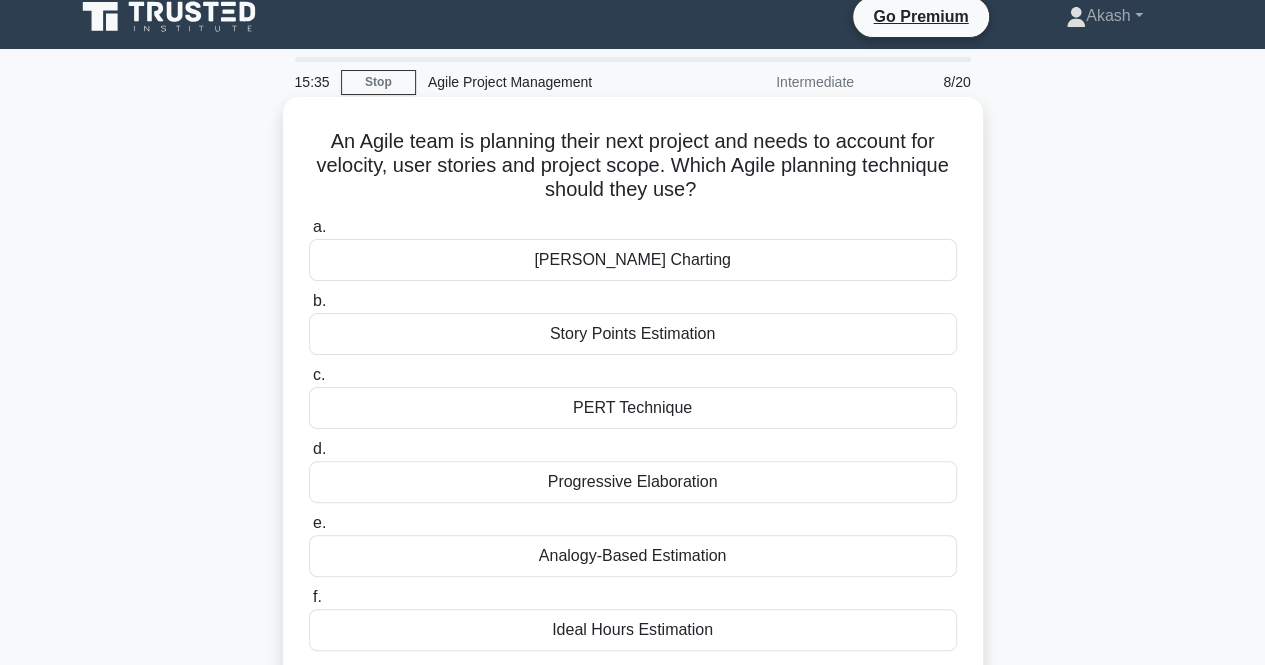 click on "Story Points Estimation" at bounding box center (633, 334) 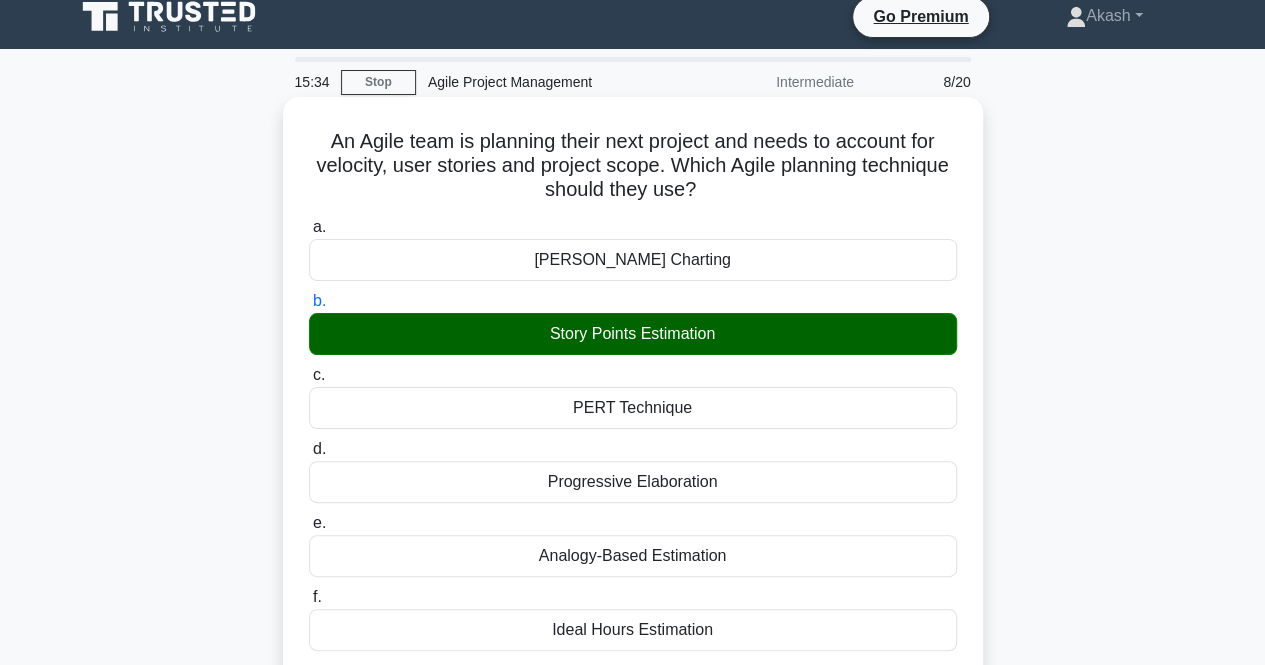 scroll, scrollTop: 315, scrollLeft: 0, axis: vertical 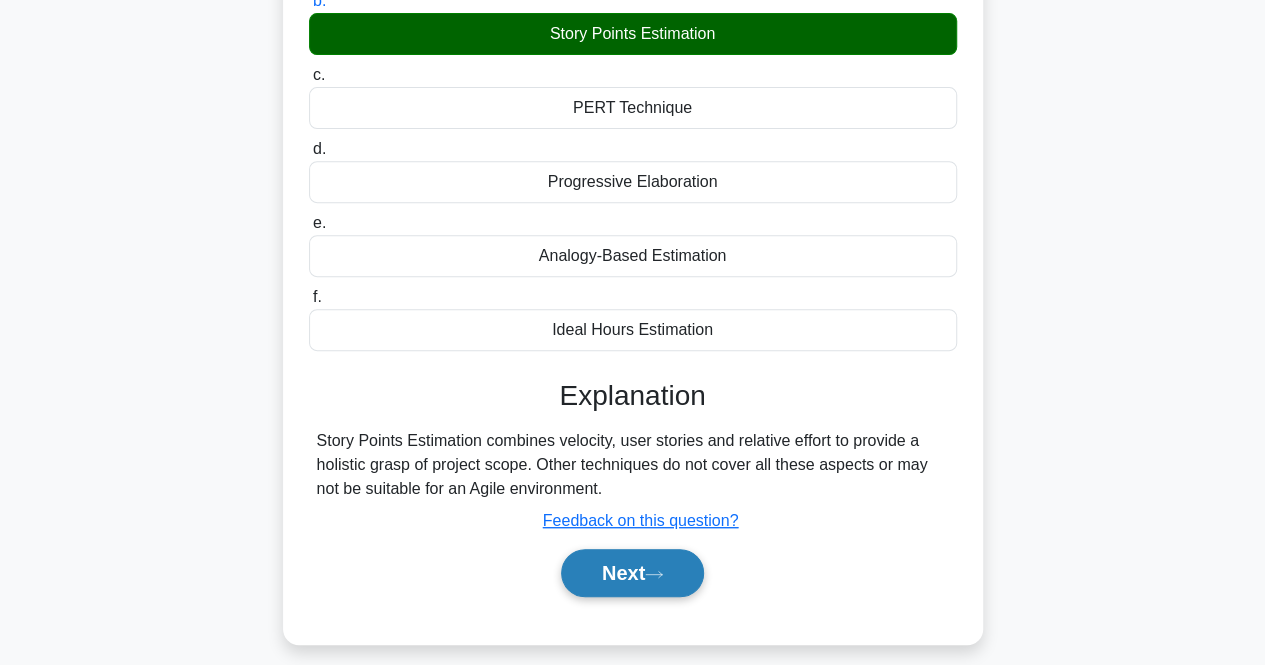 click on "Next" at bounding box center (632, 573) 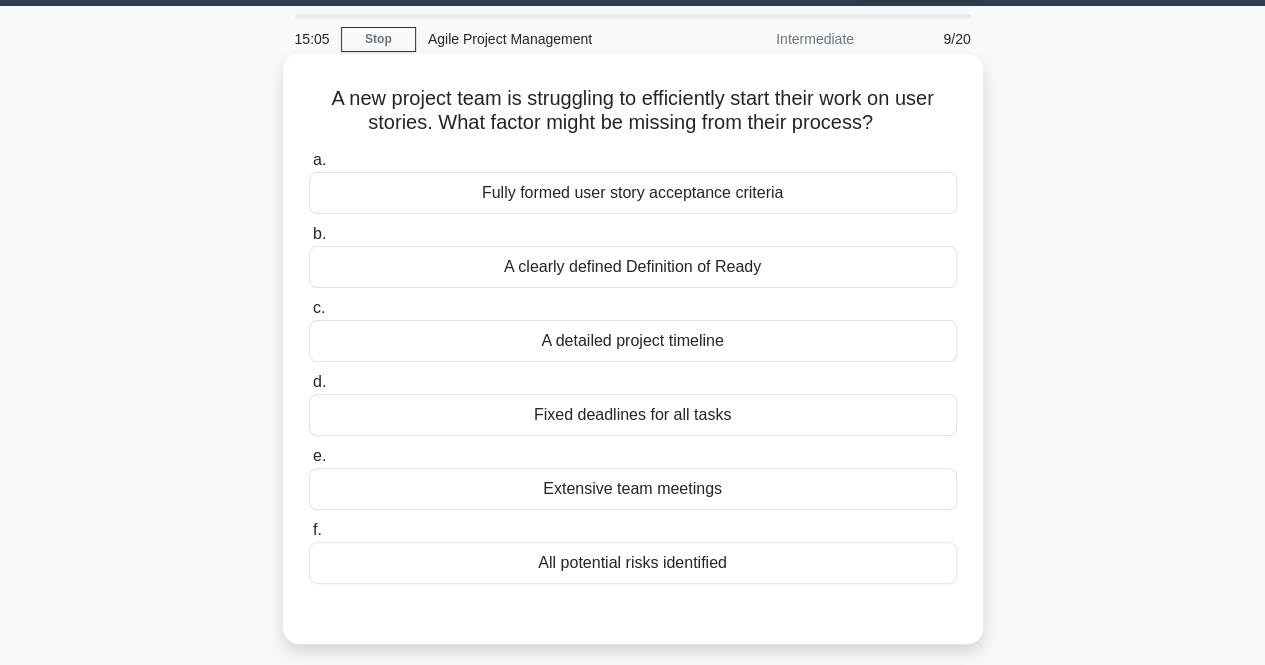 scroll, scrollTop: 0, scrollLeft: 0, axis: both 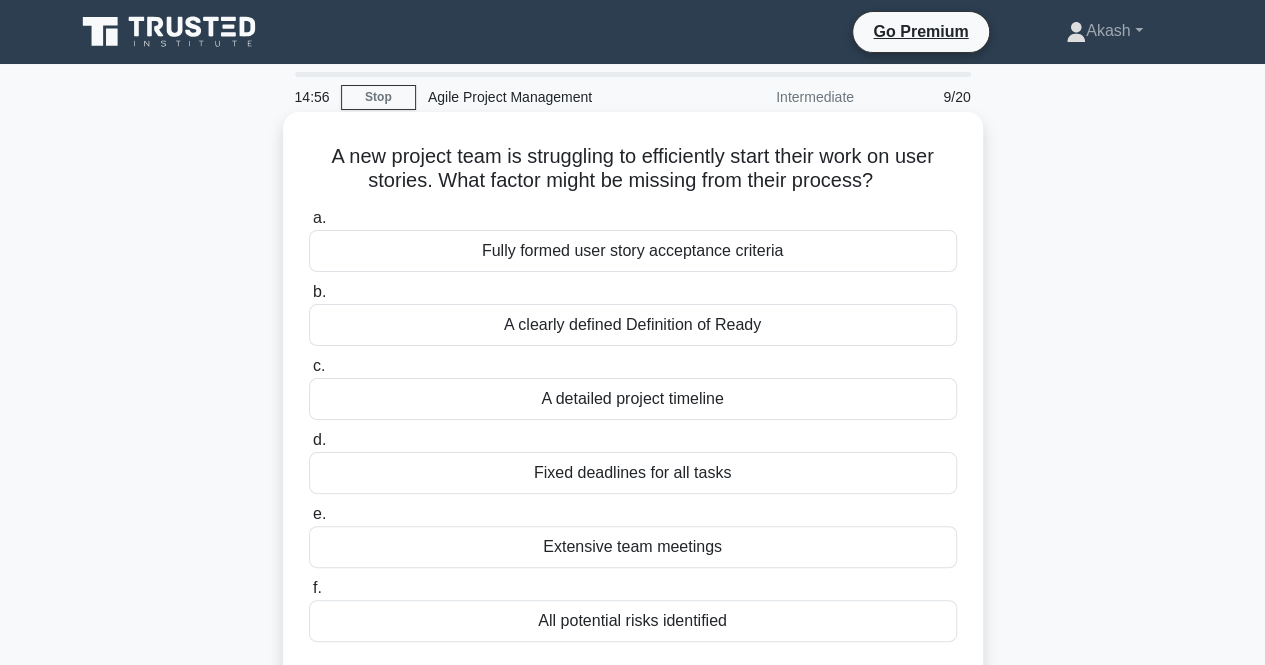 click on "Fully formed user story acceptance criteria" at bounding box center (633, 251) 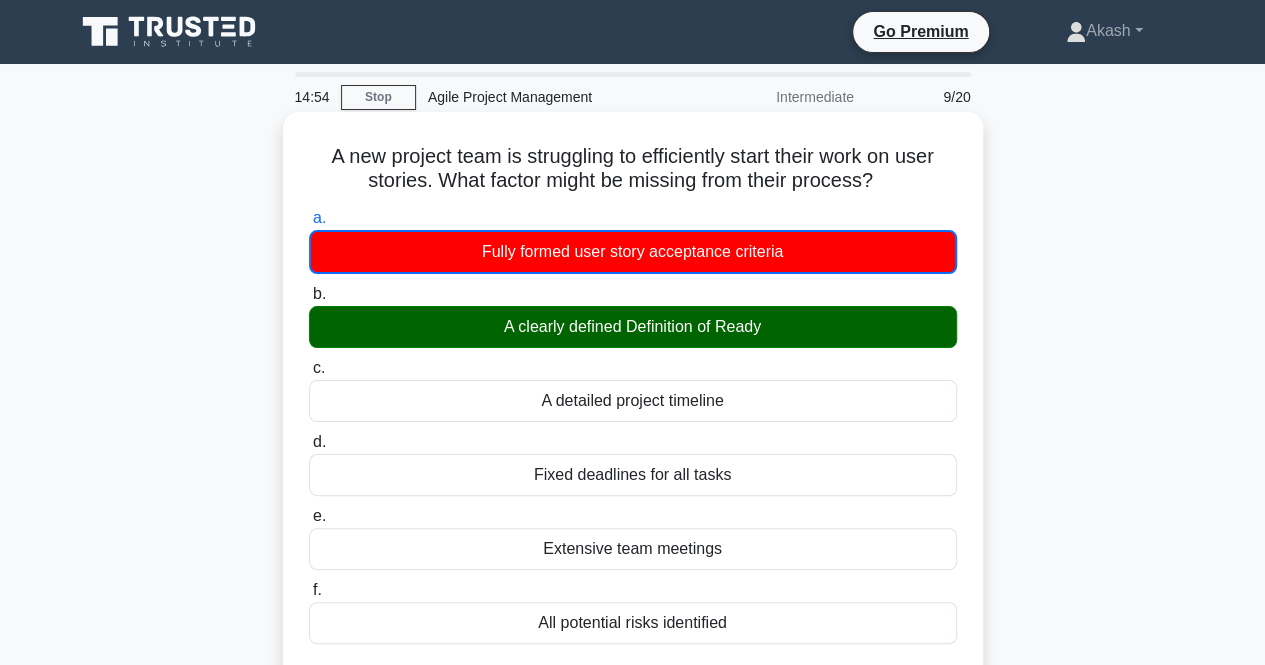 click on "A clearly defined Definition of Ready" at bounding box center (633, 327) 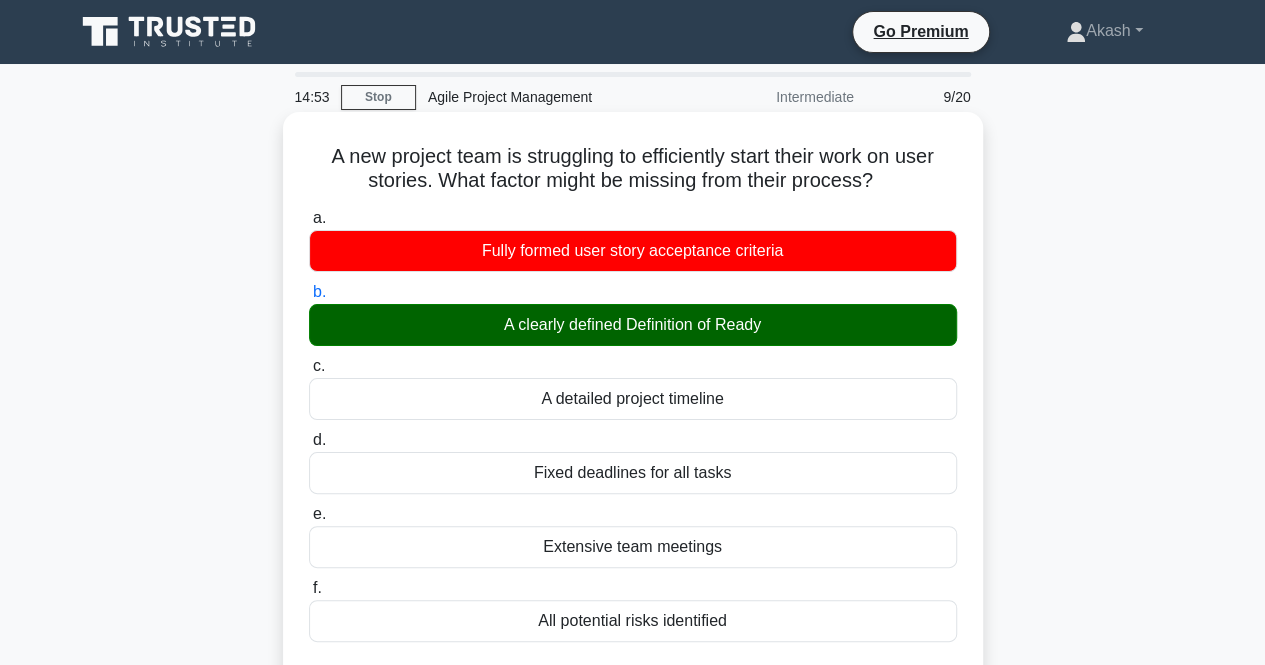 click on "A clearly defined Definition of Ready" at bounding box center [633, 325] 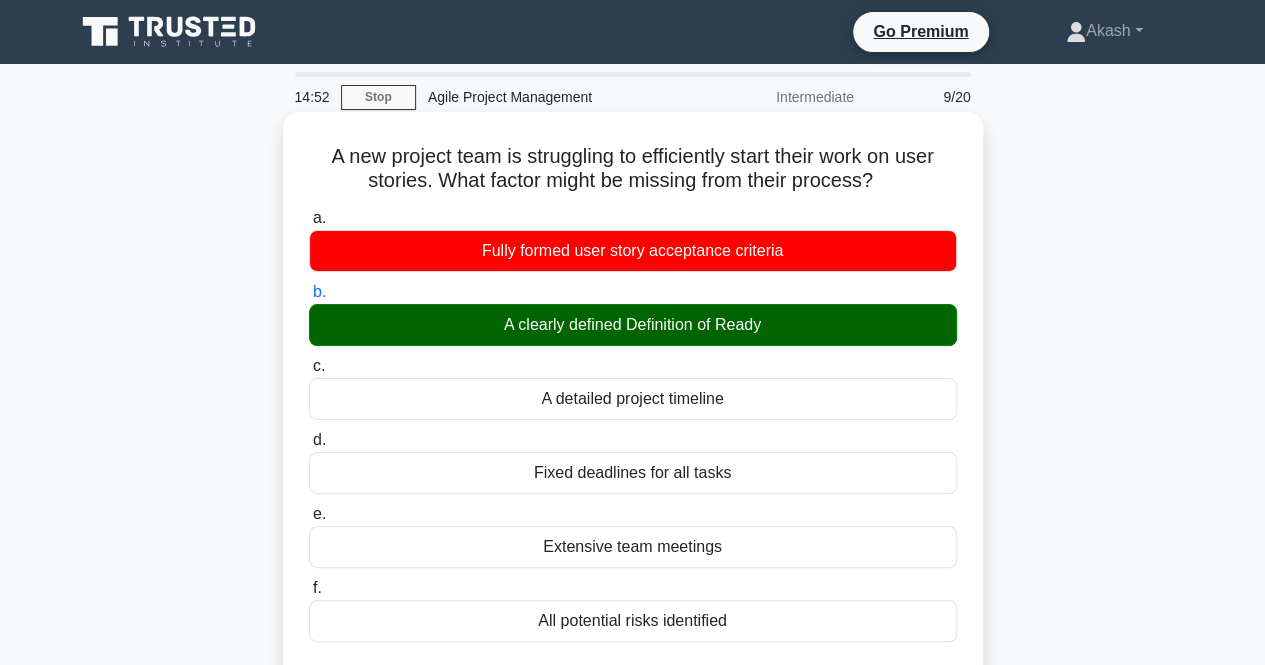 scroll, scrollTop: 400, scrollLeft: 0, axis: vertical 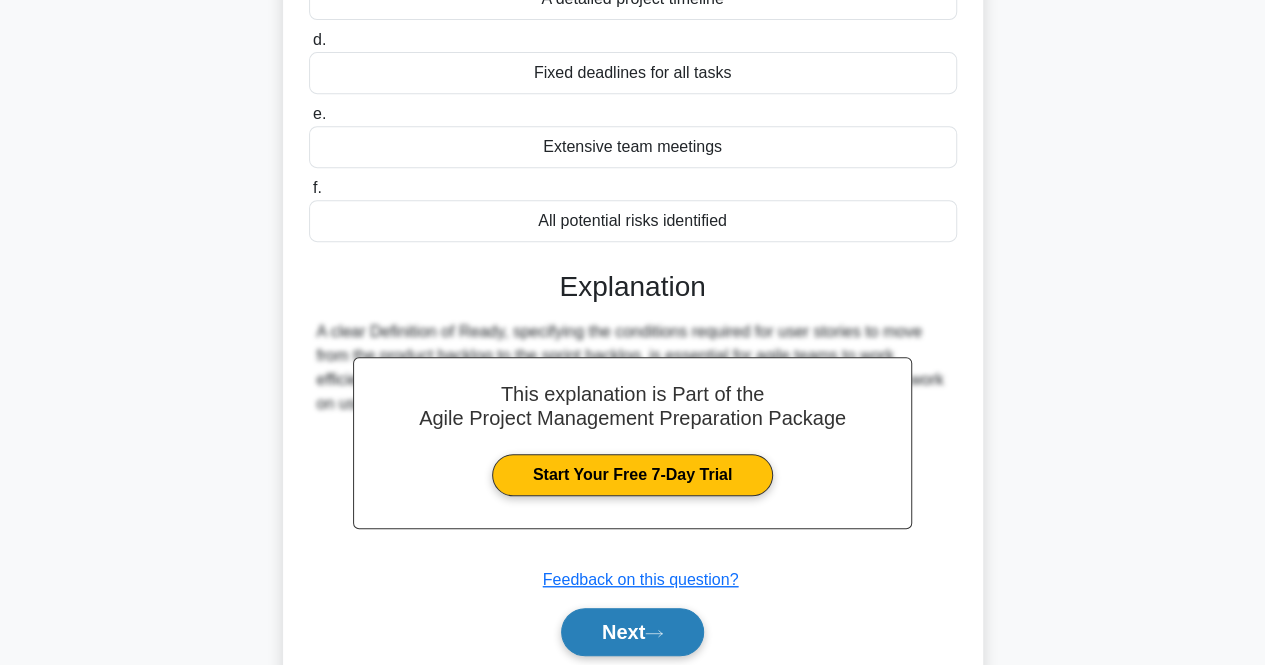 click on "Next" at bounding box center (632, 632) 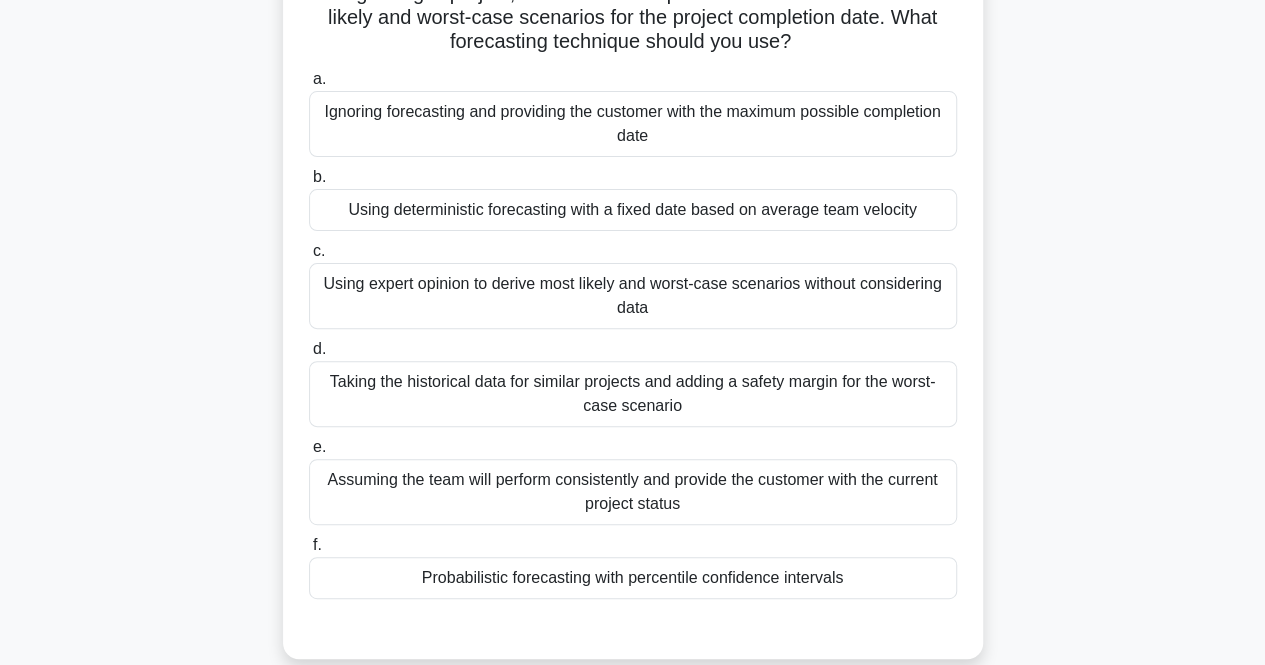 scroll, scrollTop: 200, scrollLeft: 0, axis: vertical 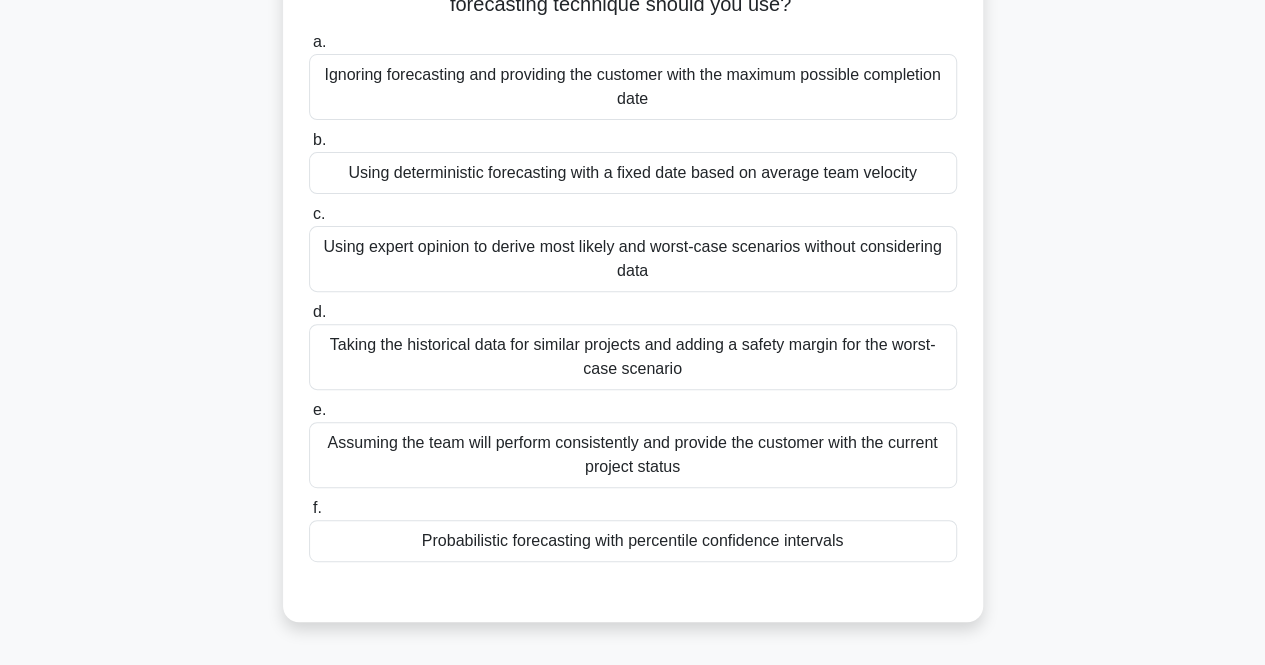 click on "Taking the historical data for similar projects and adding a safety margin for the worst-case scenario" at bounding box center [633, 357] 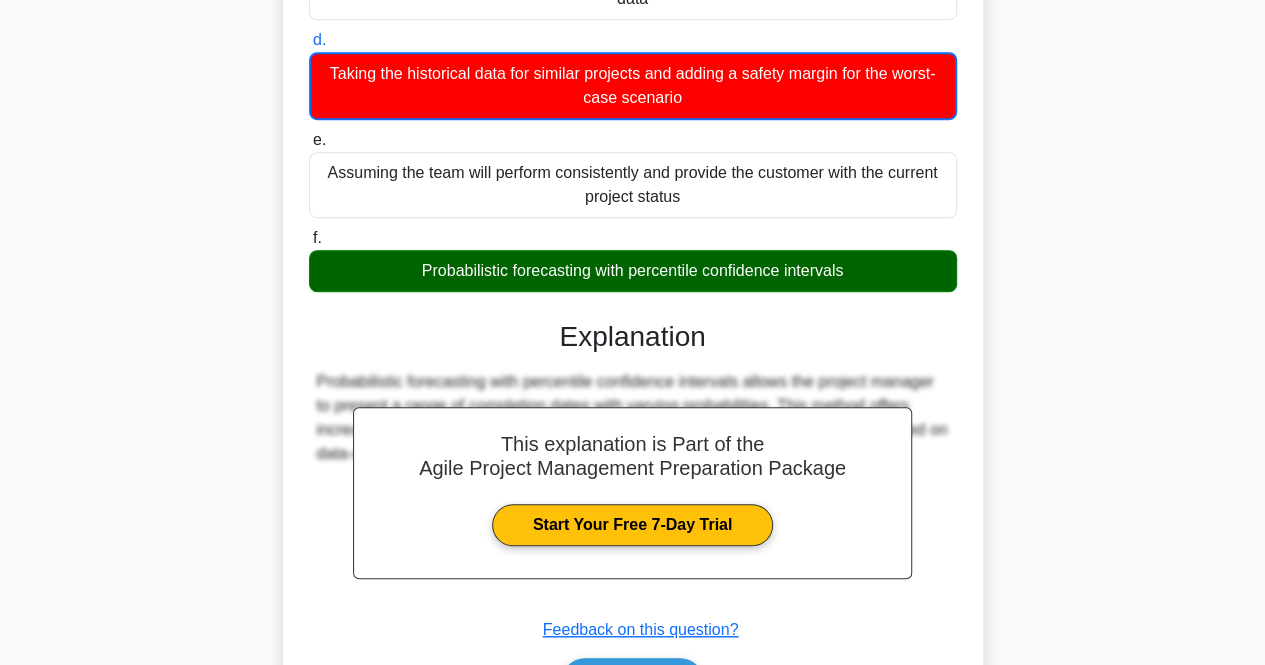 scroll, scrollTop: 594, scrollLeft: 0, axis: vertical 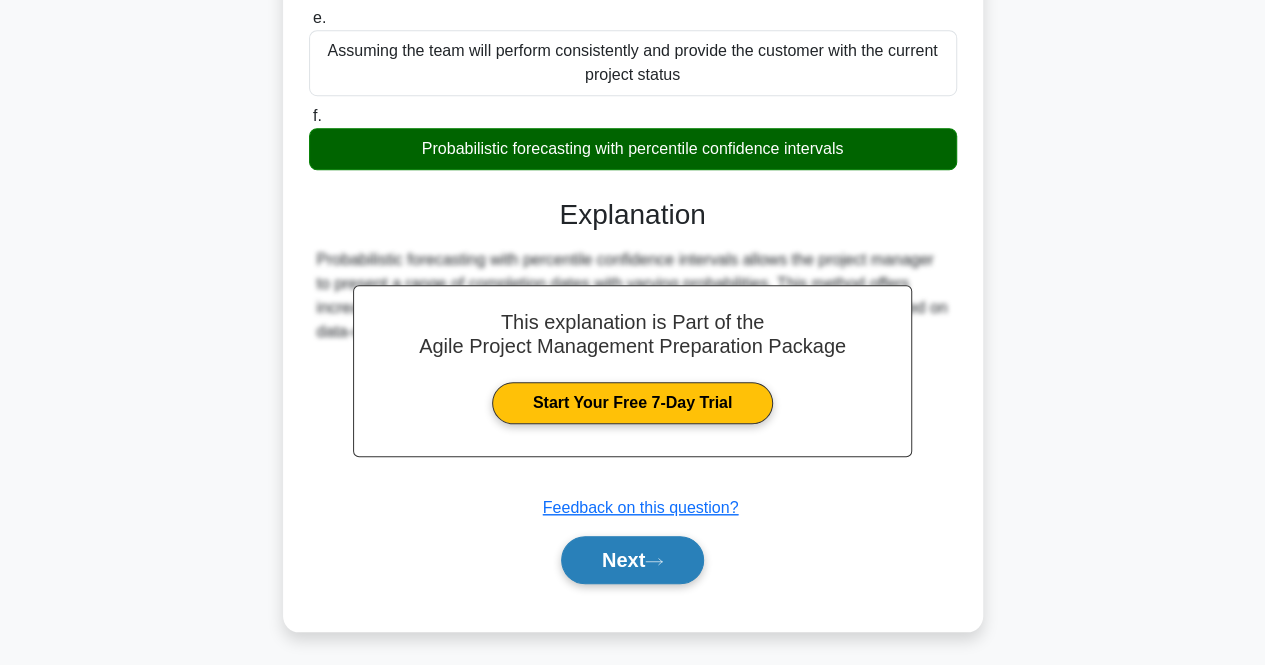 click on "Next" at bounding box center (632, 560) 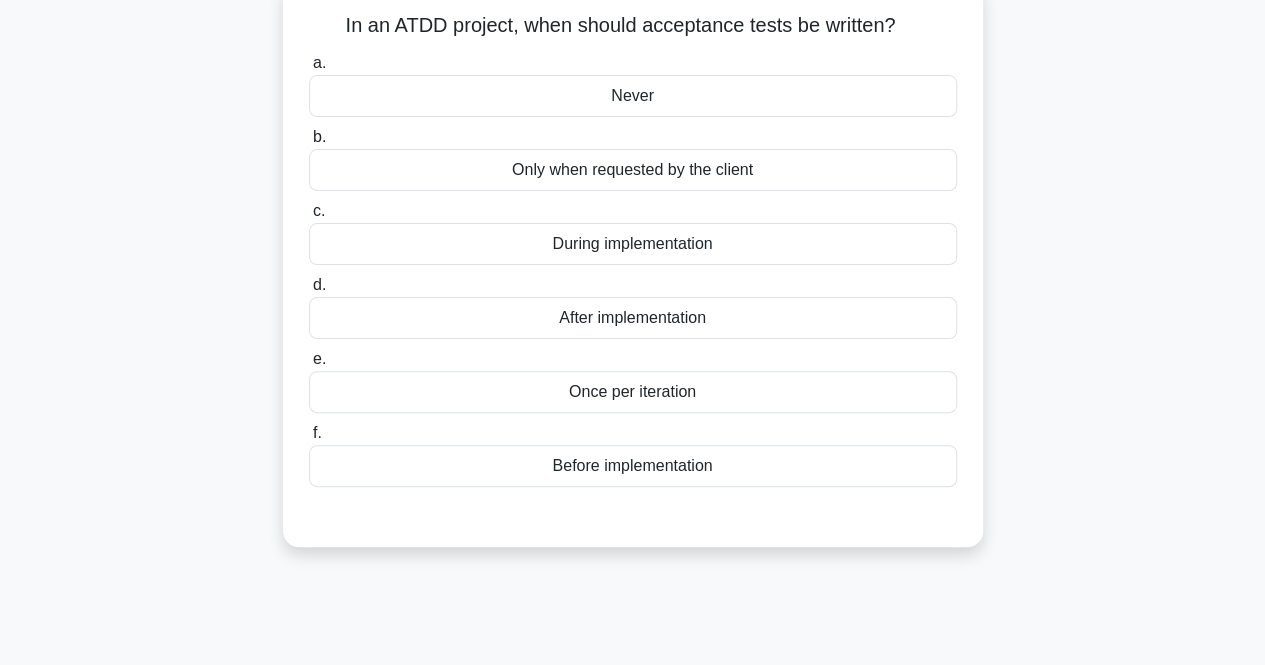 scroll, scrollTop: 0, scrollLeft: 0, axis: both 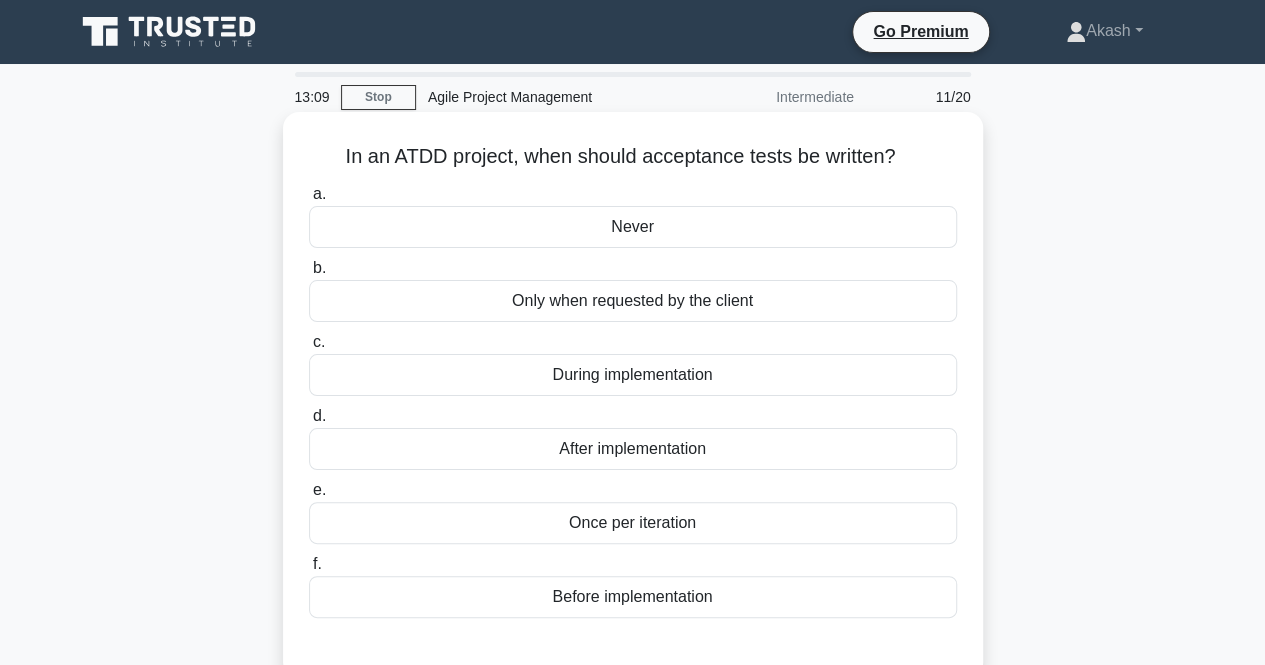 click on "Once per iteration" at bounding box center [633, 523] 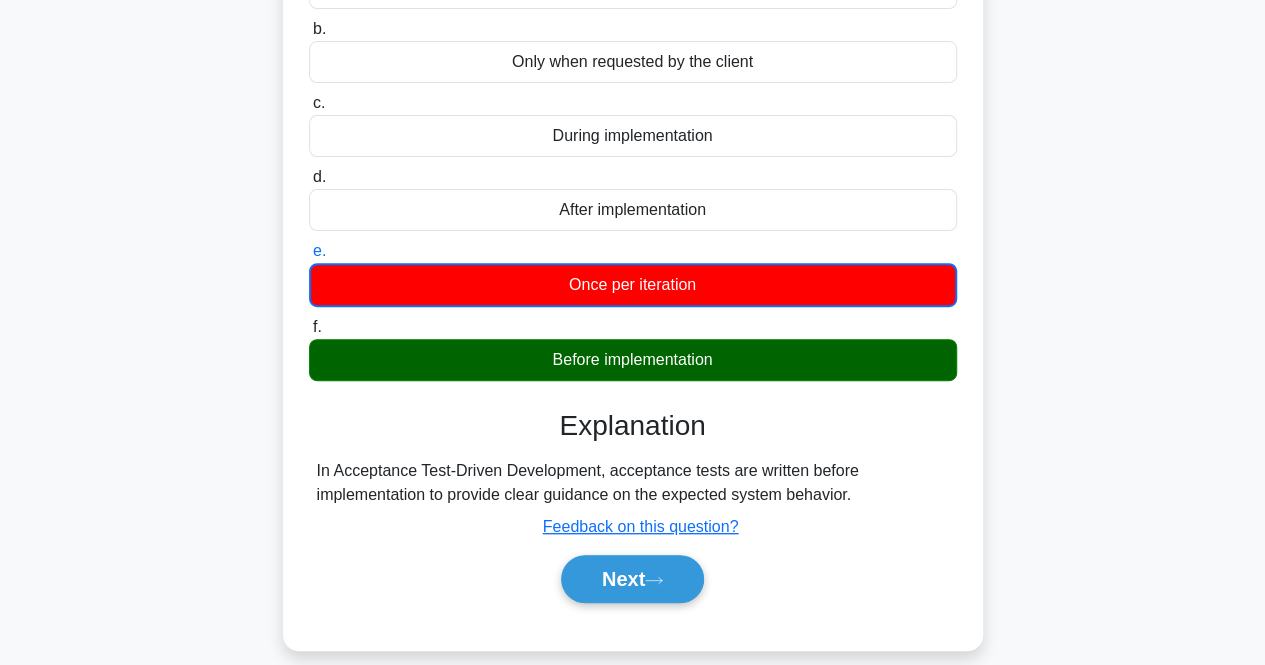 scroll, scrollTop: 400, scrollLeft: 0, axis: vertical 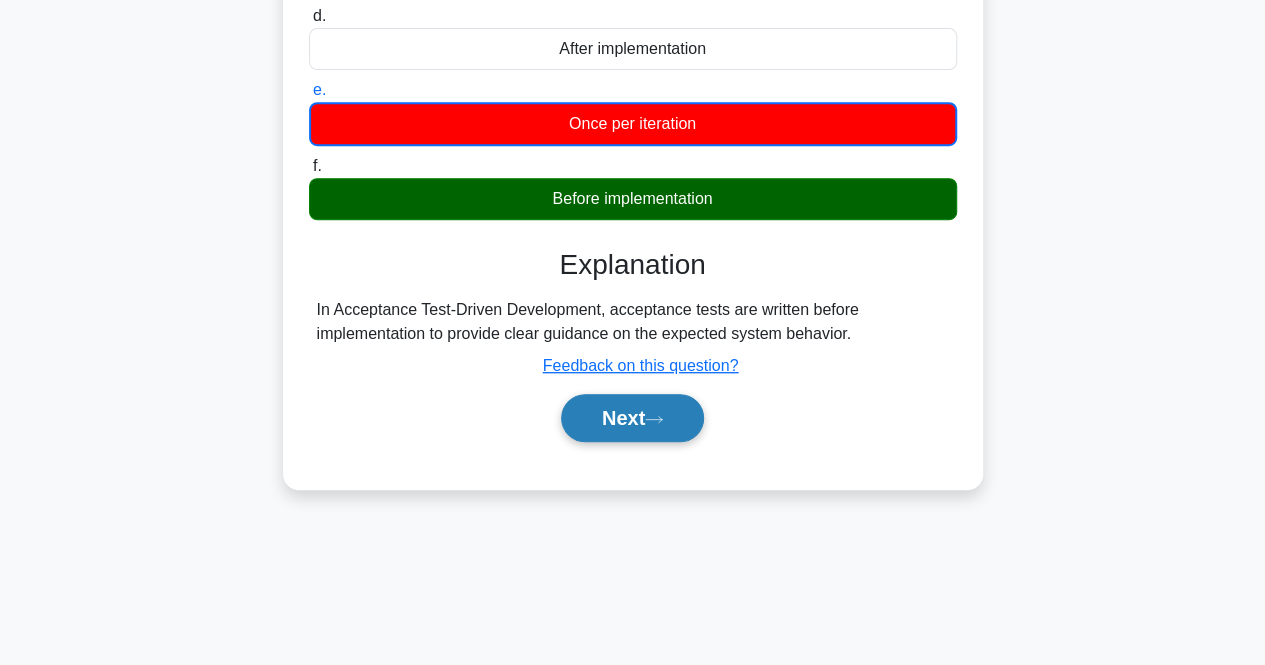 click on "Next" at bounding box center (633, 418) 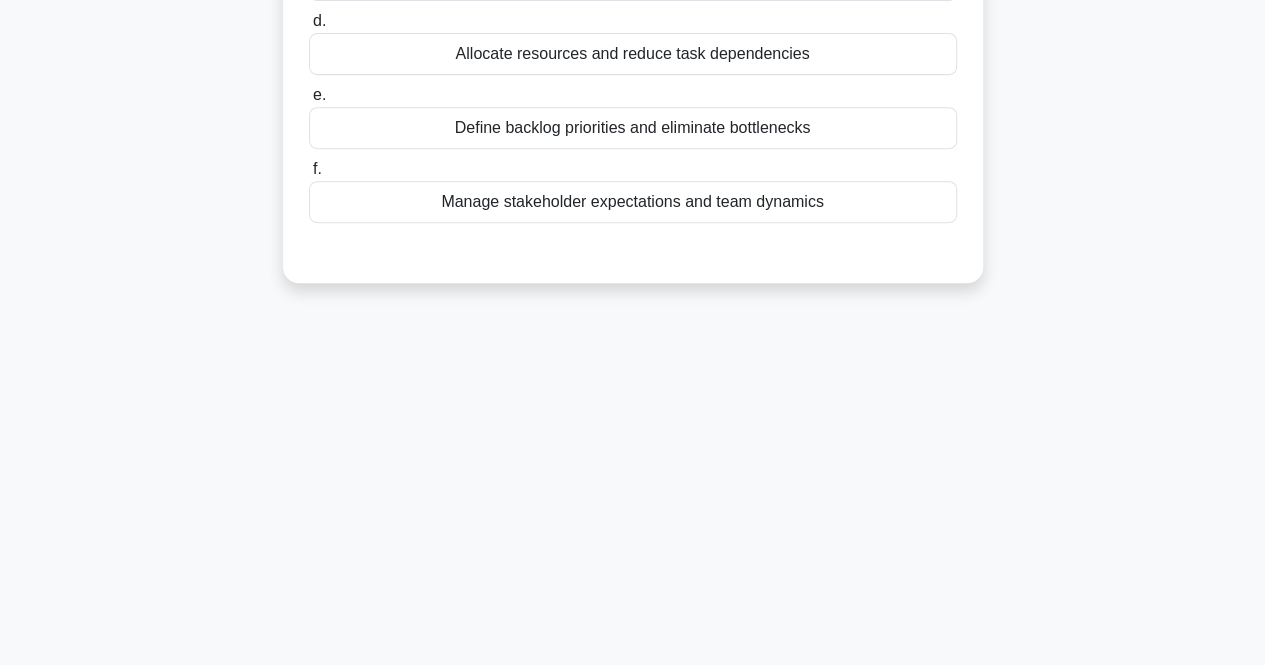 scroll, scrollTop: 0, scrollLeft: 0, axis: both 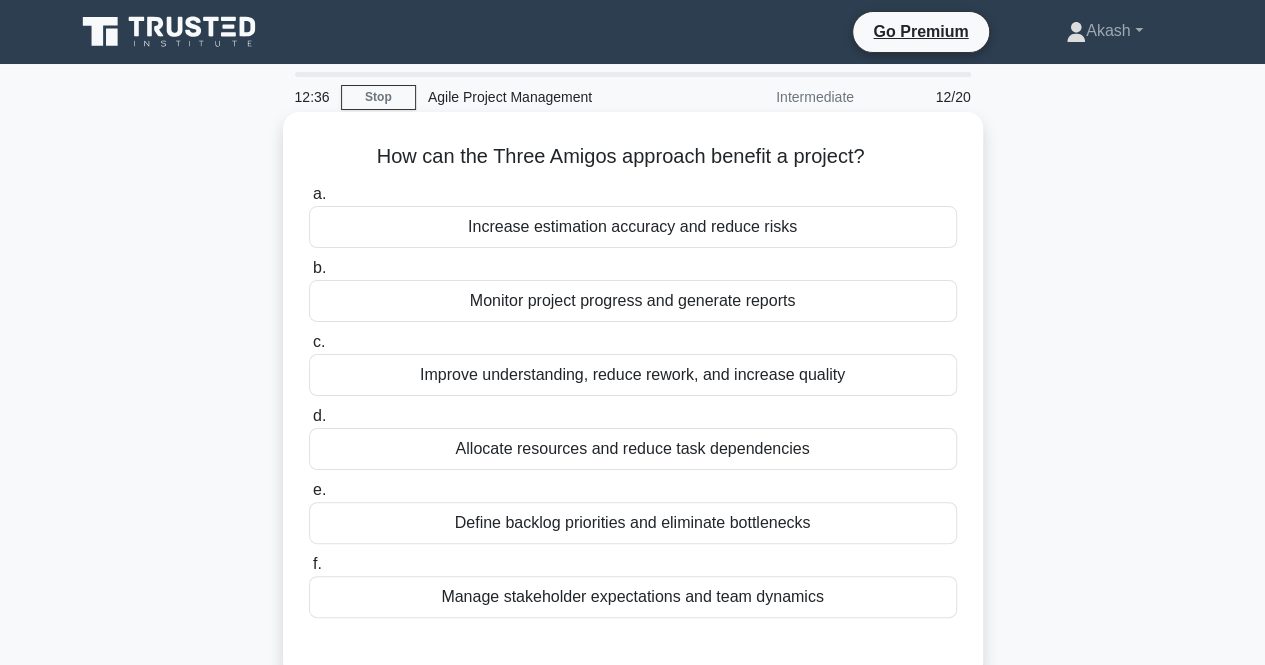 click on "Improve understanding, reduce rework, and increase quality" at bounding box center (633, 375) 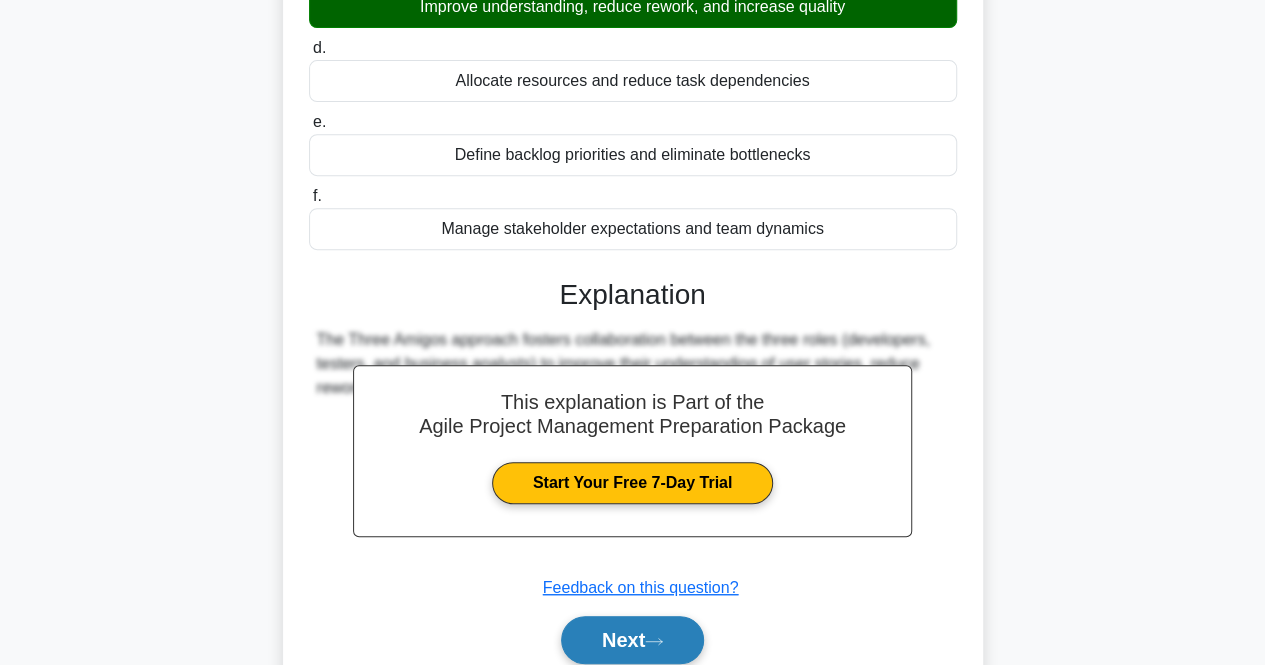 scroll, scrollTop: 400, scrollLeft: 0, axis: vertical 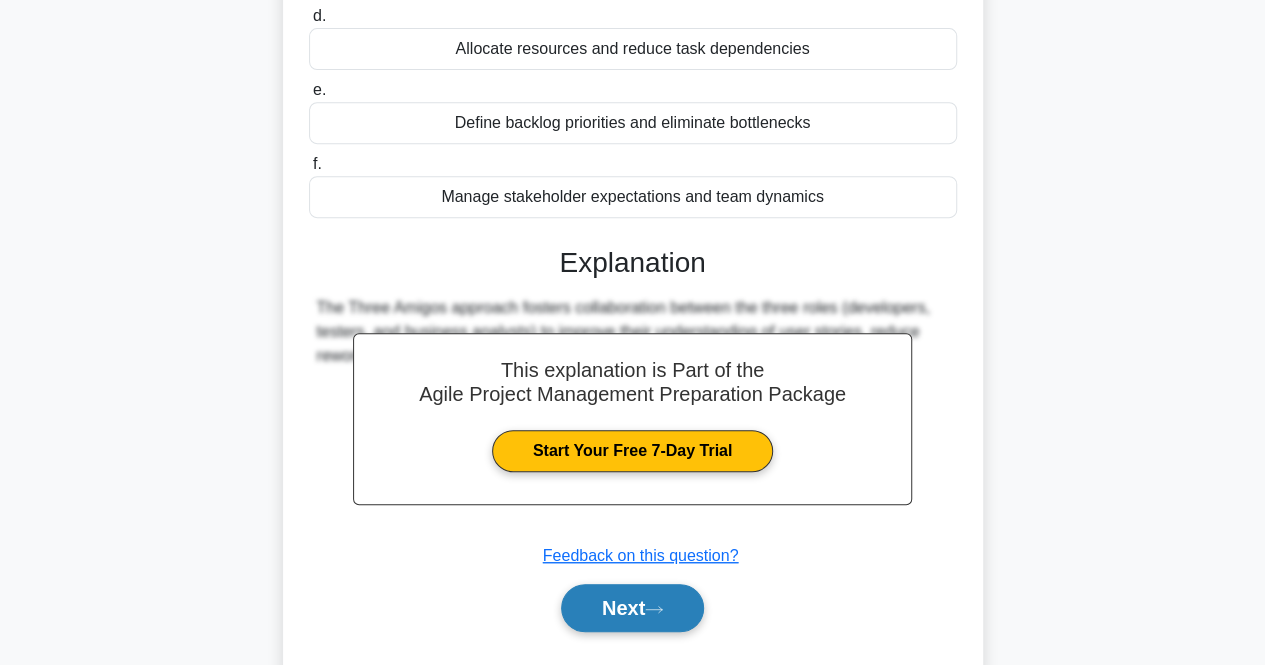 click on "Next" at bounding box center (632, 608) 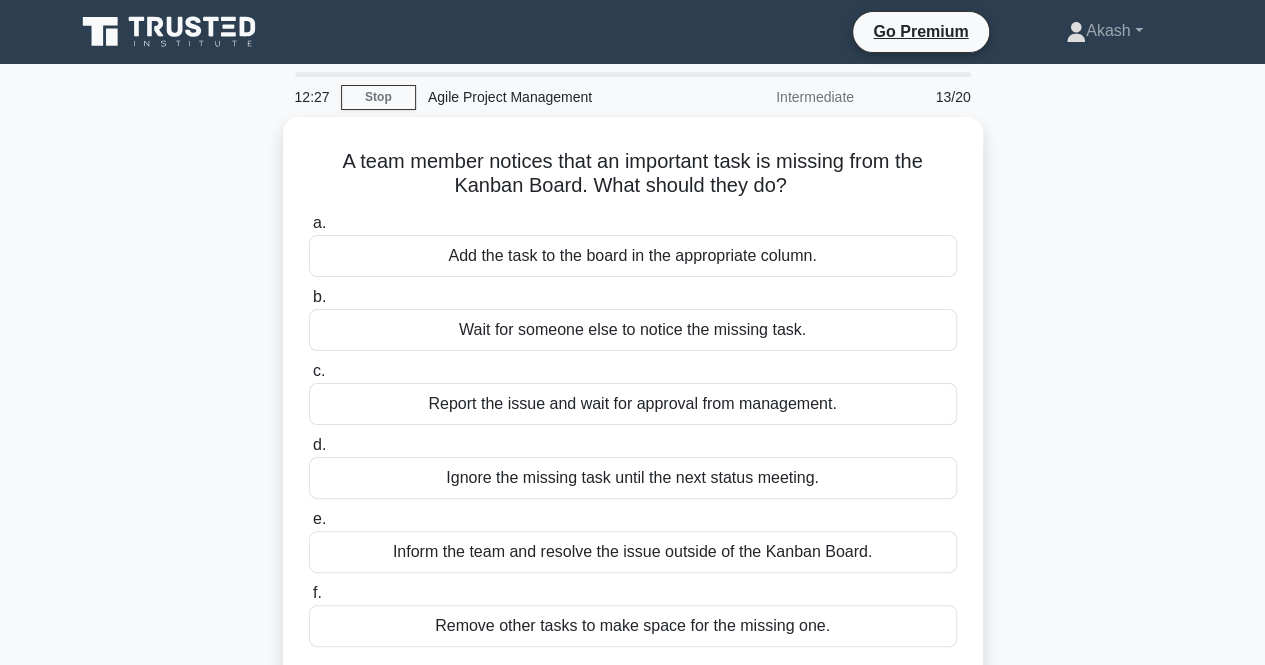 scroll, scrollTop: 100, scrollLeft: 0, axis: vertical 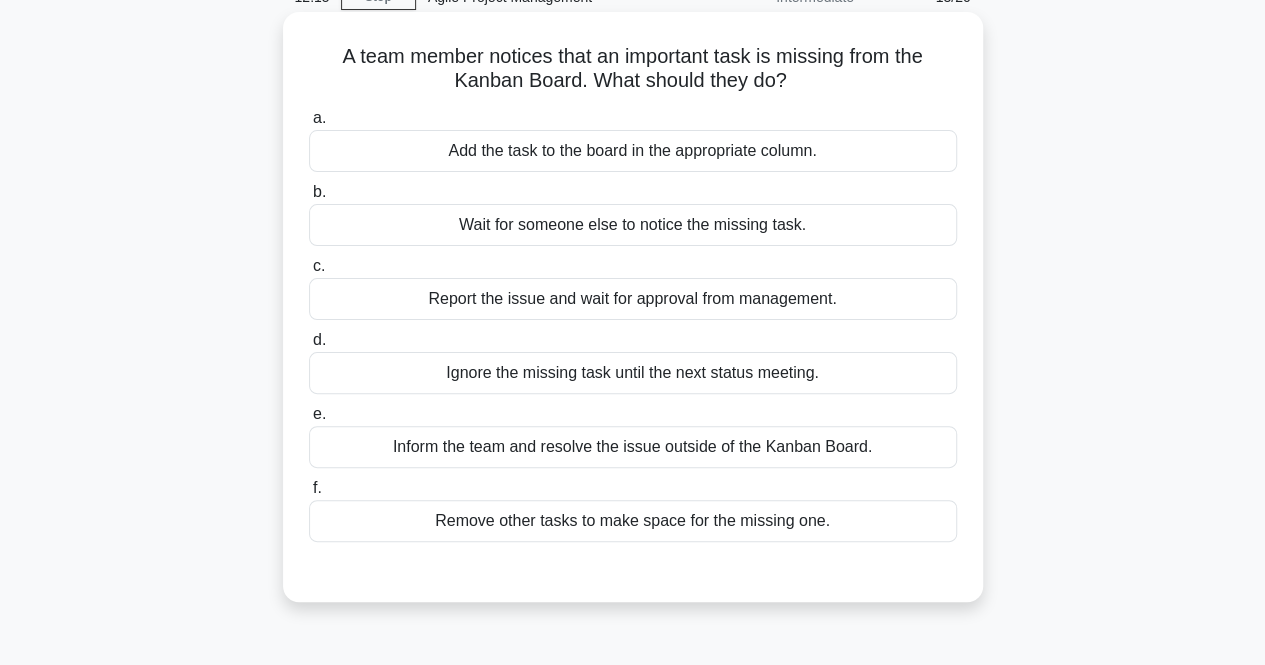 click on "a.
Add the task to the board in the appropriate column.
b.
Wait for someone else to notice the missing task.
c. d. e. f." at bounding box center (633, 324) 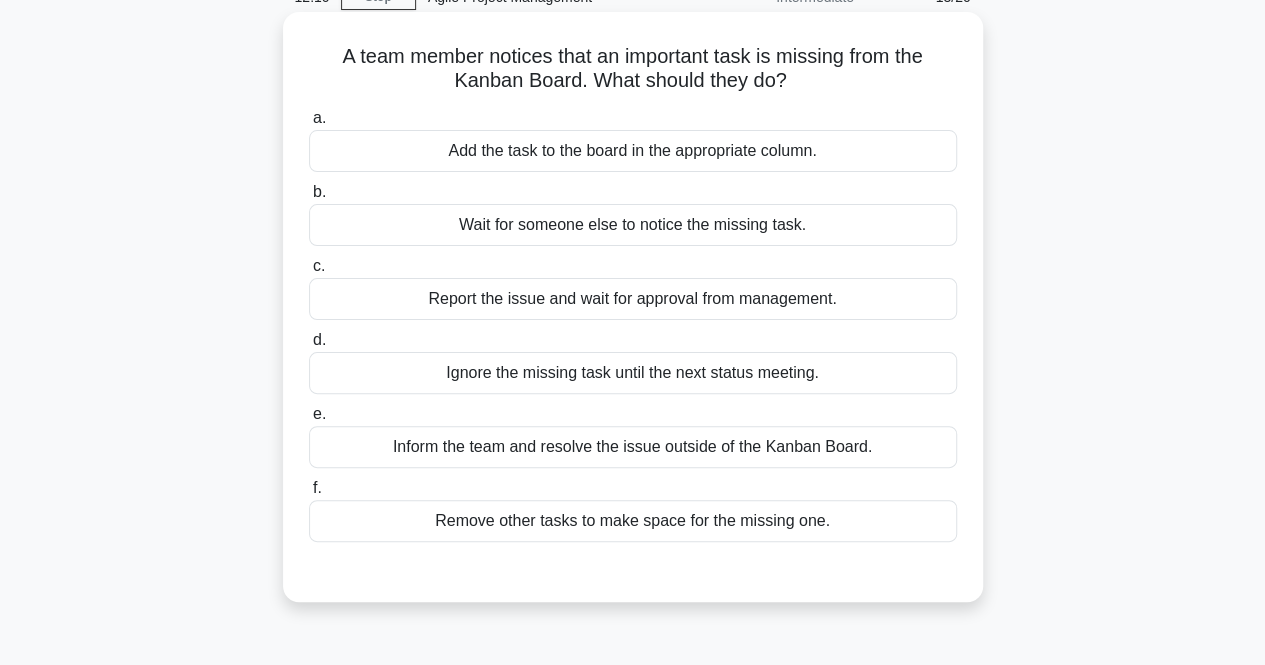 click on "Add the task to the board in the appropriate column." at bounding box center [633, 151] 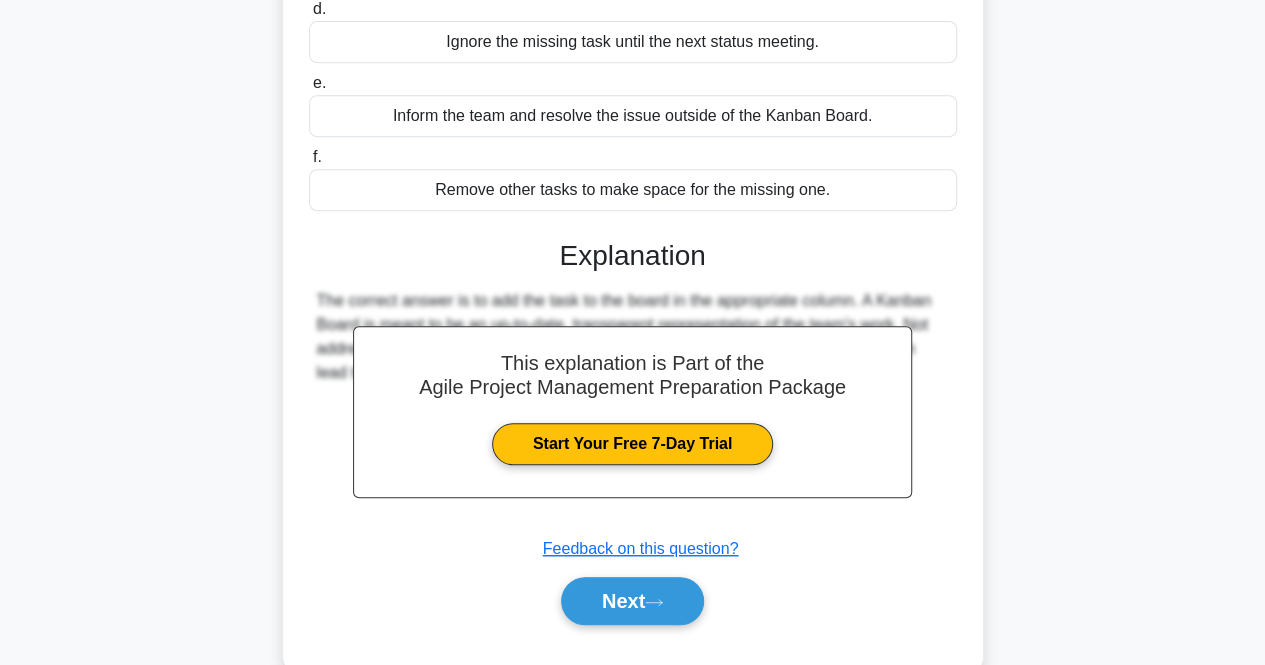 scroll, scrollTop: 372, scrollLeft: 0, axis: vertical 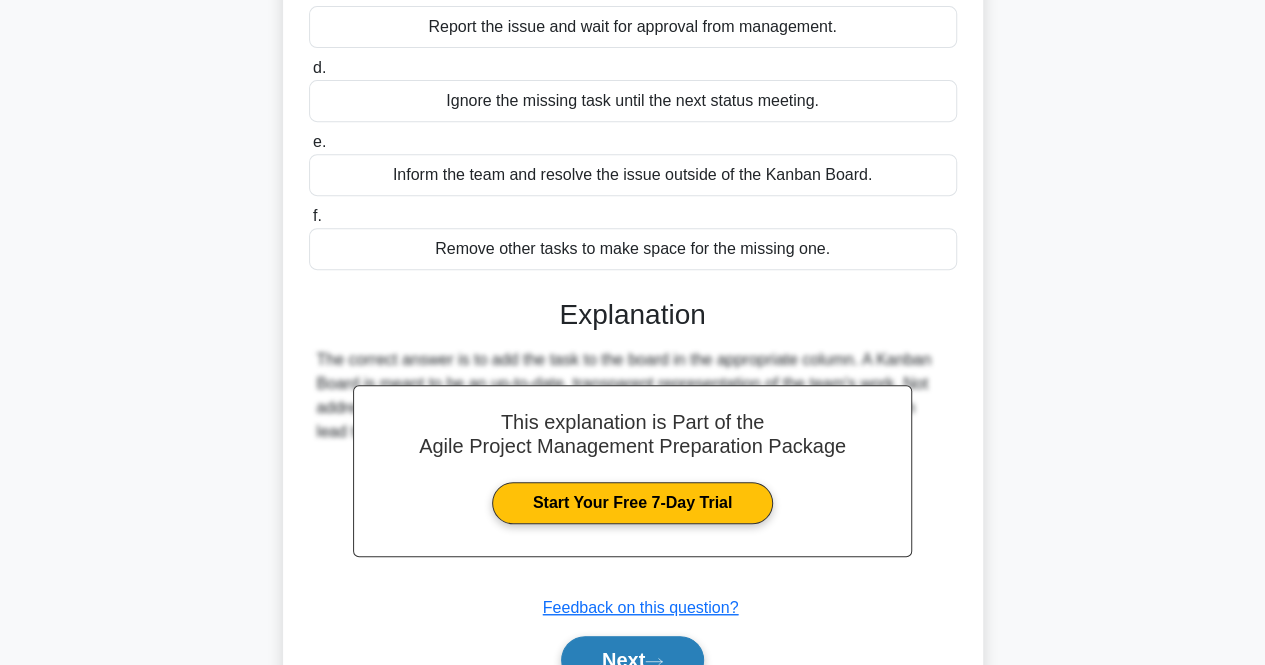 click on "Next" at bounding box center (632, 660) 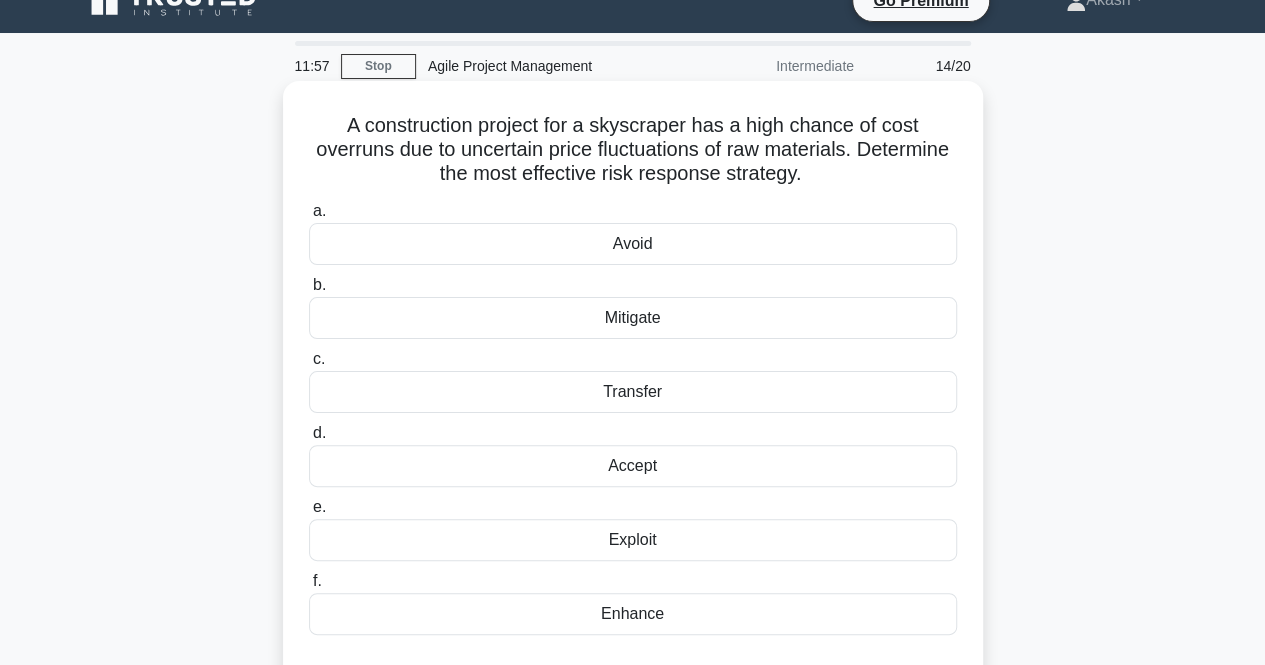scroll, scrollTop: 0, scrollLeft: 0, axis: both 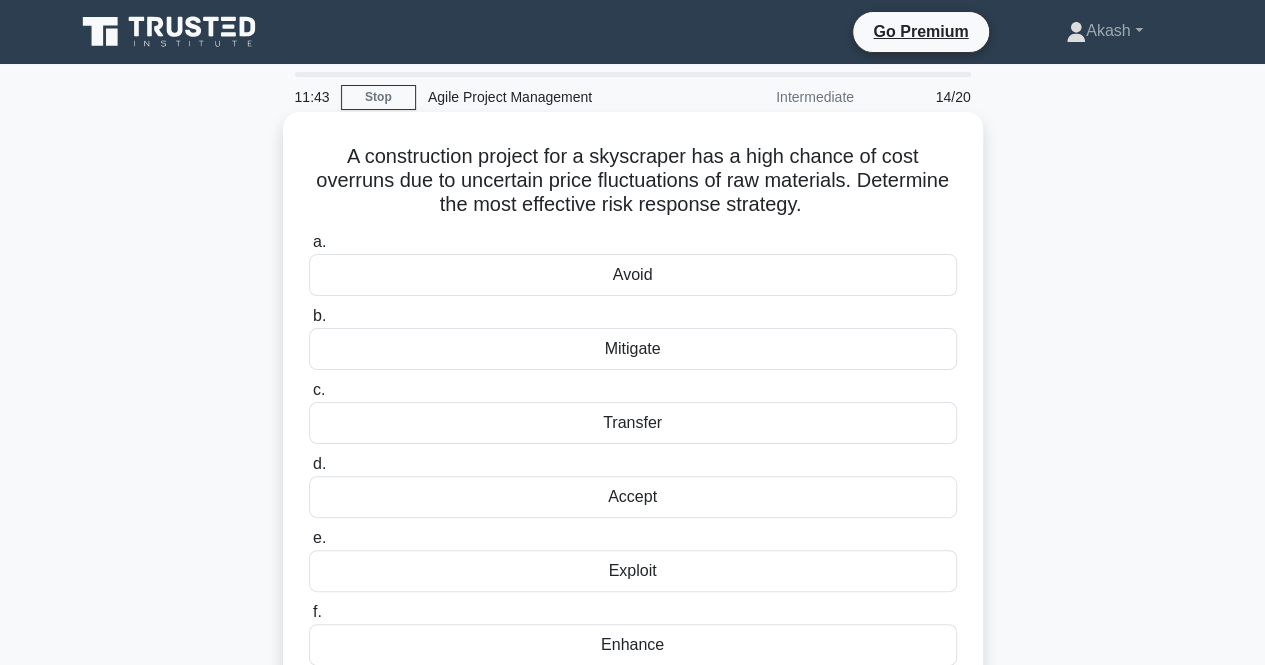 drag, startPoint x: 730, startPoint y: 168, endPoint x: 338, endPoint y: 131, distance: 393.7423 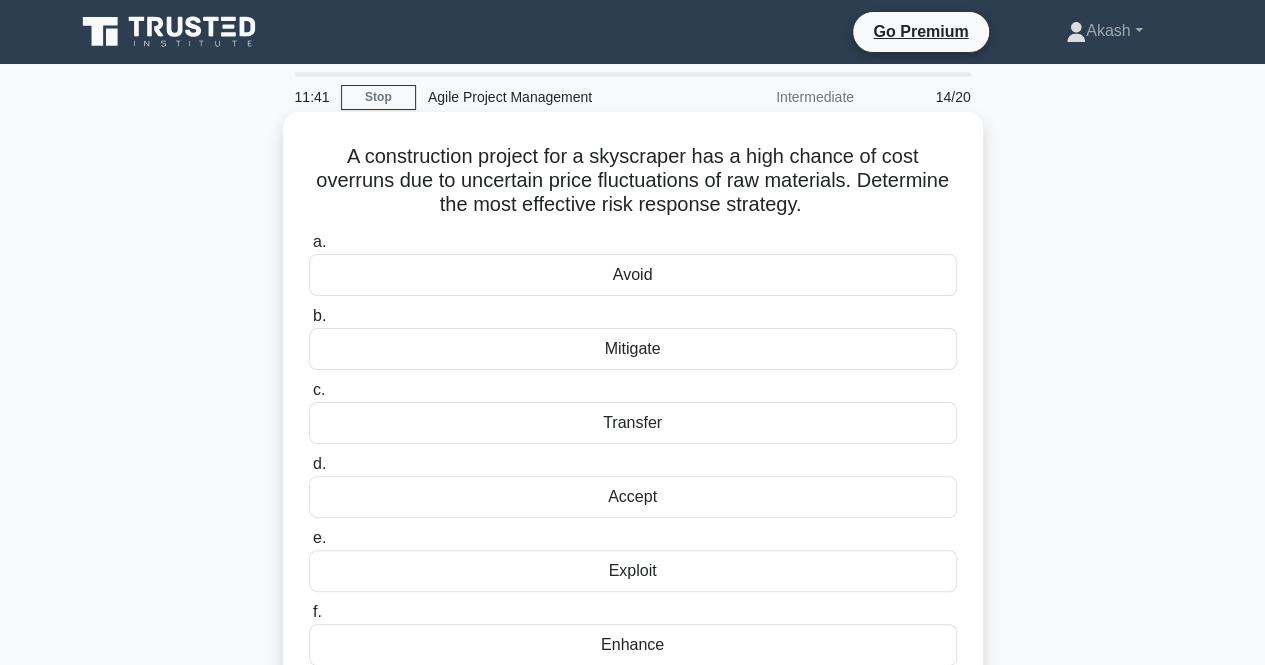 copy on "A construction project for a skyscraper has a high chance of cost overruns due to uncertain price fluctuations of raw materials. Determine the most effective risk response strategy." 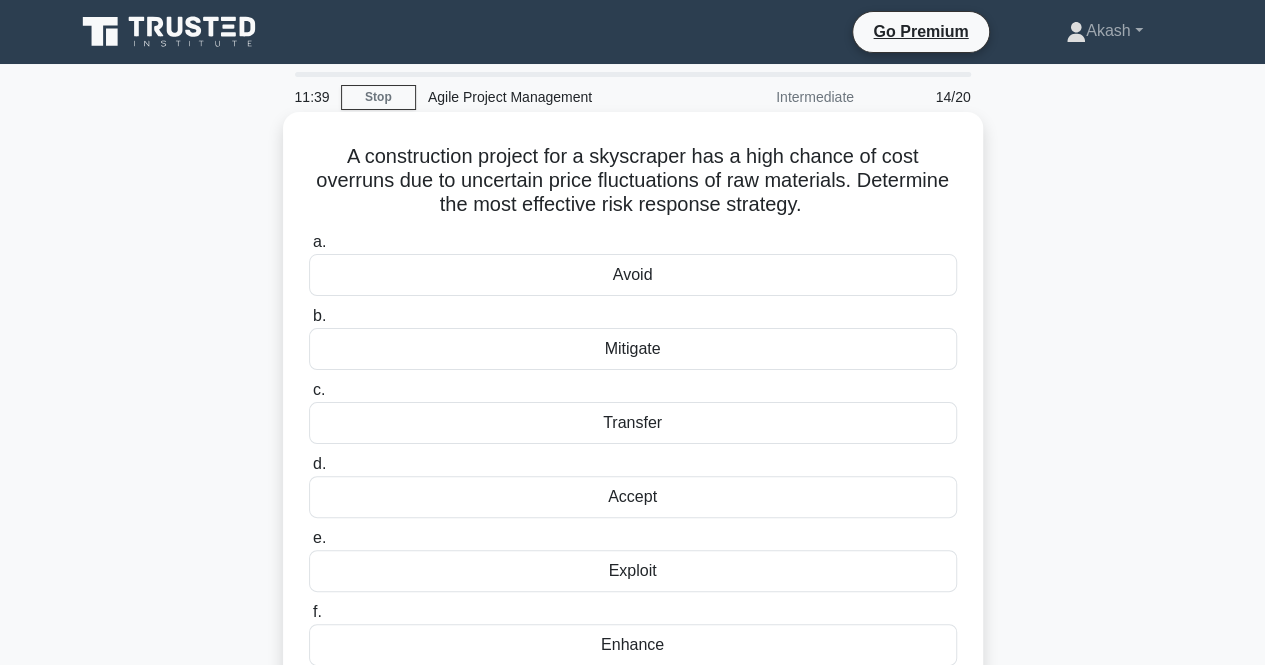 click on "A construction project for a skyscraper has a high chance of cost overruns due to uncertain price fluctuations of raw materials. Determine the most effective risk response strategy.
.spinner_0XTQ{transform-origin:center;animation:spinner_y6GP .75s linear infinite}@keyframes spinner_y6GP{100%{transform:rotate(360deg)}}" at bounding box center (633, 181) 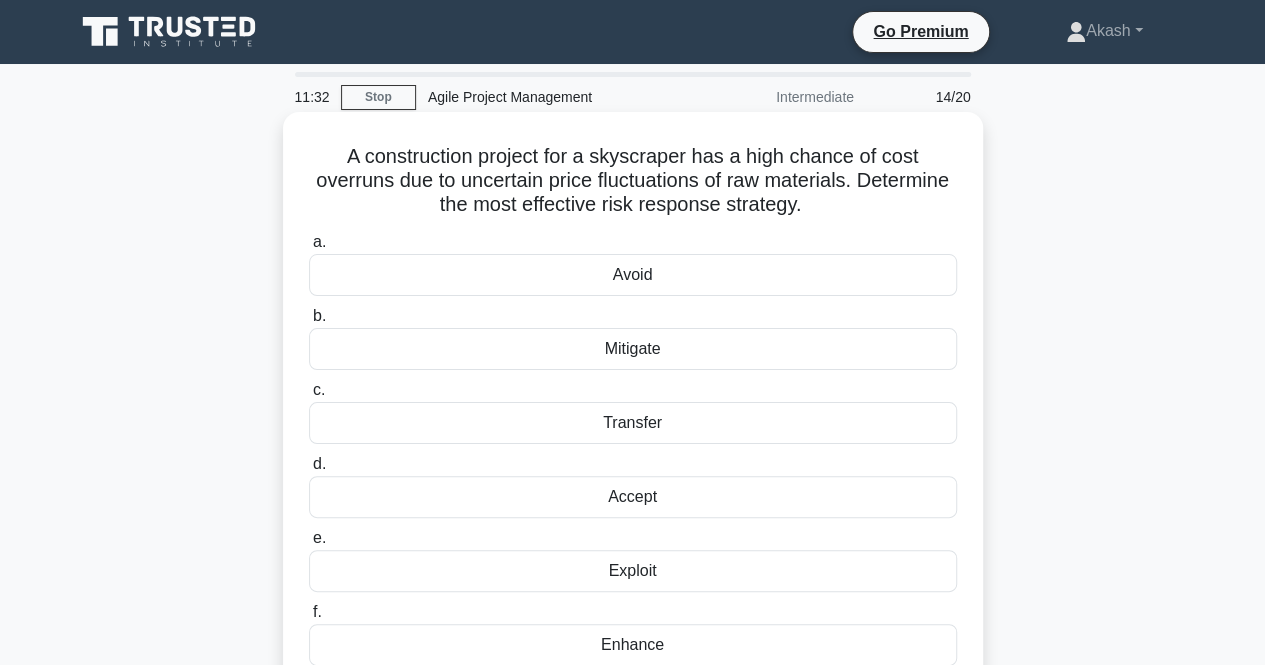 click on "Accept" at bounding box center [633, 497] 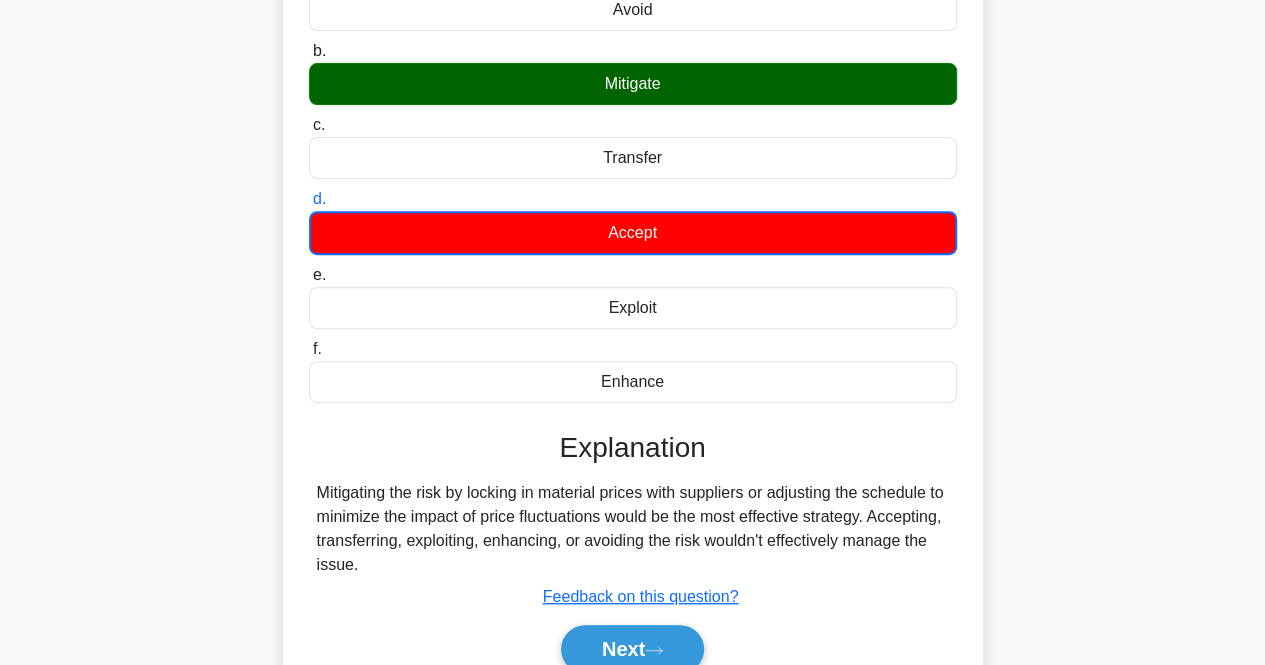 scroll, scrollTop: 300, scrollLeft: 0, axis: vertical 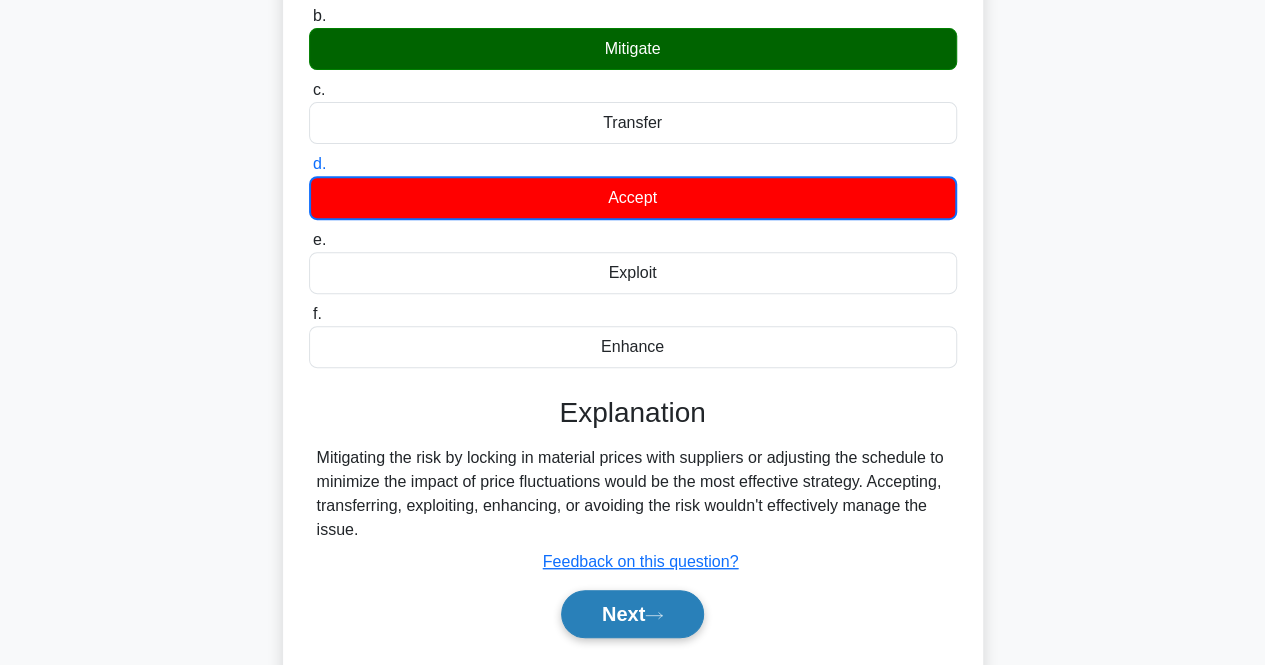click 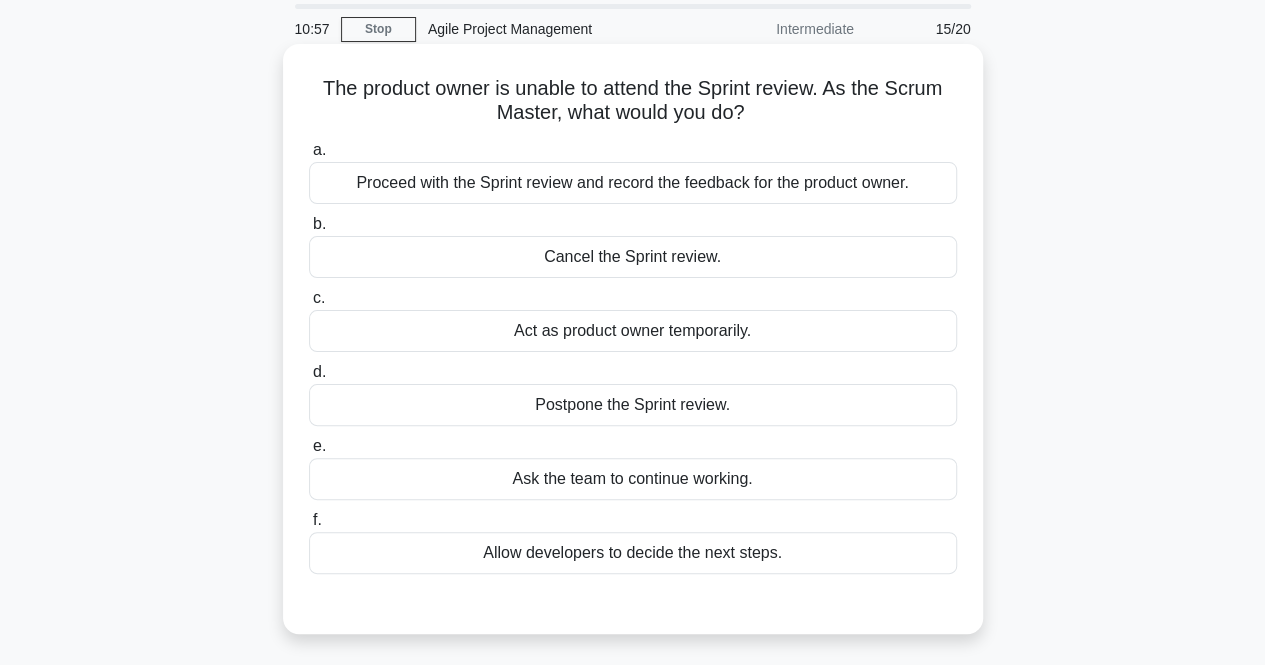 scroll, scrollTop: 100, scrollLeft: 0, axis: vertical 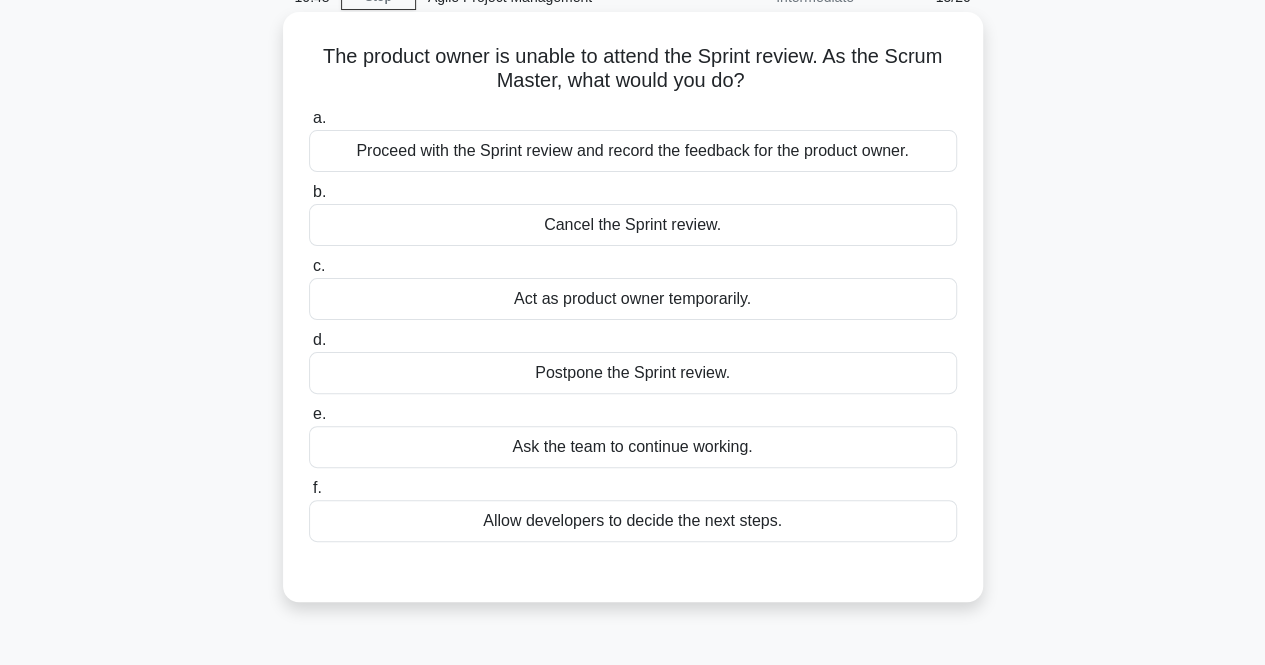 click on "Postpone the Sprint review." at bounding box center [633, 373] 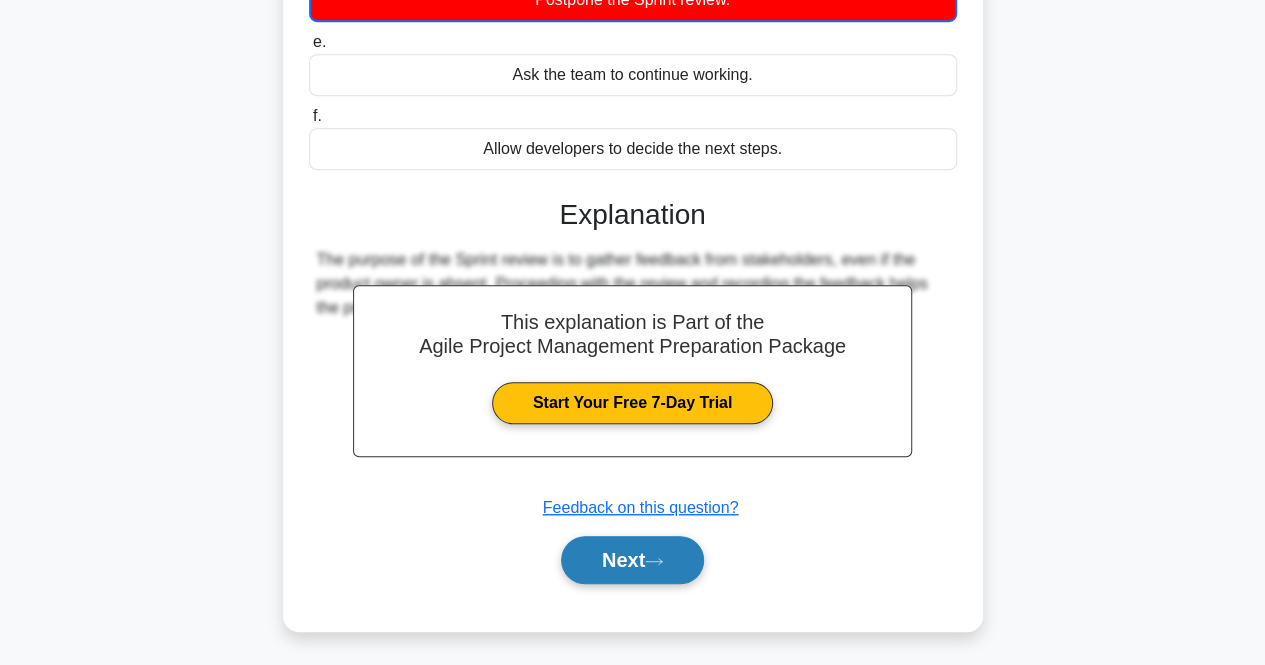 click on "Next" at bounding box center [632, 560] 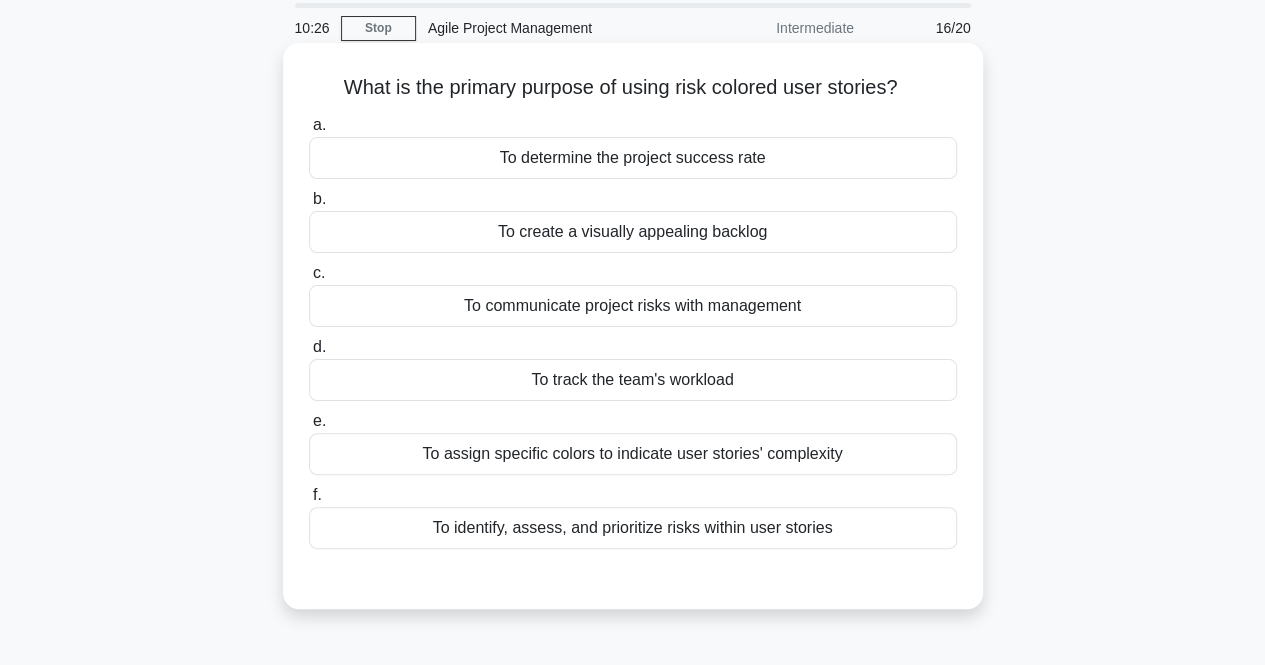 scroll, scrollTop: 100, scrollLeft: 0, axis: vertical 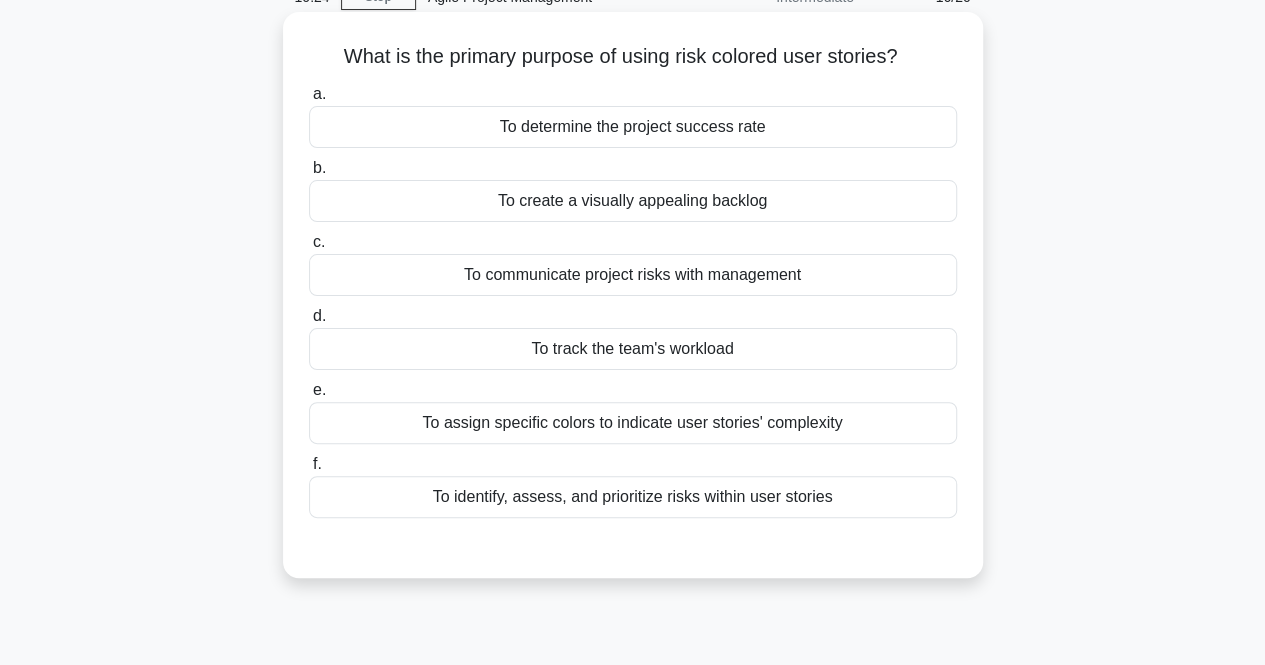 click on "To identify, assess, and prioritize risks within user stories" at bounding box center (633, 497) 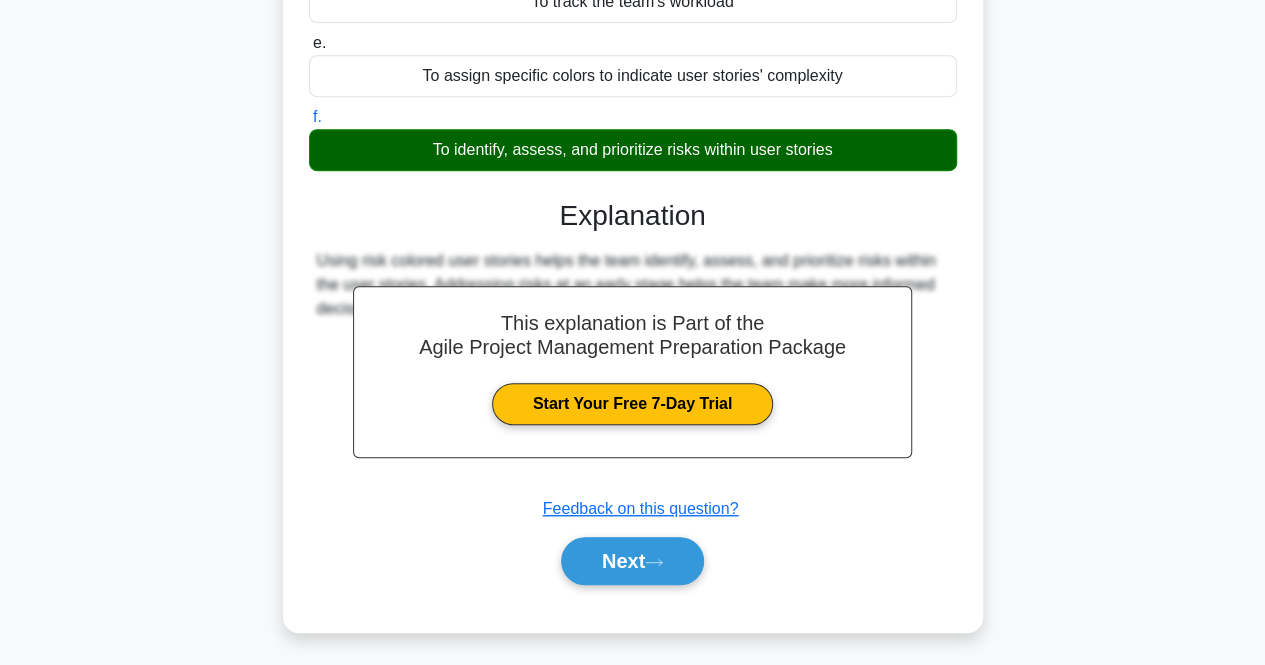scroll, scrollTop: 448, scrollLeft: 0, axis: vertical 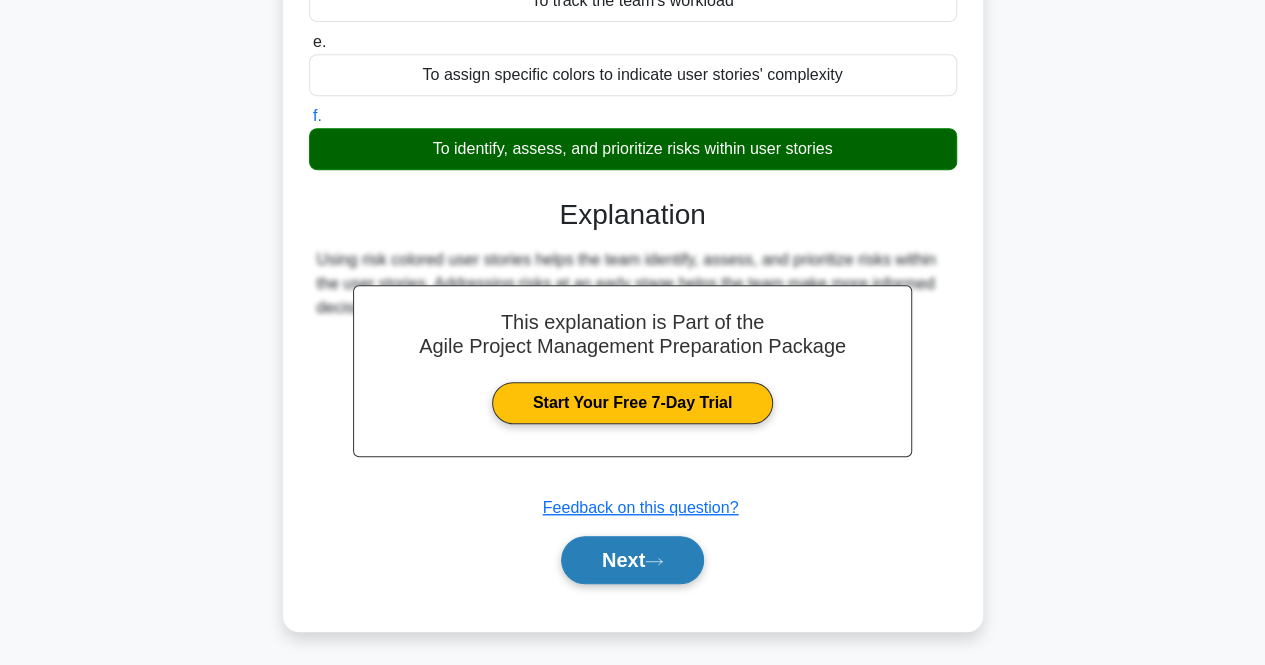 click on "Next" at bounding box center (632, 560) 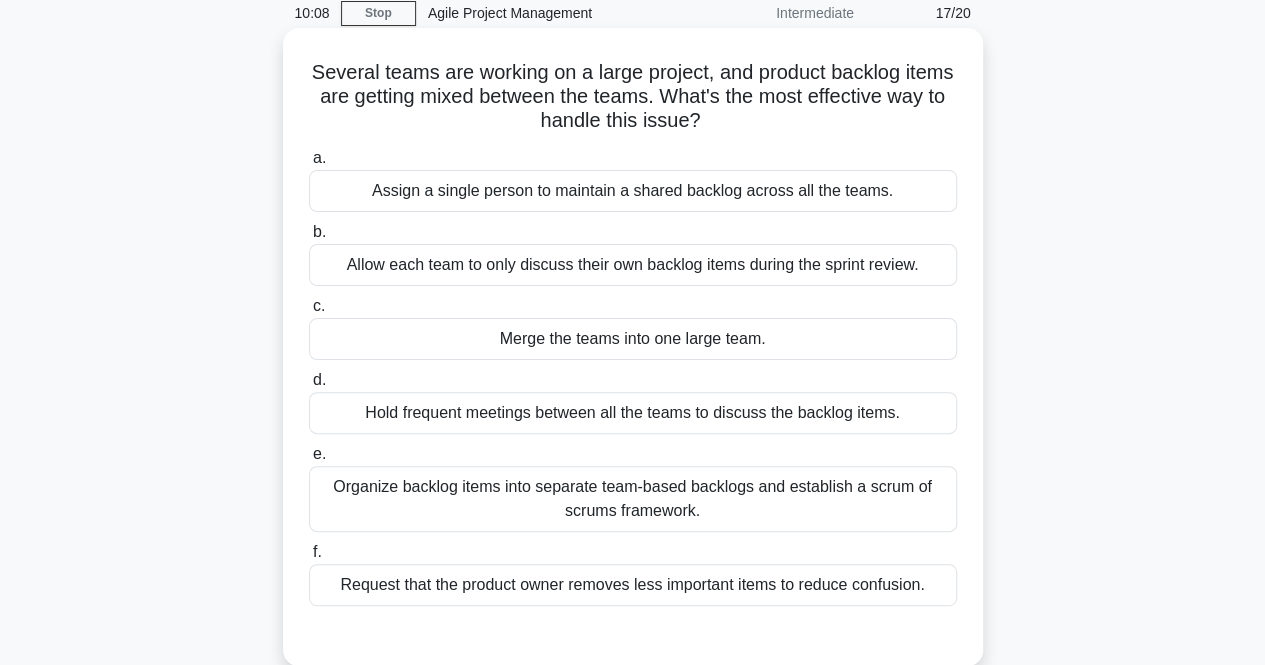 scroll, scrollTop: 115, scrollLeft: 0, axis: vertical 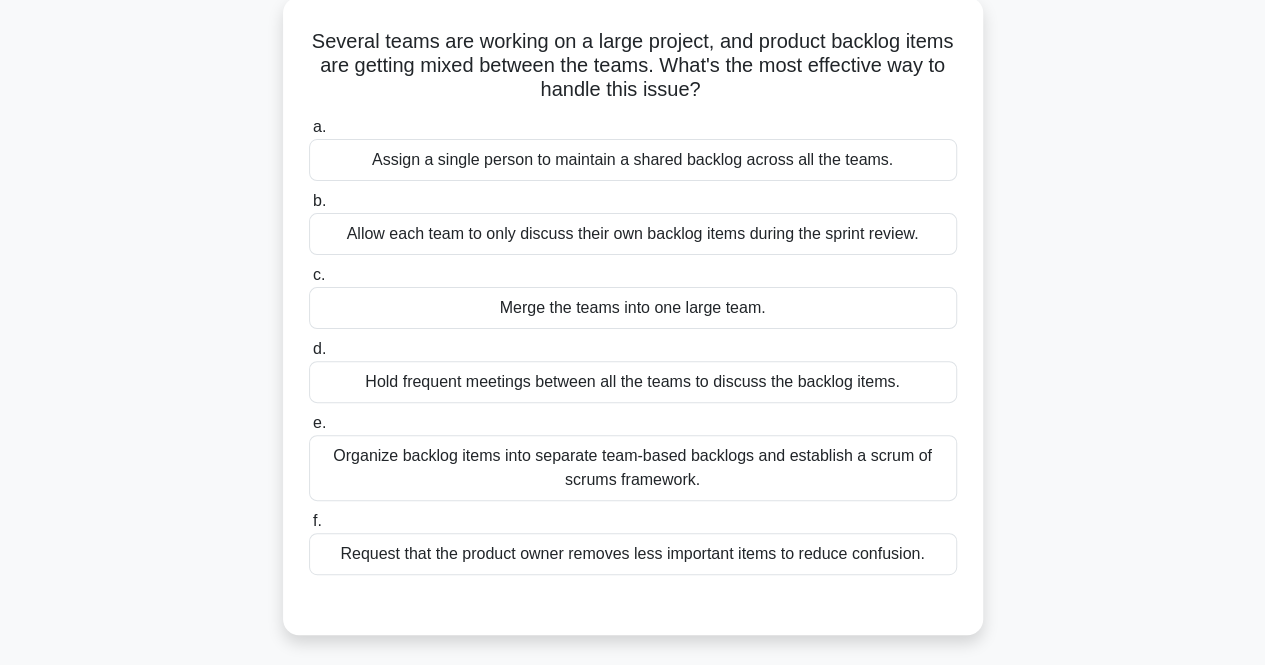 click on "Organize backlog items into separate team-based backlogs and establish a scrum of scrums framework." at bounding box center [633, 468] 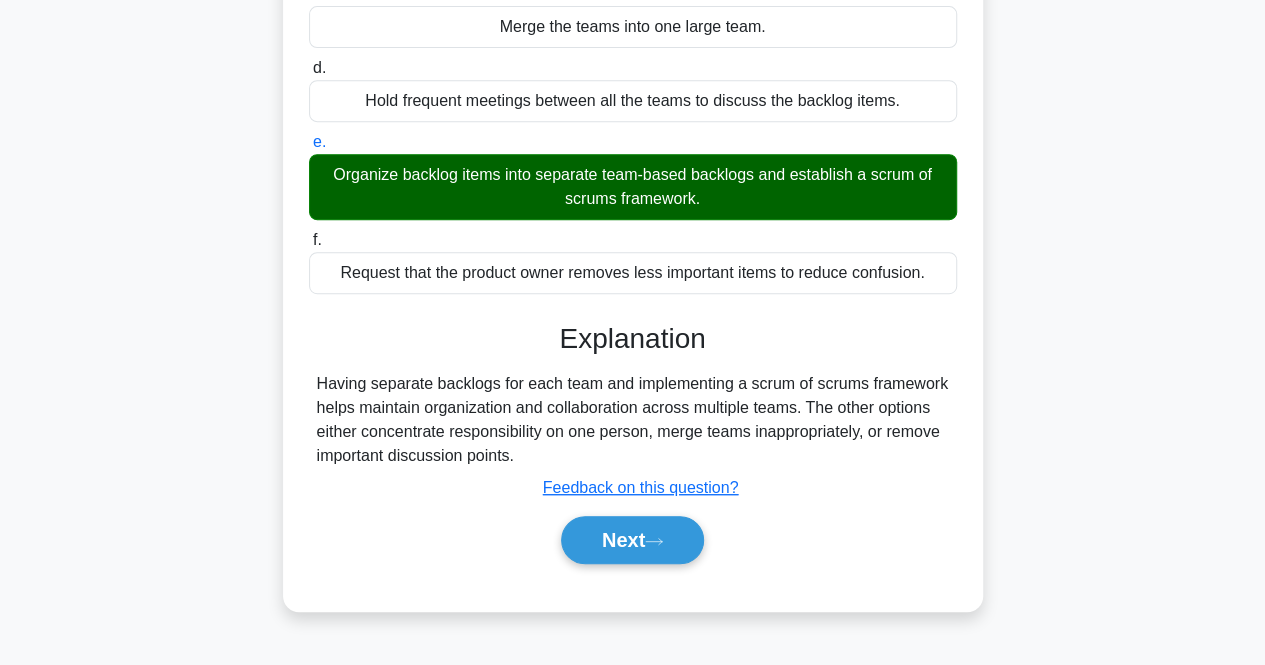 scroll, scrollTop: 415, scrollLeft: 0, axis: vertical 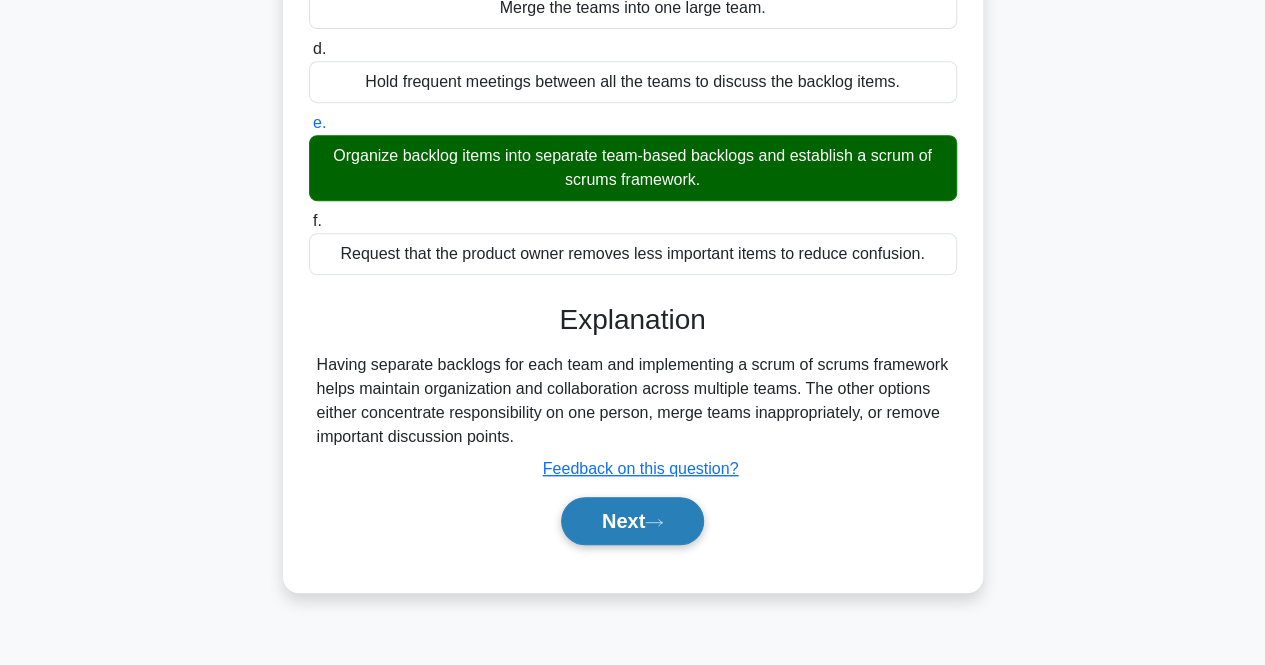 click on "Next" at bounding box center [632, 521] 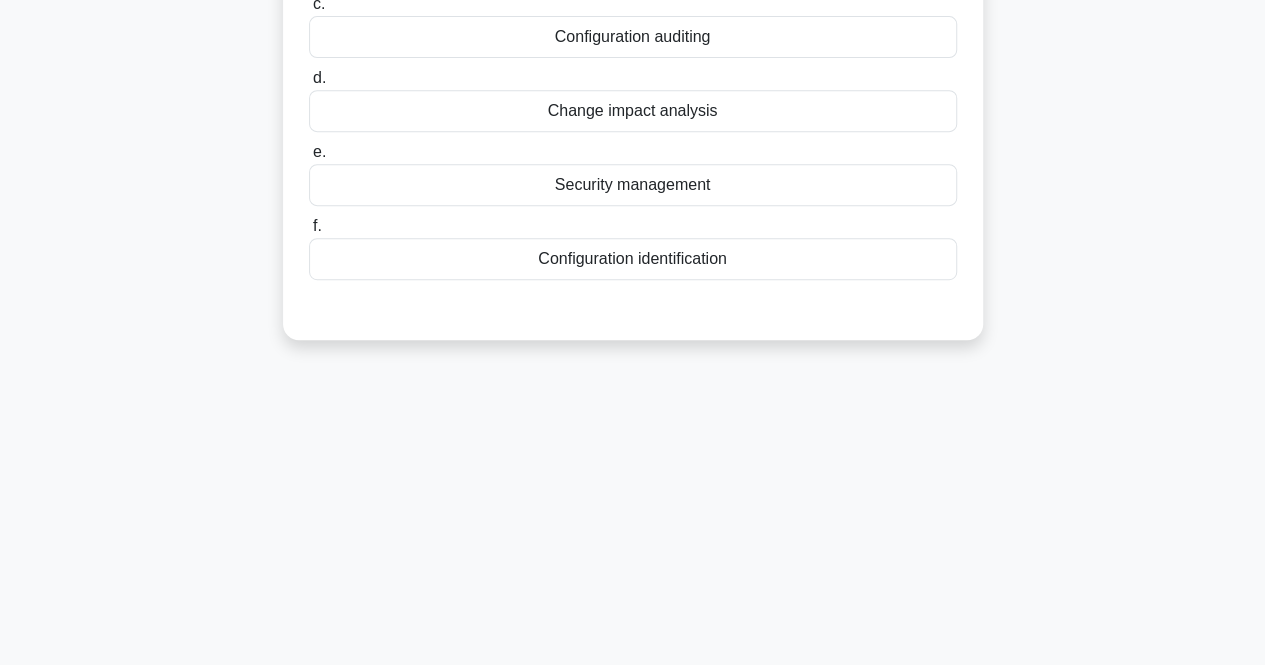 scroll, scrollTop: 115, scrollLeft: 0, axis: vertical 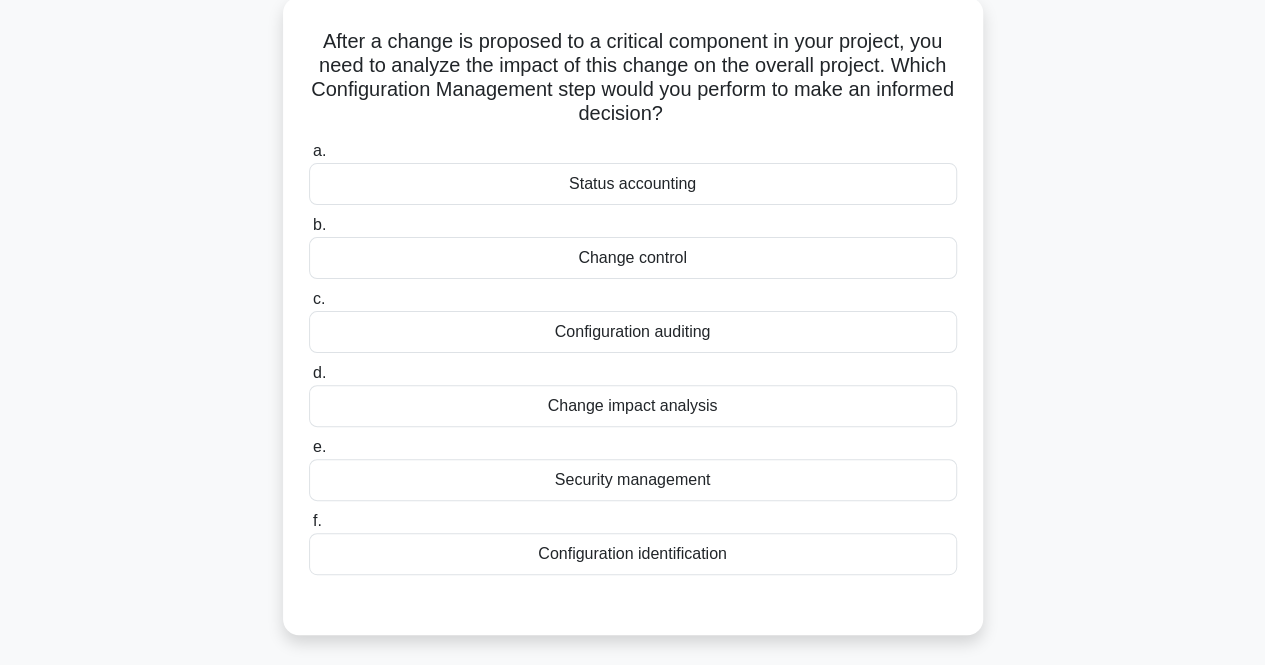 click on "Change control" at bounding box center [633, 258] 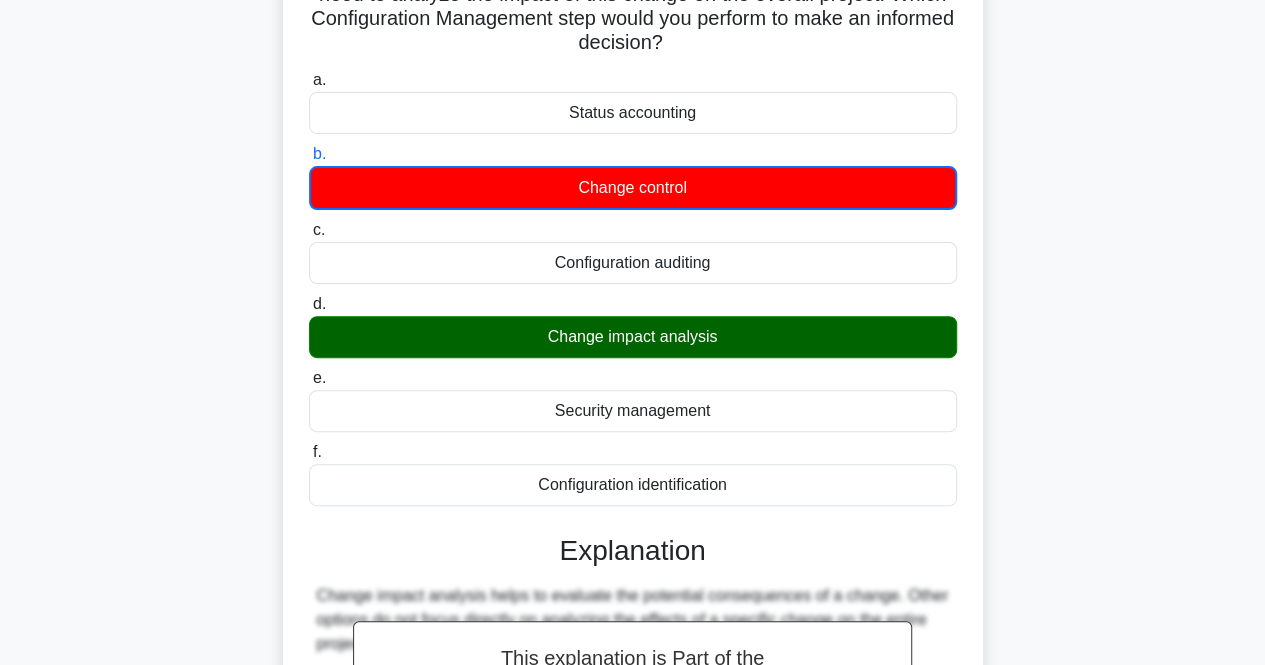 scroll, scrollTop: 515, scrollLeft: 0, axis: vertical 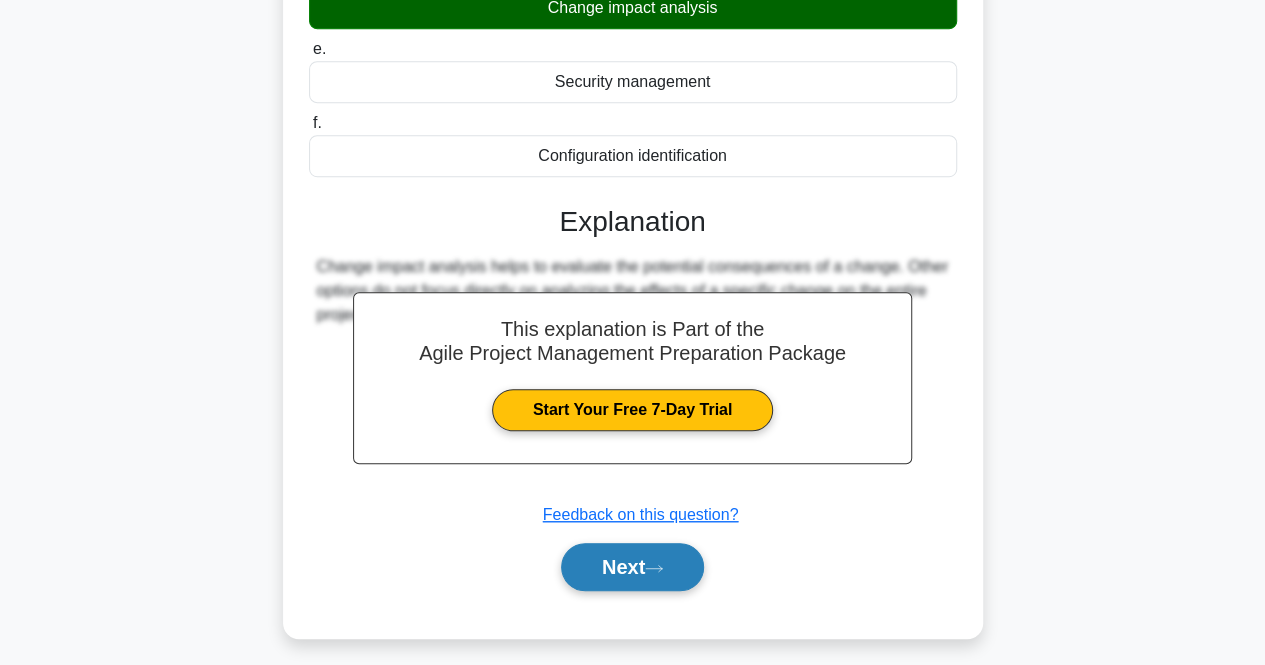 click on "Next" at bounding box center (632, 567) 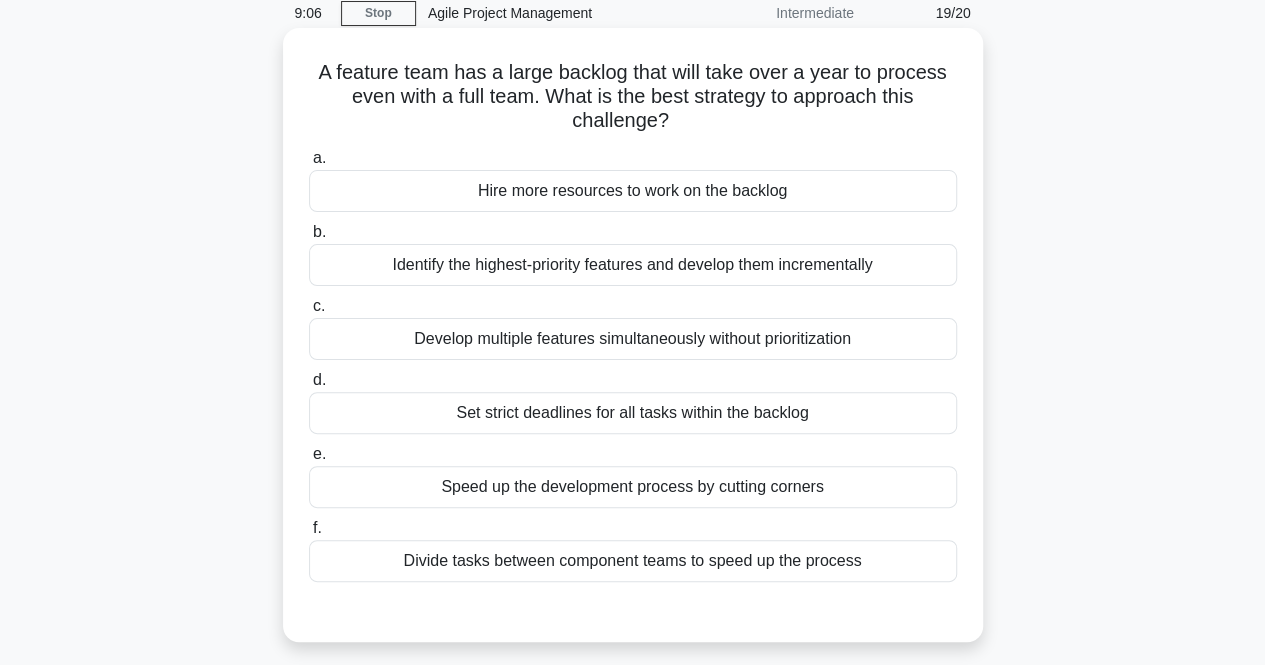 scroll, scrollTop: 200, scrollLeft: 0, axis: vertical 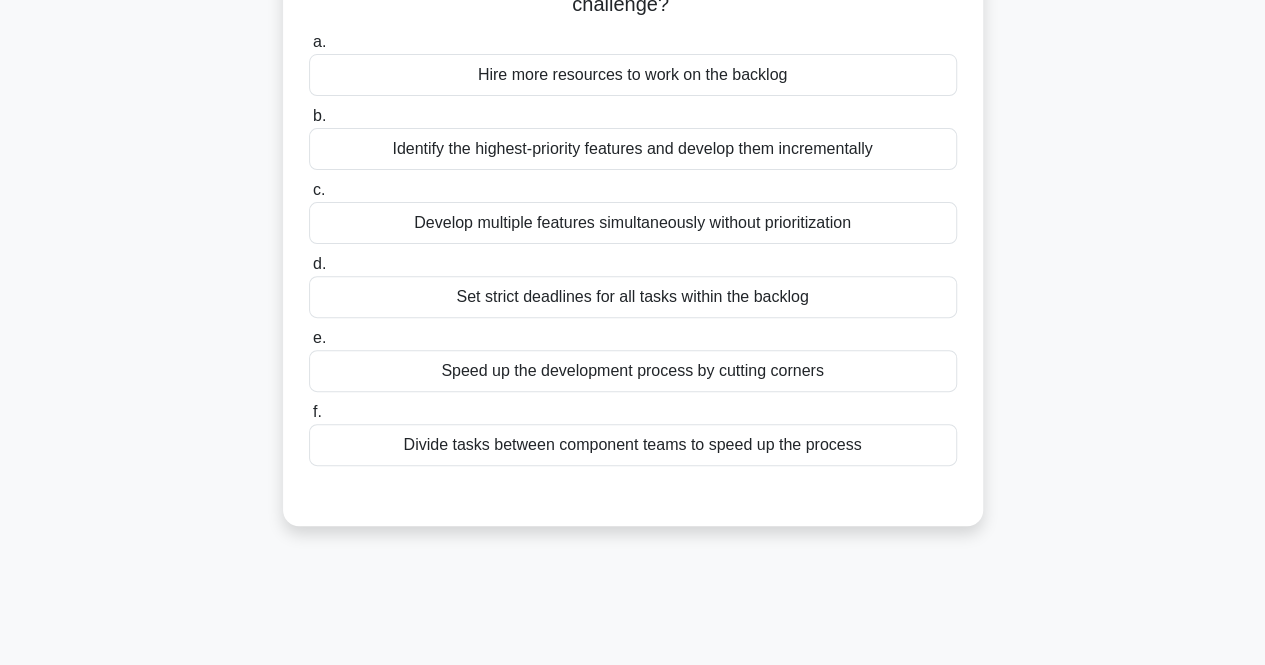 click on "Identify the highest-priority features and develop them incrementally" at bounding box center (633, 149) 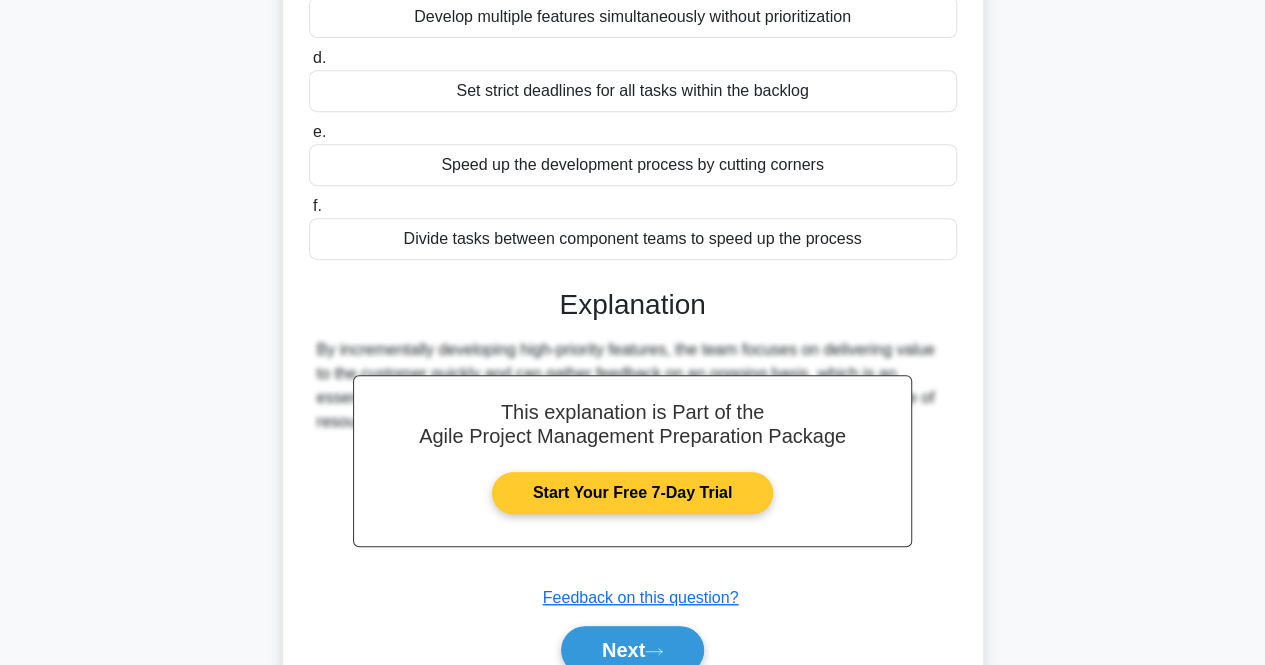 scroll, scrollTop: 496, scrollLeft: 0, axis: vertical 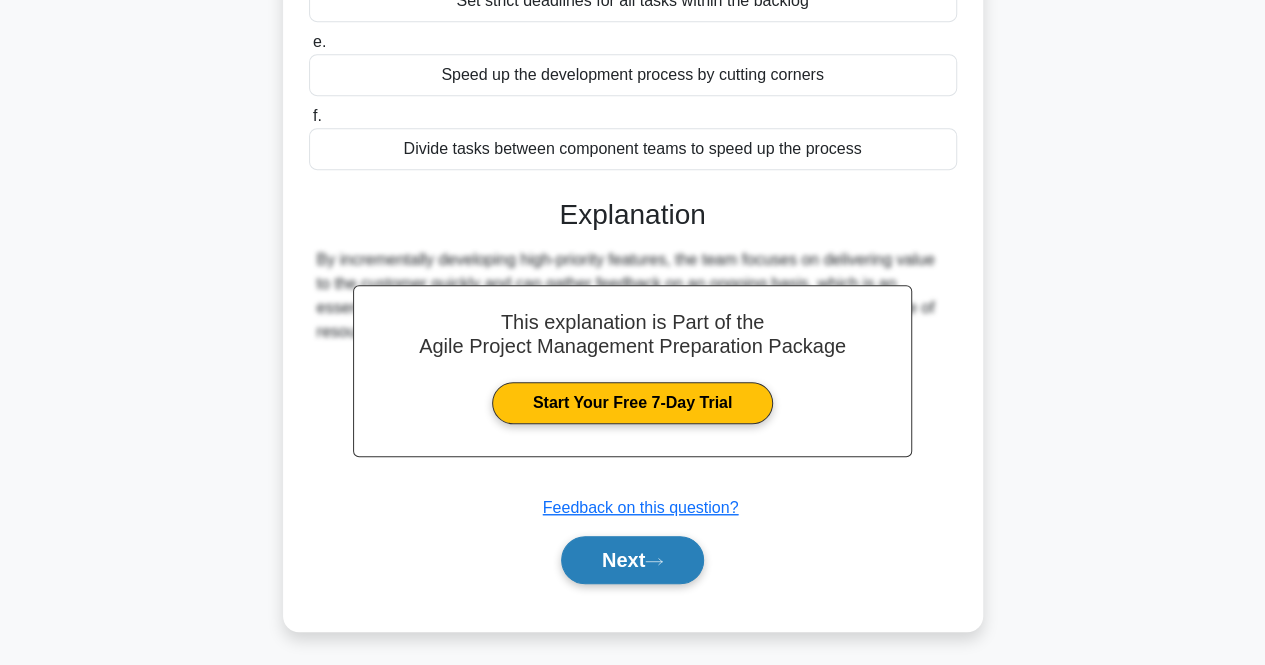 click on "Next" at bounding box center (632, 560) 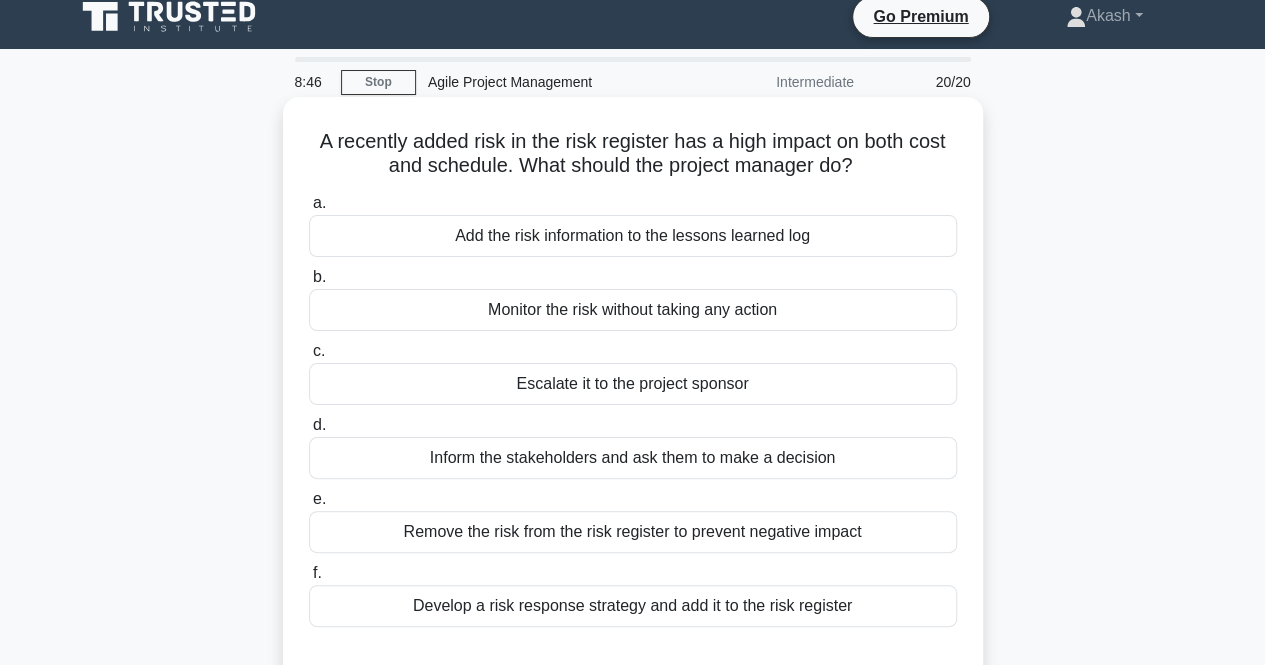 scroll, scrollTop: 115, scrollLeft: 0, axis: vertical 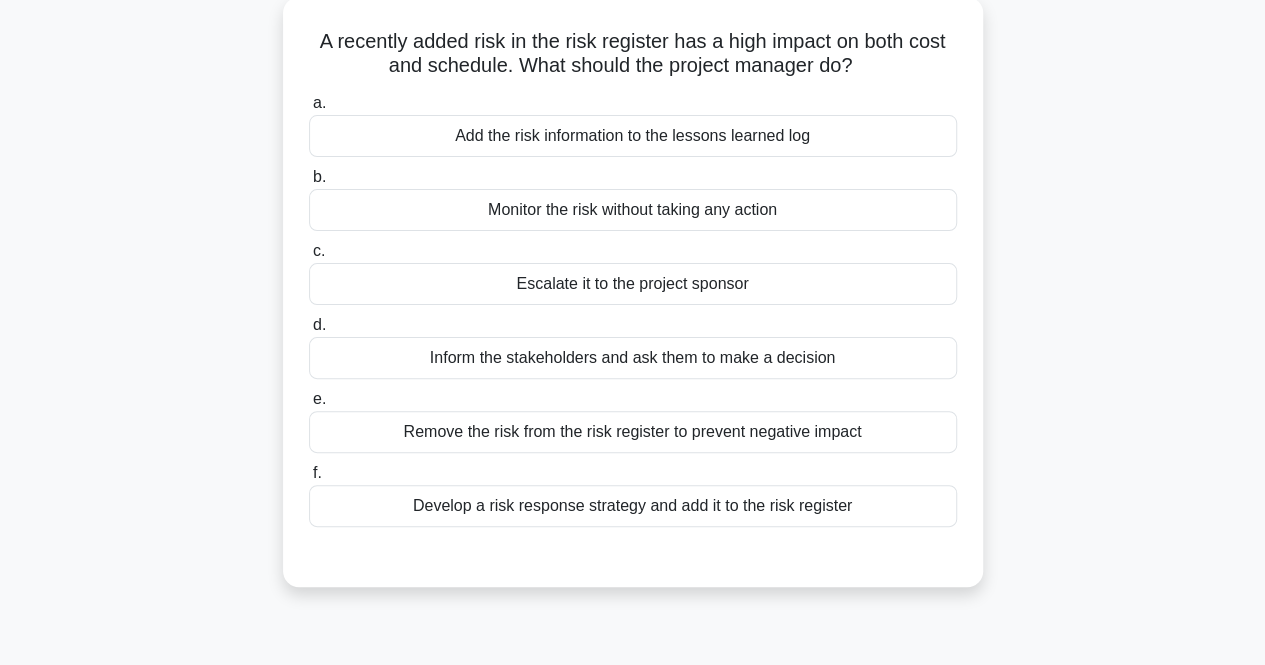 click on "Develop a risk response strategy and add it to the risk register" at bounding box center [633, 506] 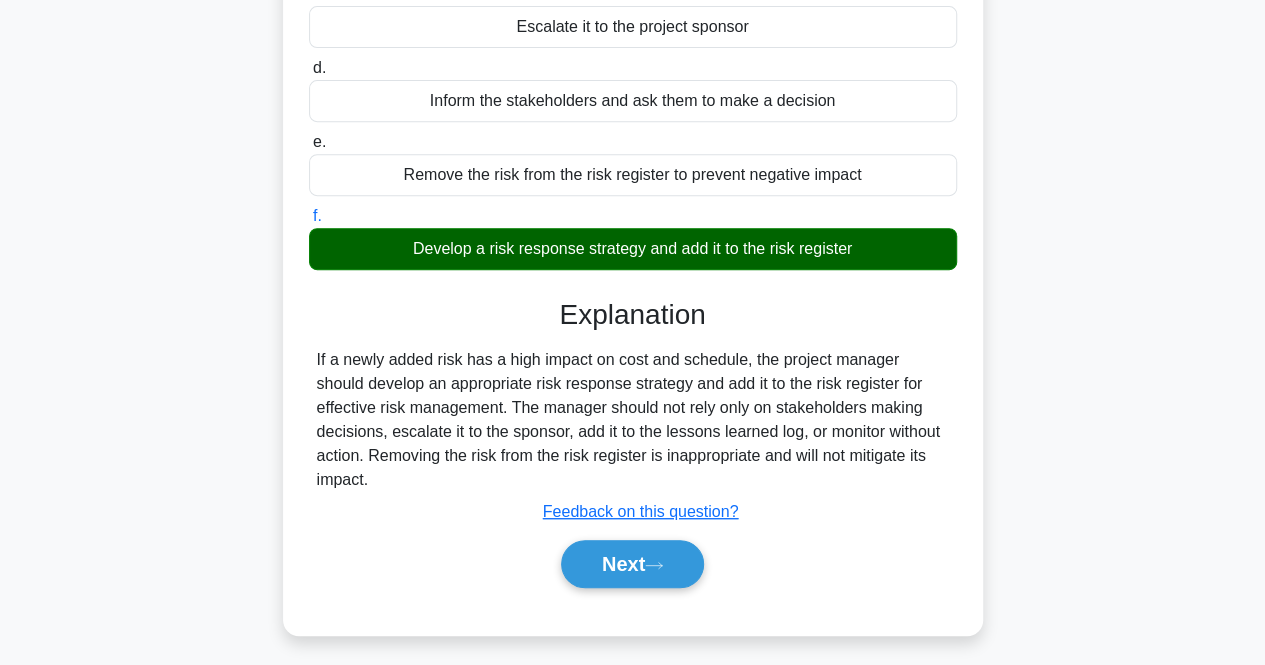 scroll, scrollTop: 415, scrollLeft: 0, axis: vertical 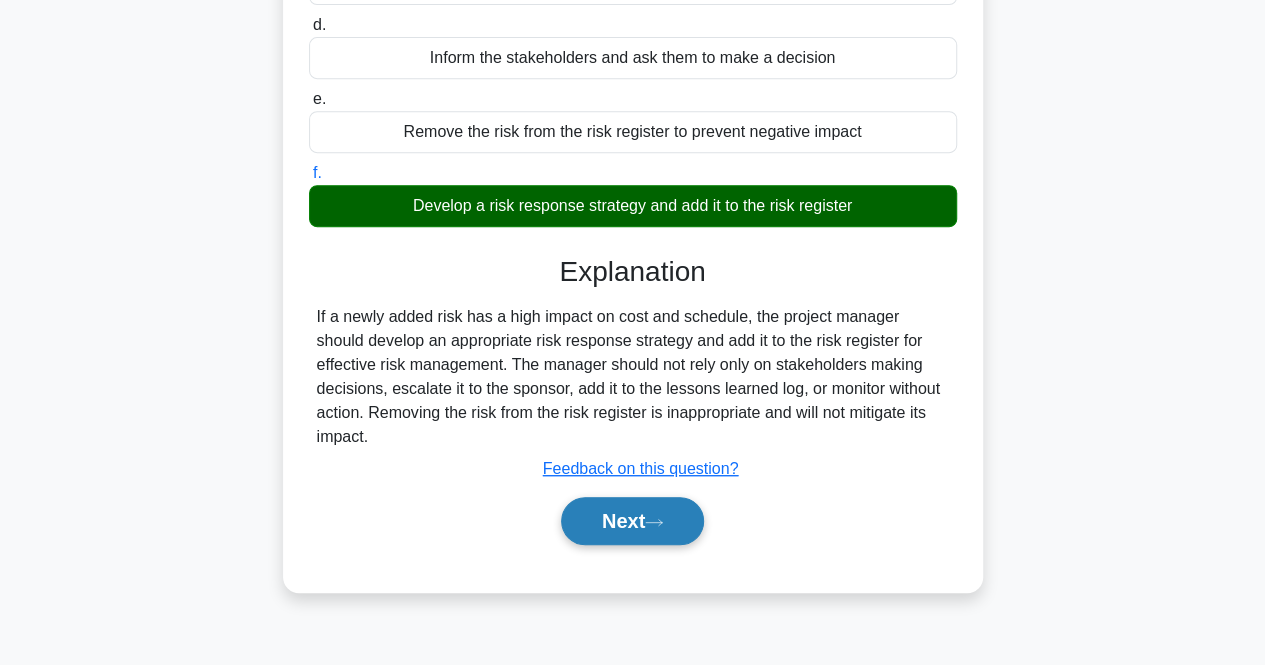 click on "Next" at bounding box center (632, 521) 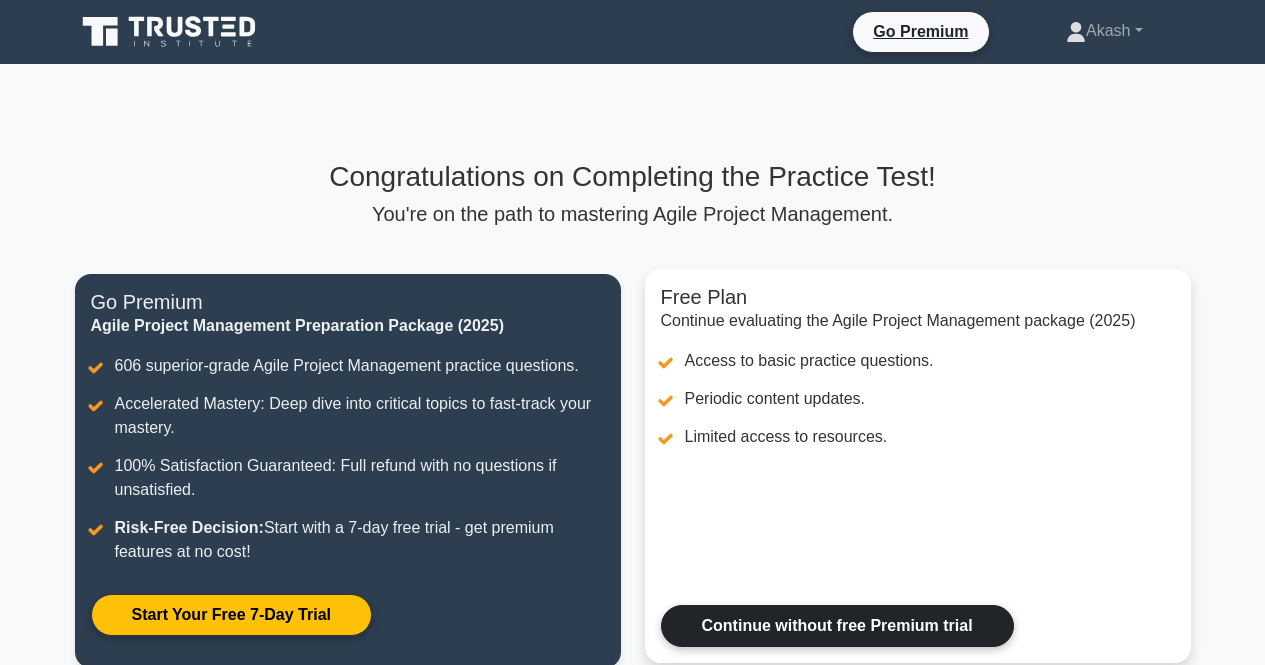scroll, scrollTop: 0, scrollLeft: 0, axis: both 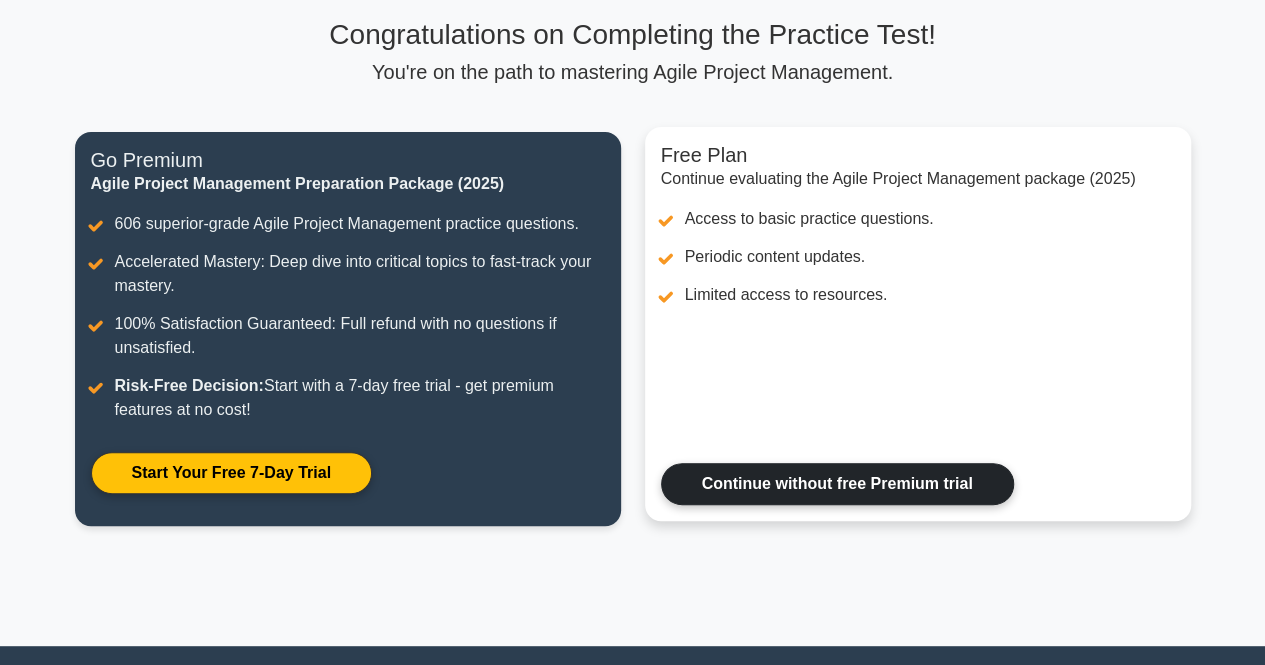 click on "Continue without free Premium trial" at bounding box center (837, 484) 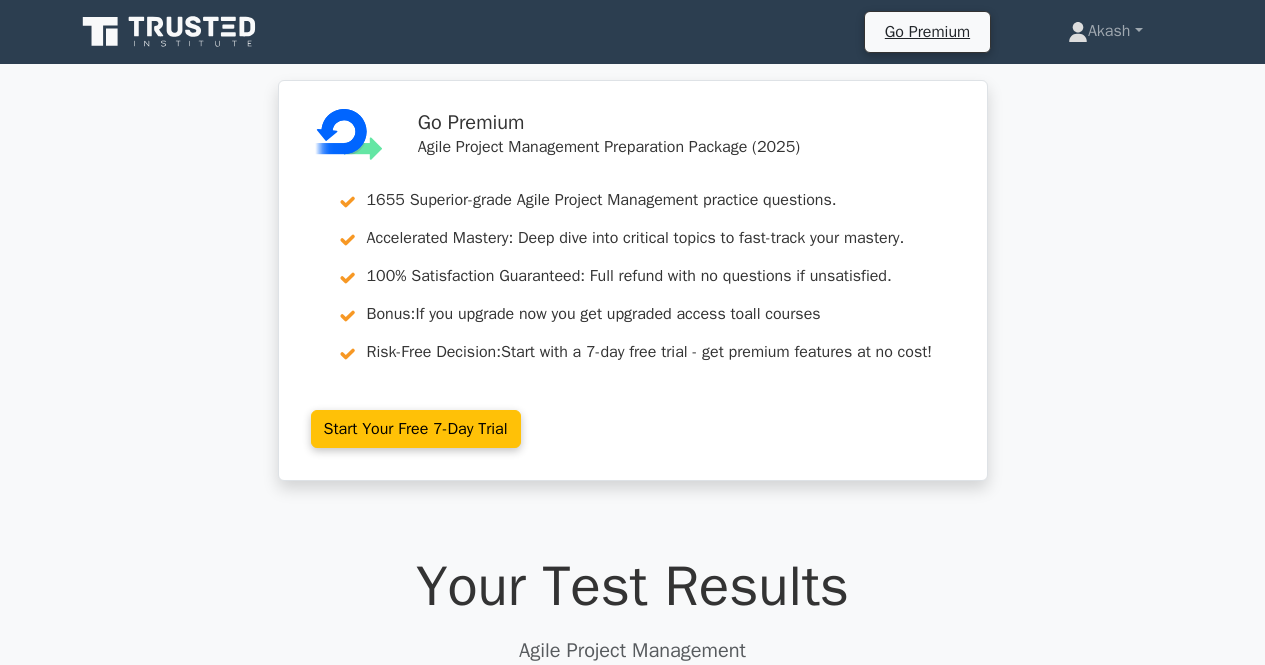 scroll, scrollTop: 0, scrollLeft: 0, axis: both 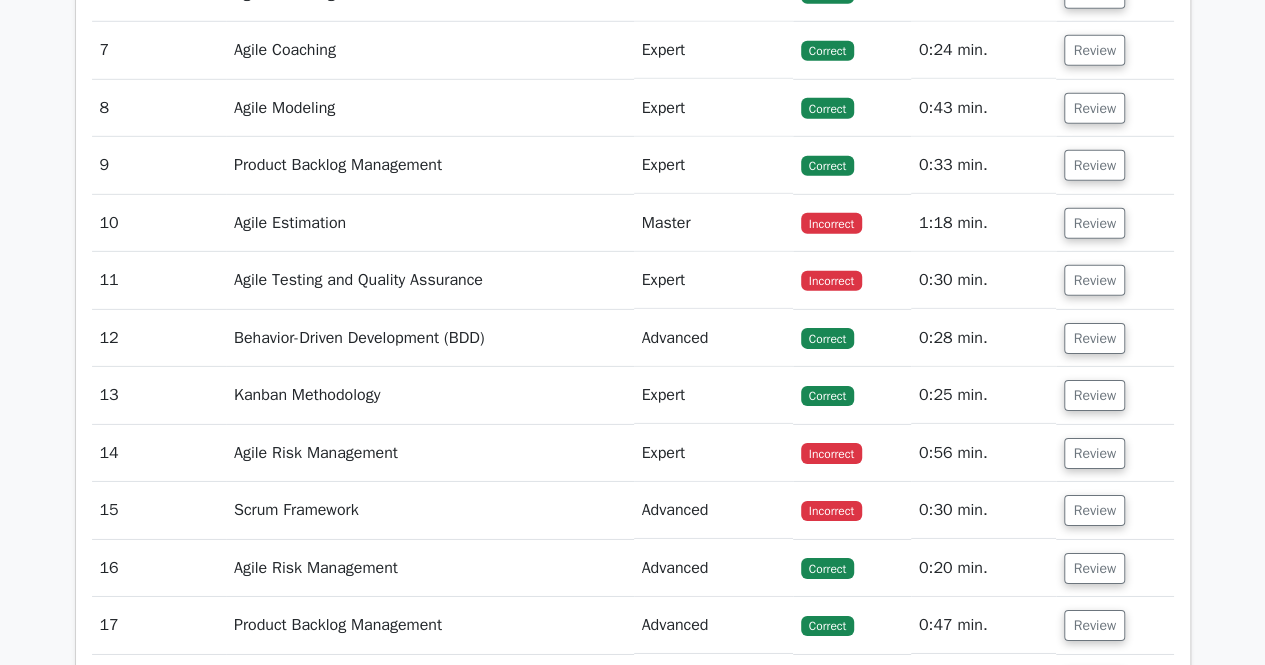 click on "Master" at bounding box center (713, 223) 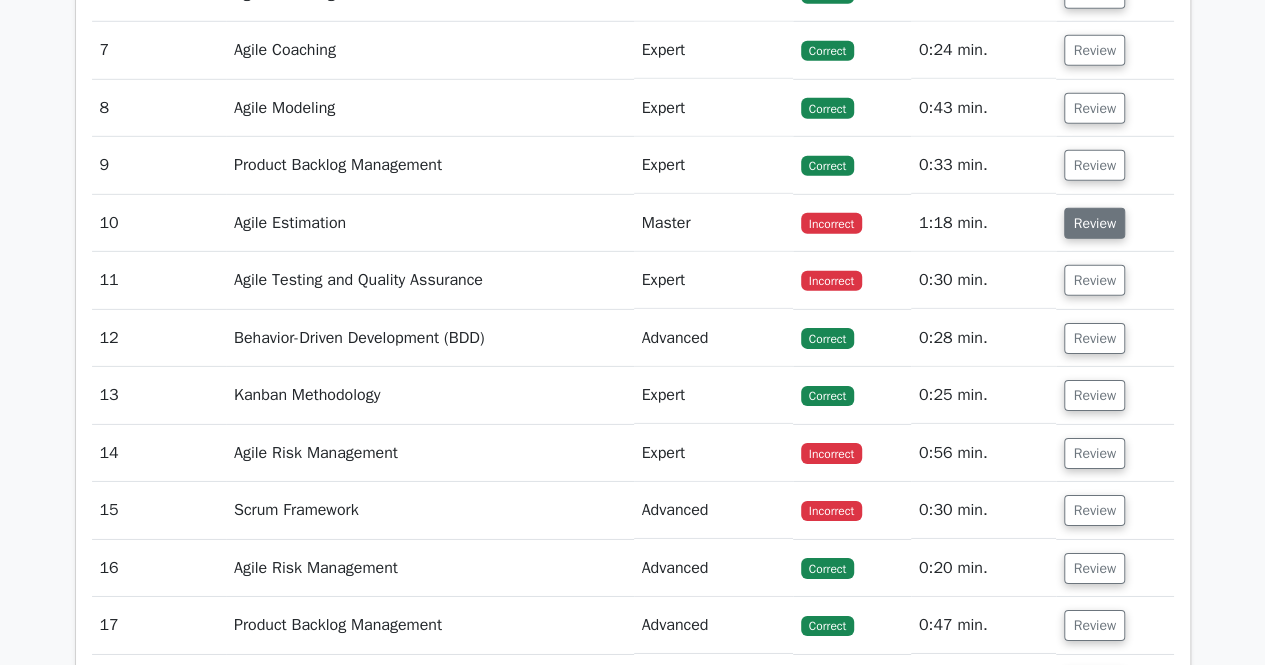 click on "Review" at bounding box center [1094, 223] 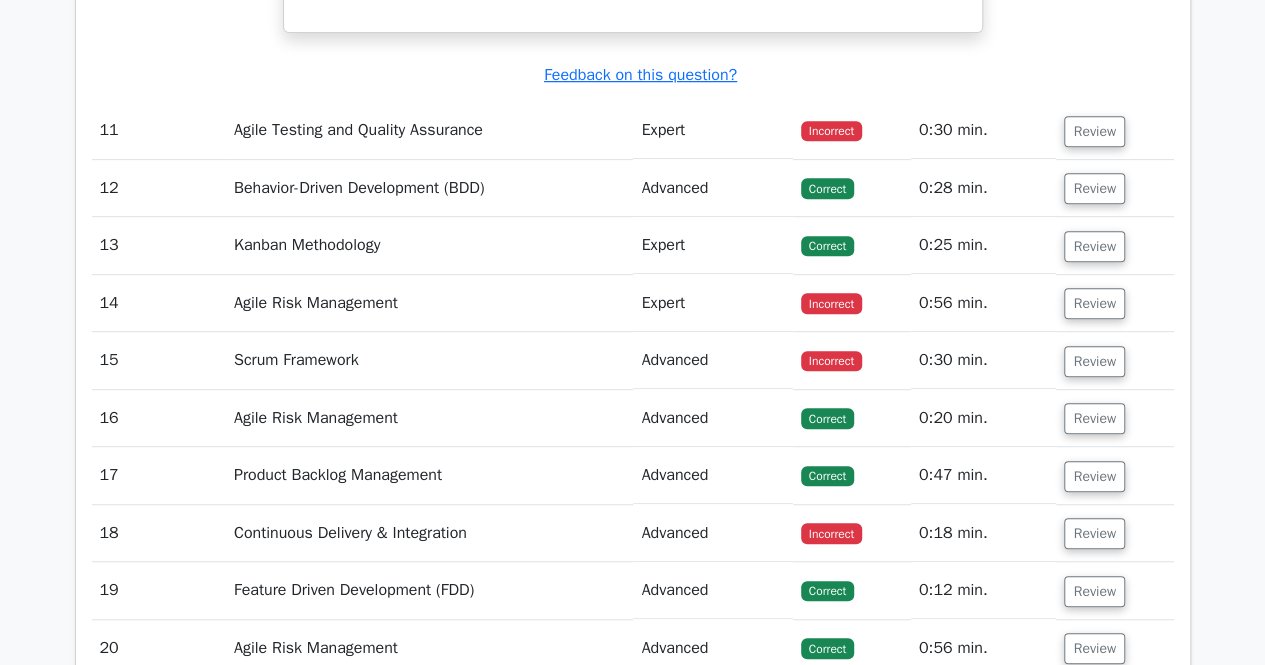 scroll, scrollTop: 4200, scrollLeft: 0, axis: vertical 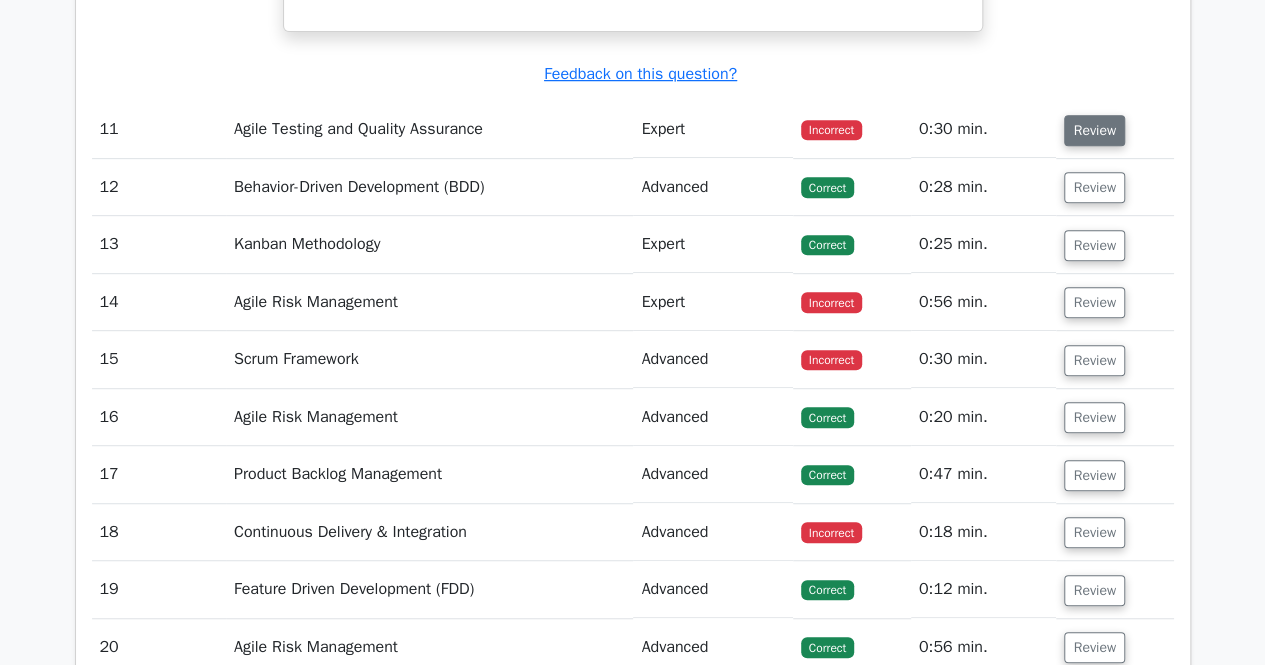 click on "Review" at bounding box center [1094, 130] 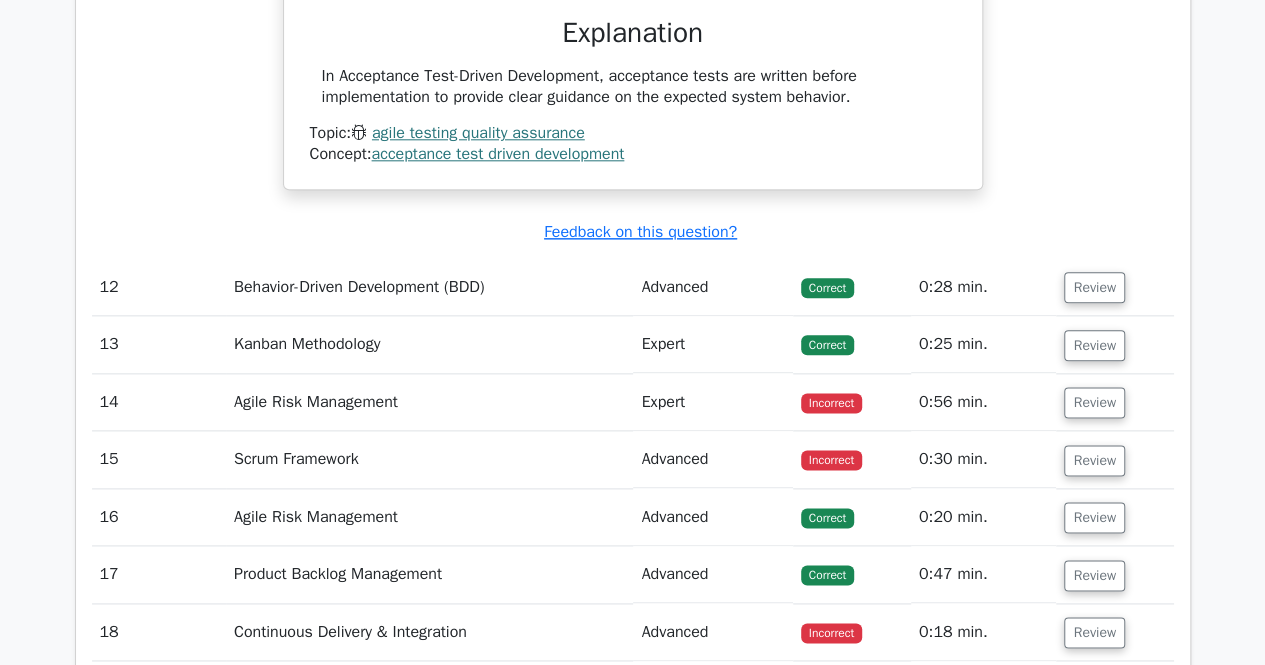 scroll, scrollTop: 5100, scrollLeft: 0, axis: vertical 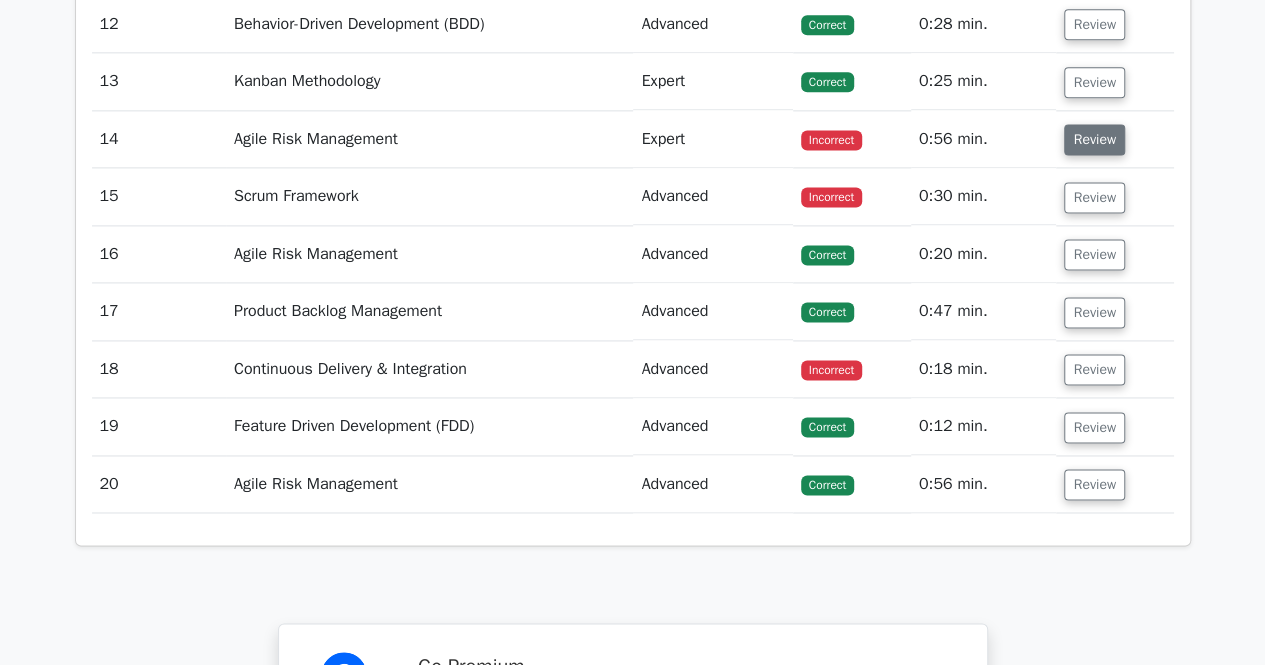 click on "Review" at bounding box center (1094, 139) 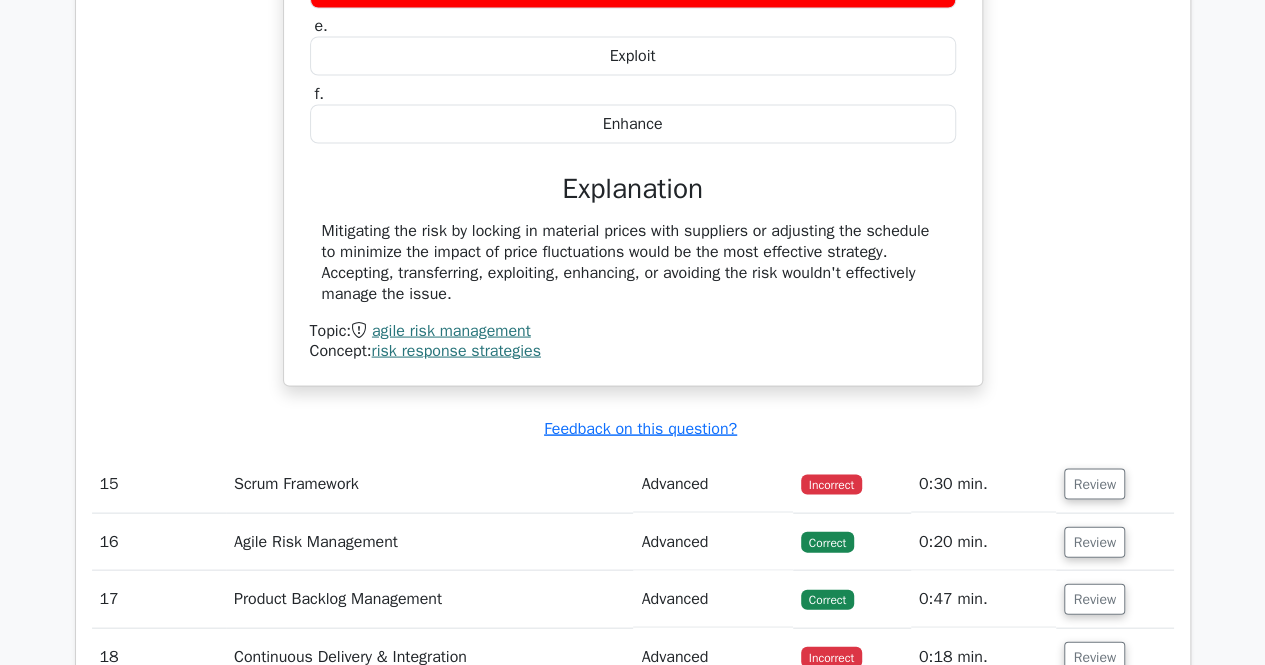 scroll, scrollTop: 5800, scrollLeft: 0, axis: vertical 